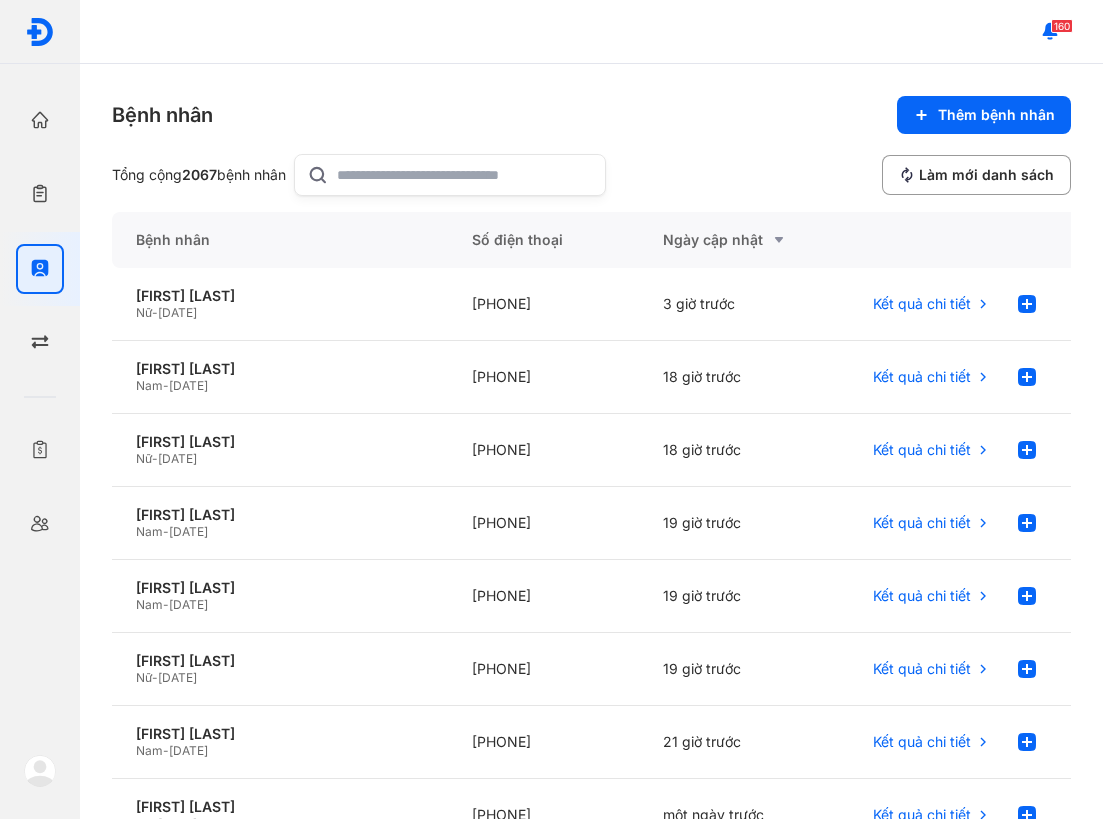 scroll, scrollTop: 0, scrollLeft: 0, axis: both 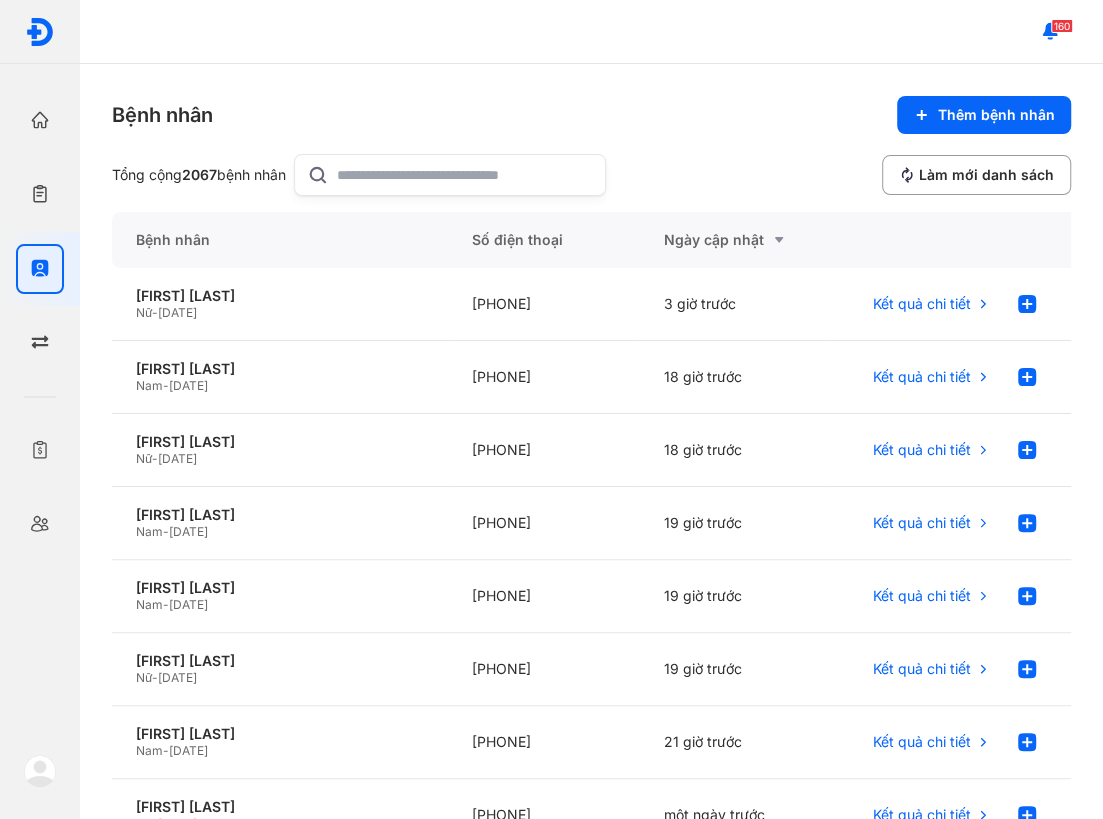 click on "Trang chủ Tổng quan hoạt động của phòng khám Chỉ định Tạo và quản lý đơn xét nghiệm Bệnh nhân Quản lý bệnh nhân Yêu cầu giao hàng Quản lý yêu cầu giao hàng Bảng đối chiếu dịch vụ Quản lý bảng đối chiếu dịch vụ Người dùng Quản lý người dùng của phòng khám DIAG - BS. Lê Thành Đạt Chủ phòng khám  Trang cá nhân  Đổi ngôn ngữ  English  Đăng xuất" at bounding box center [40, 409] 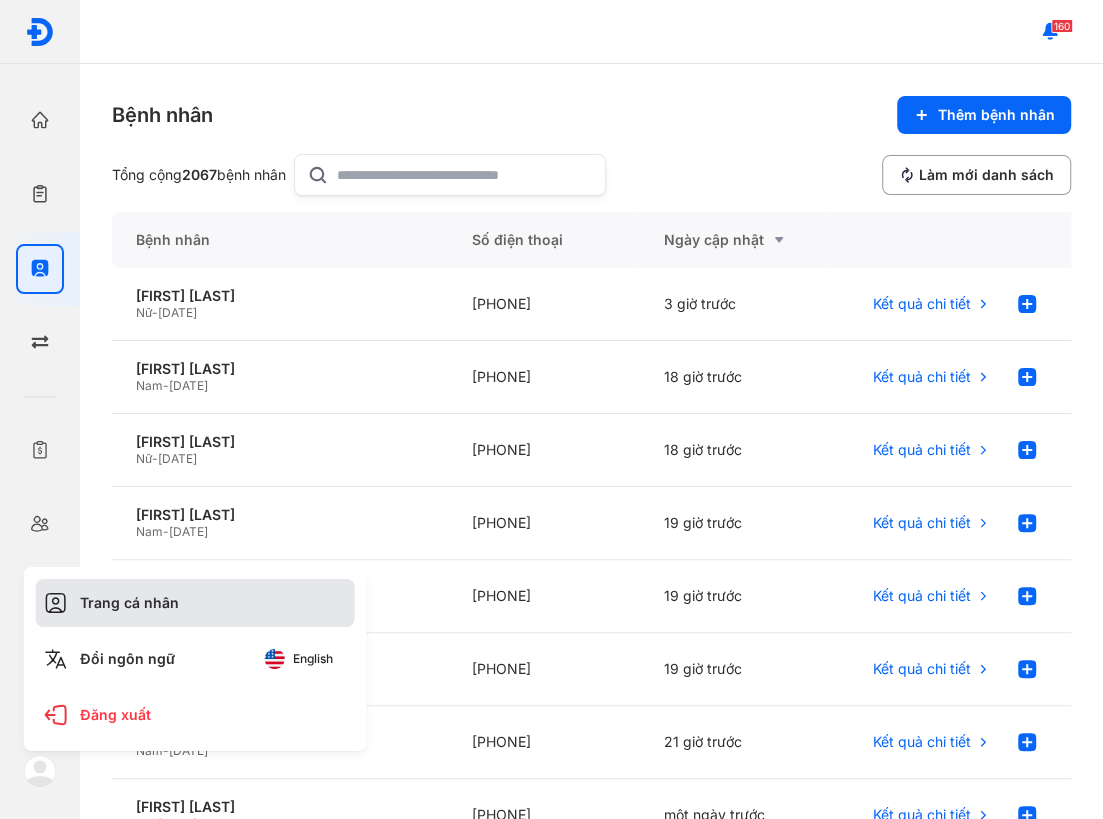 click on "Trang cá nhân" at bounding box center [195, 603] 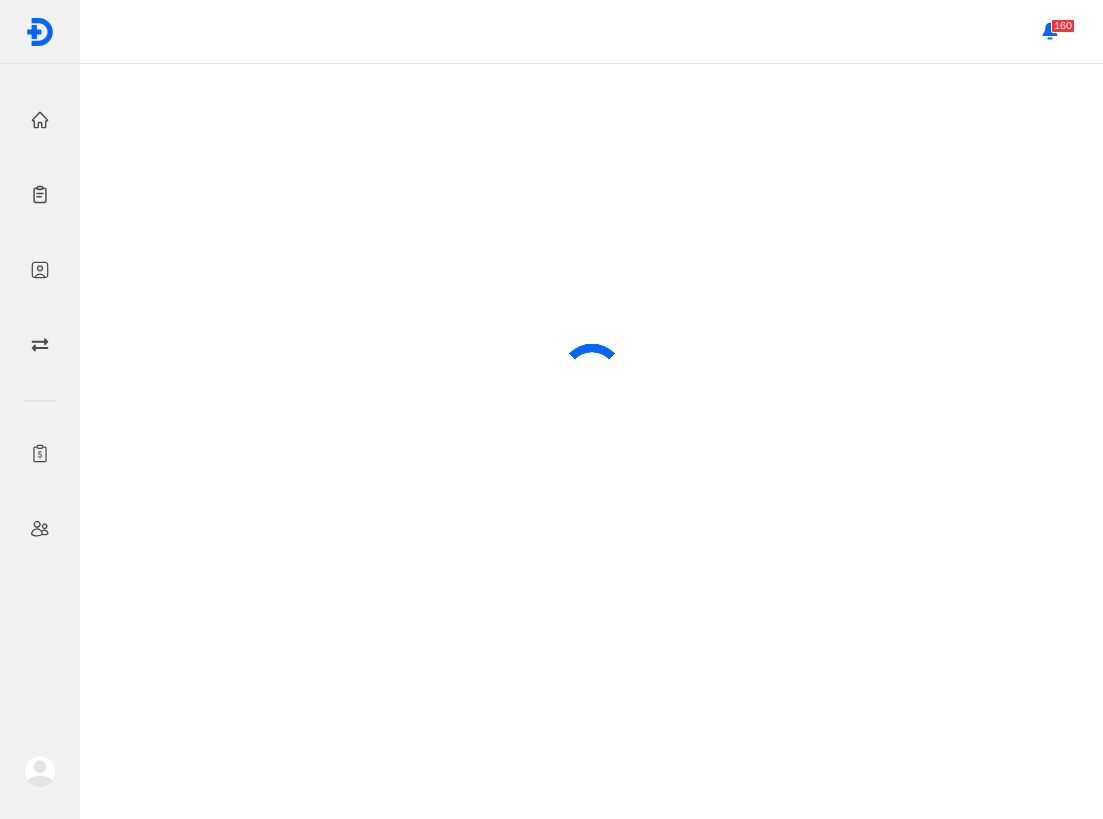scroll, scrollTop: 0, scrollLeft: 0, axis: both 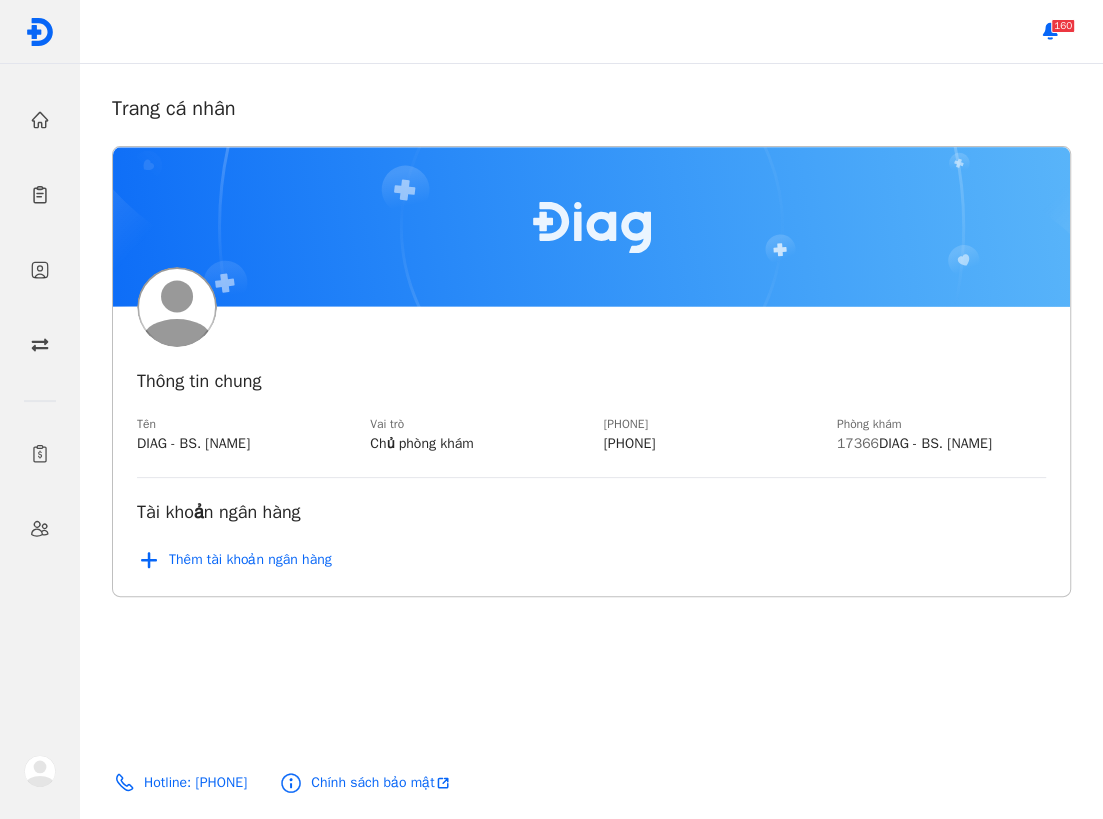 click at bounding box center [40, 771] 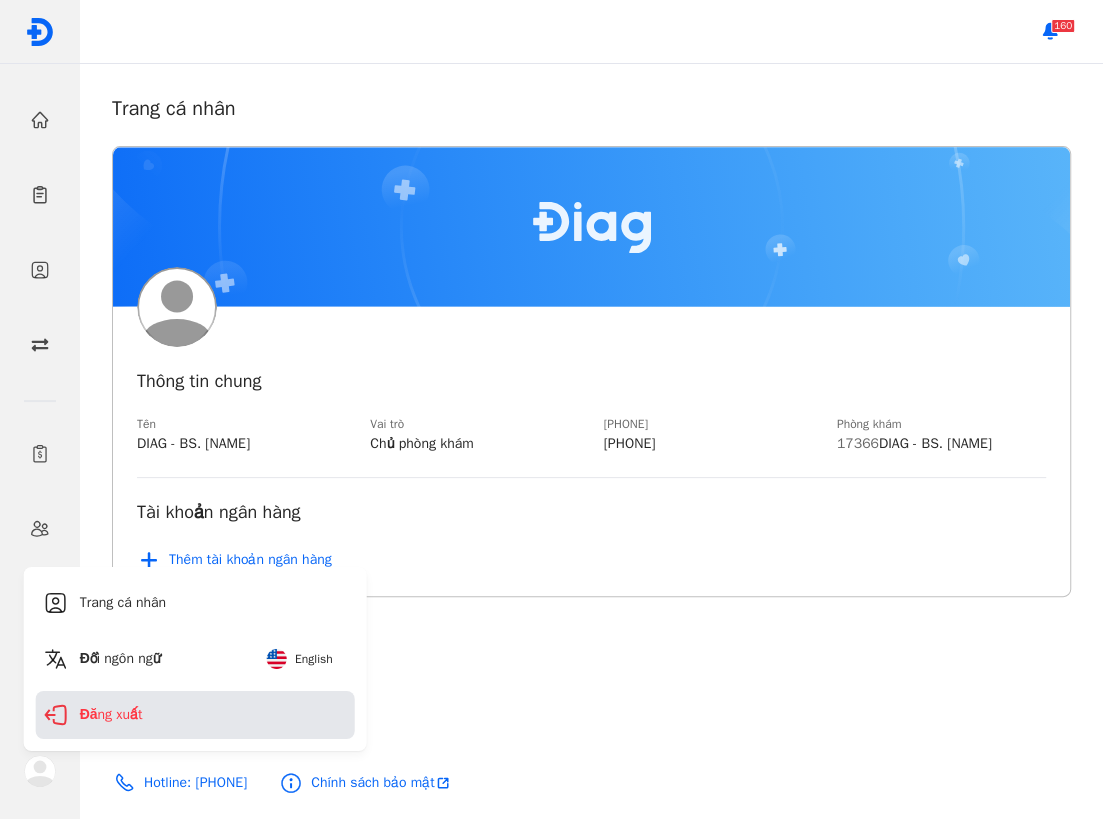 click on "Đăng xuất" 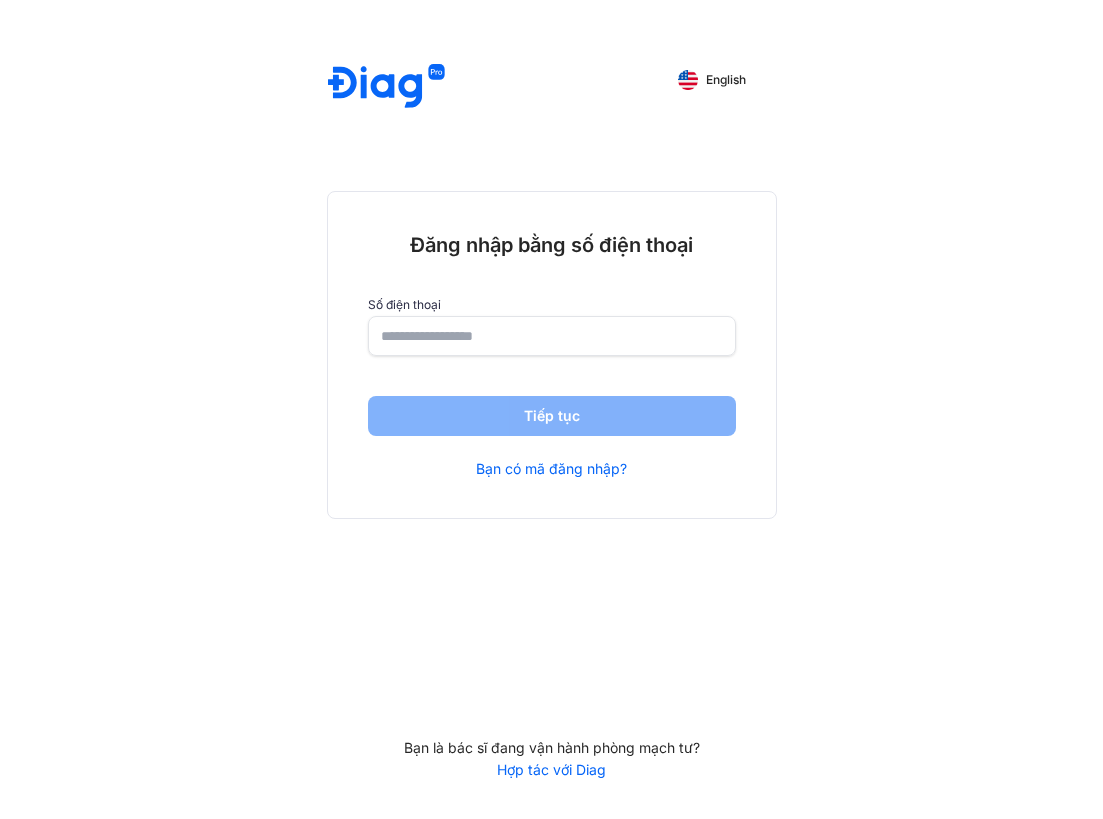 scroll, scrollTop: 0, scrollLeft: 0, axis: both 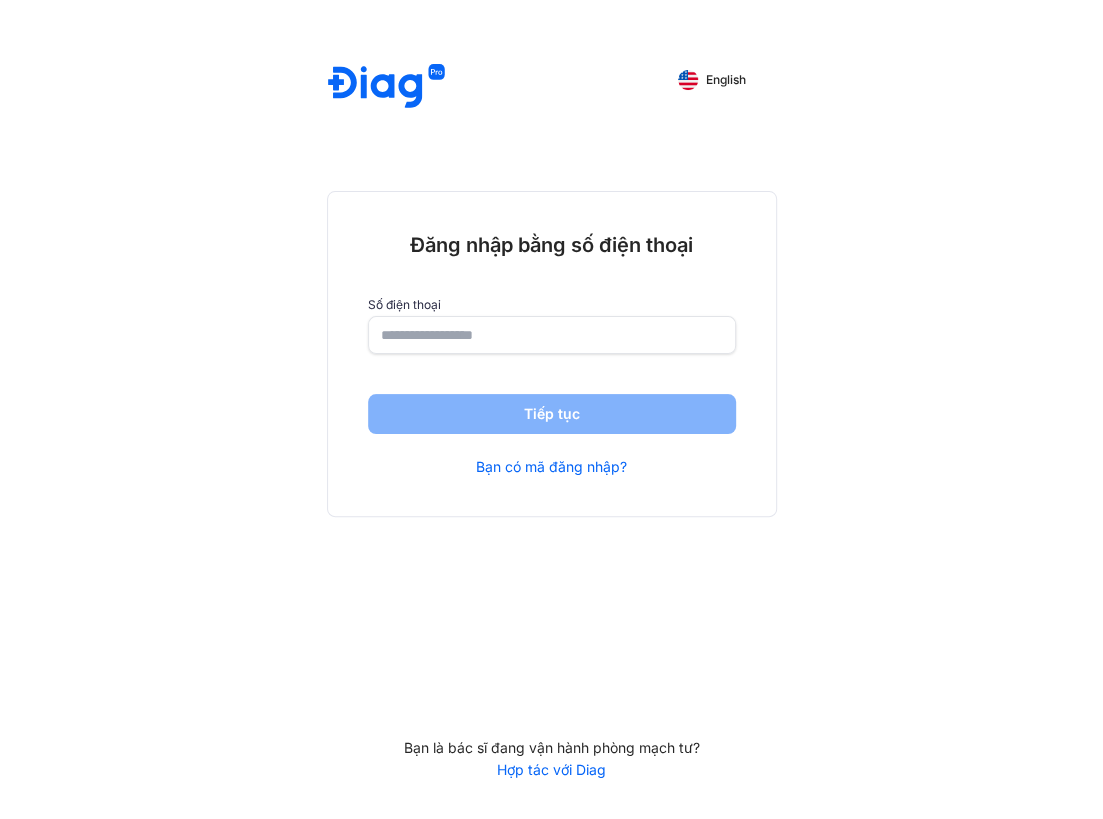 click 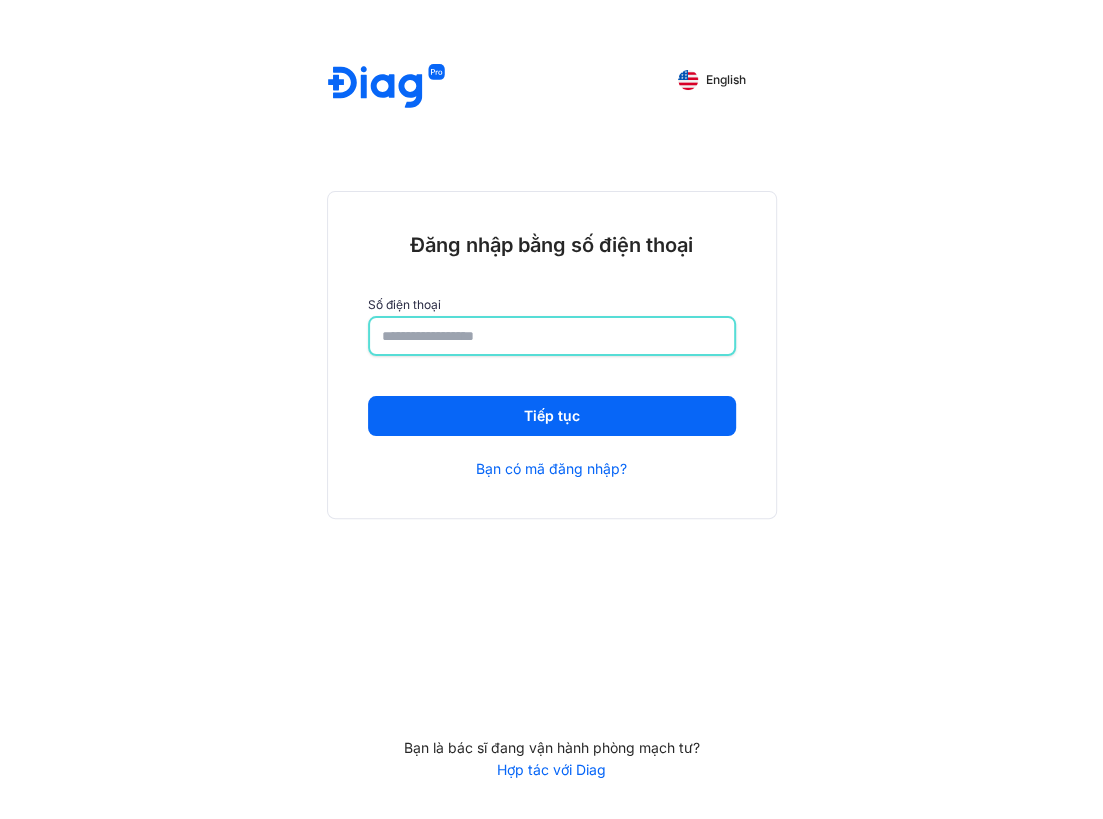 type on "**********" 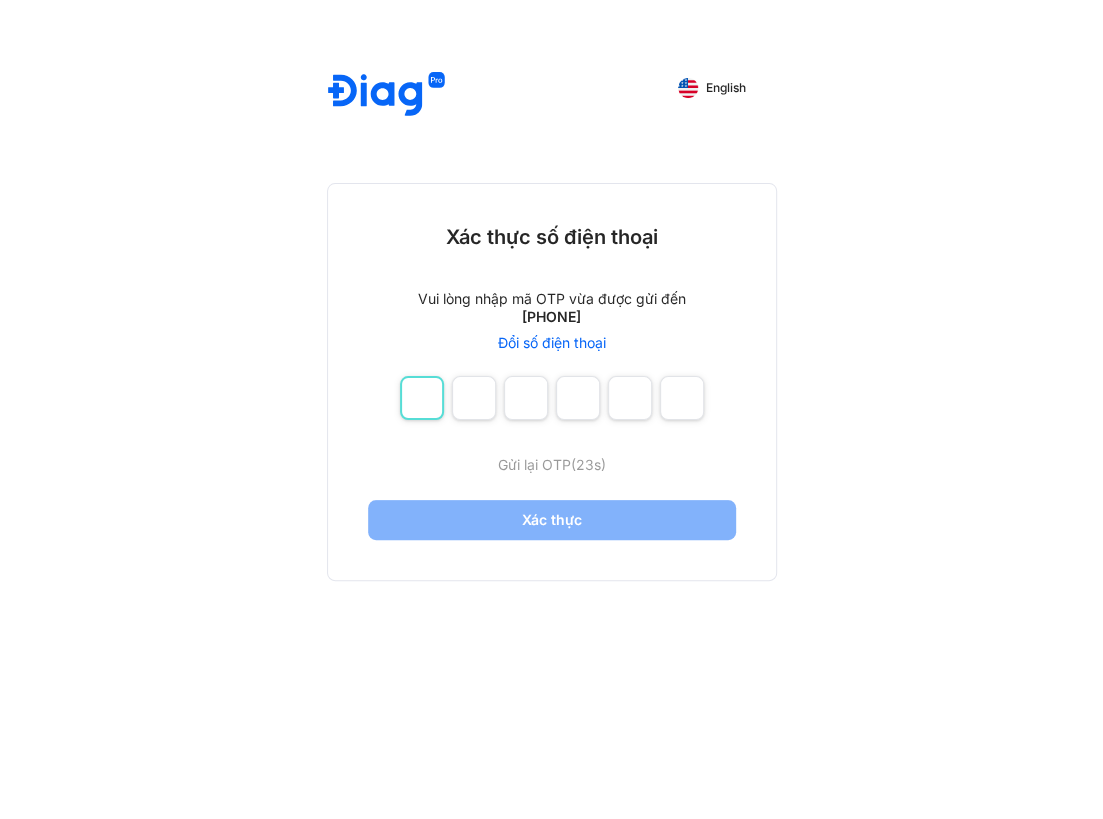 click at bounding box center [422, 398] 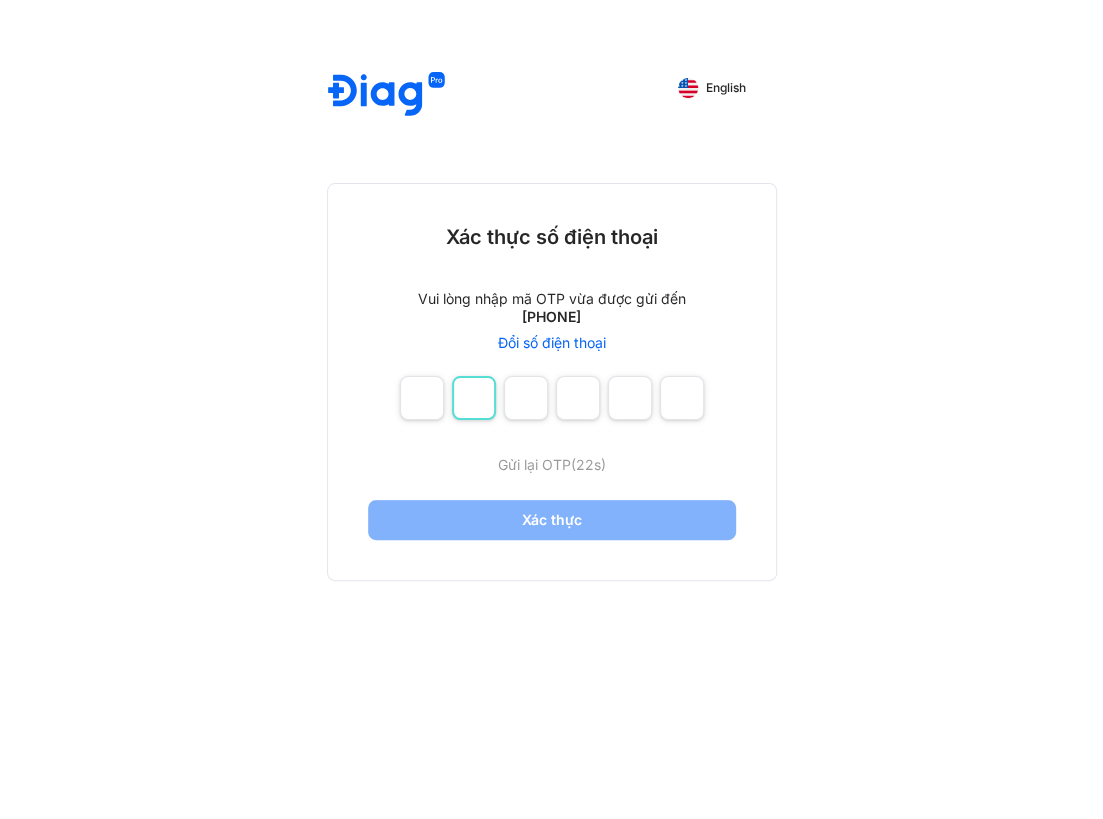 type on "*" 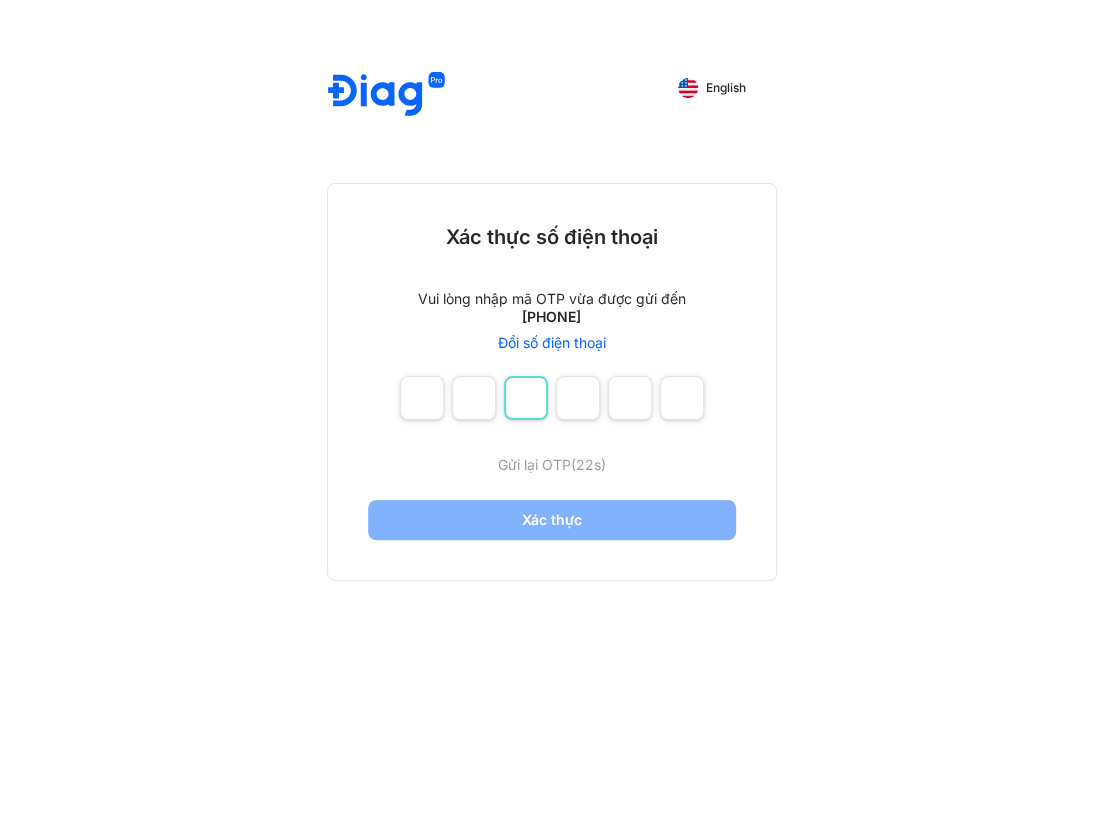 type on "*" 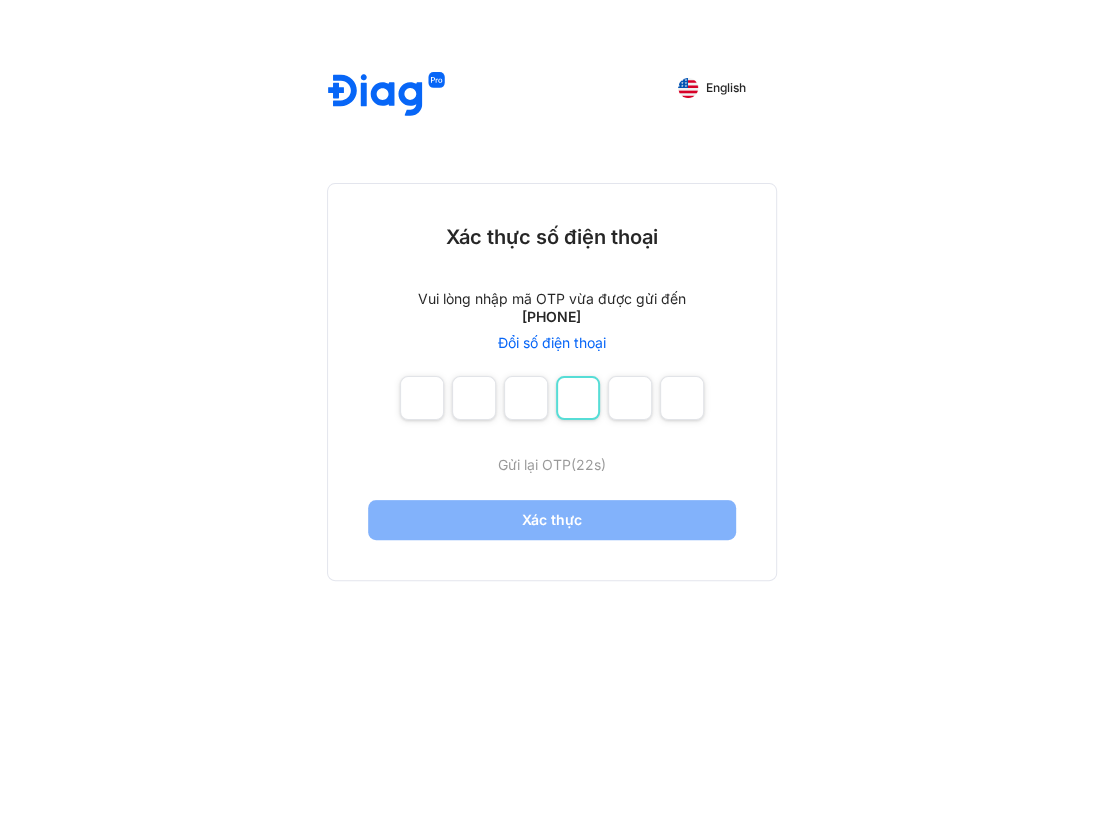 type on "*" 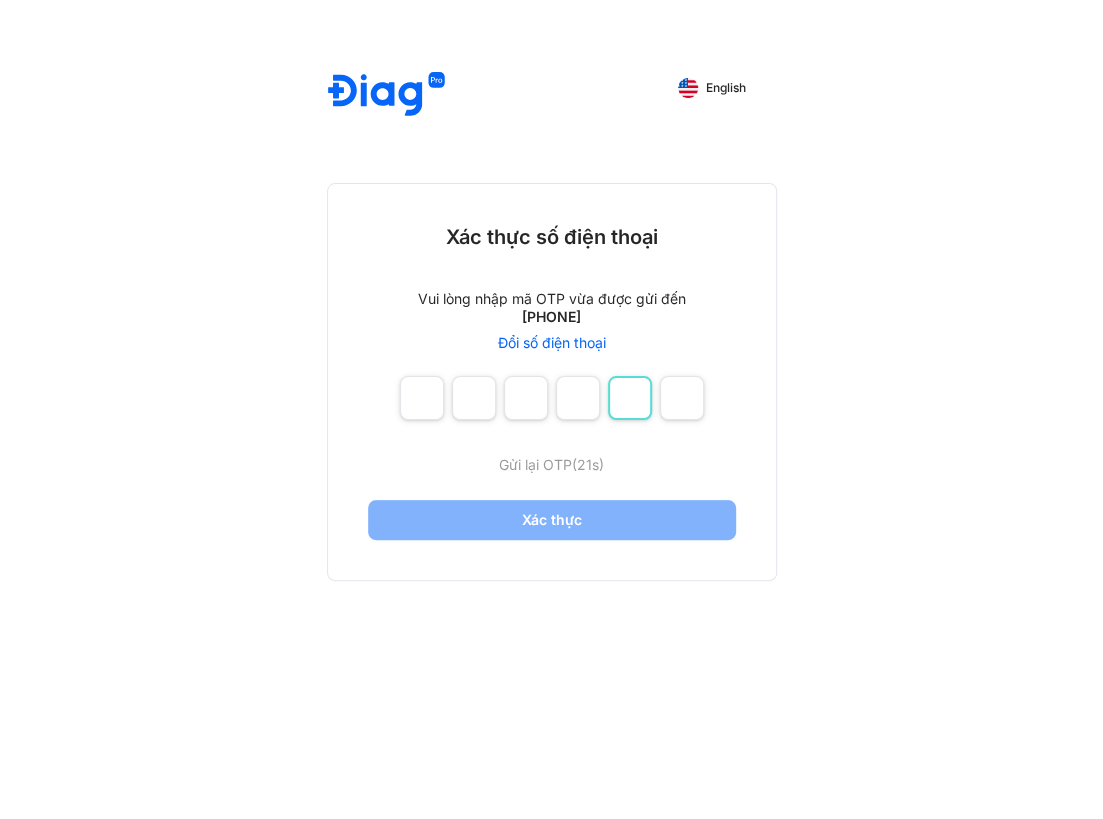 type on "*" 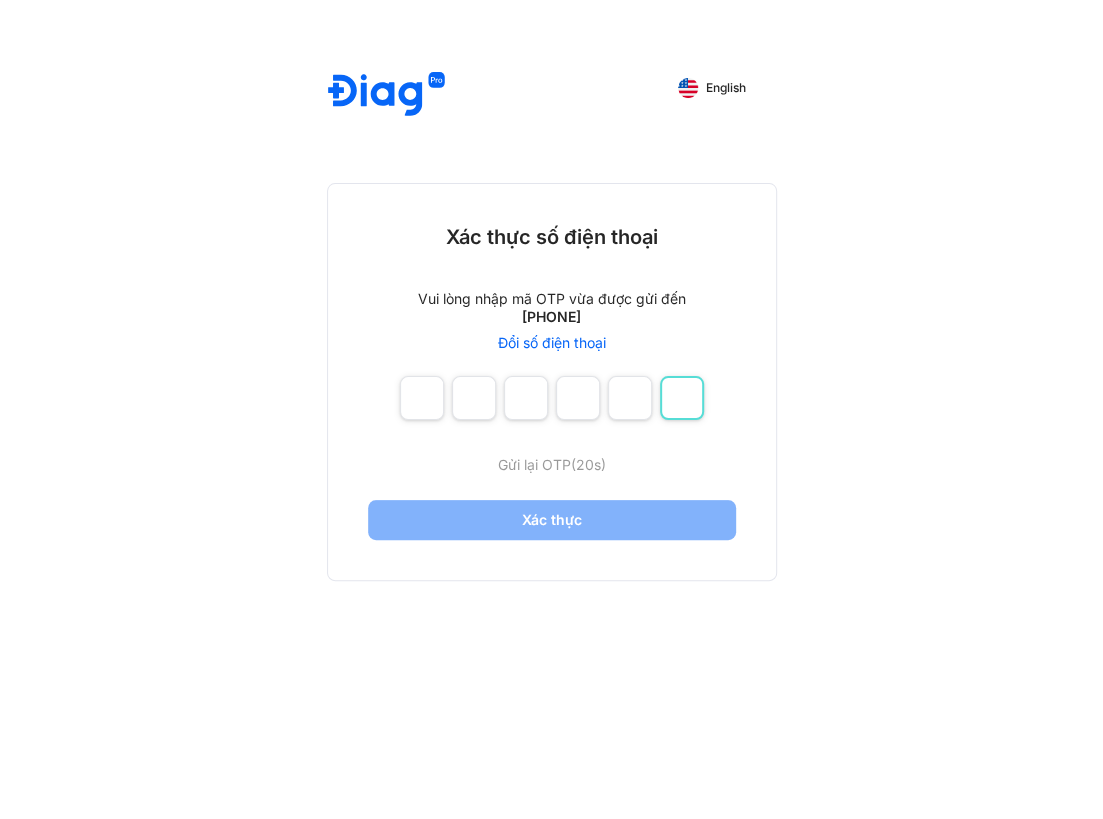 type on "*" 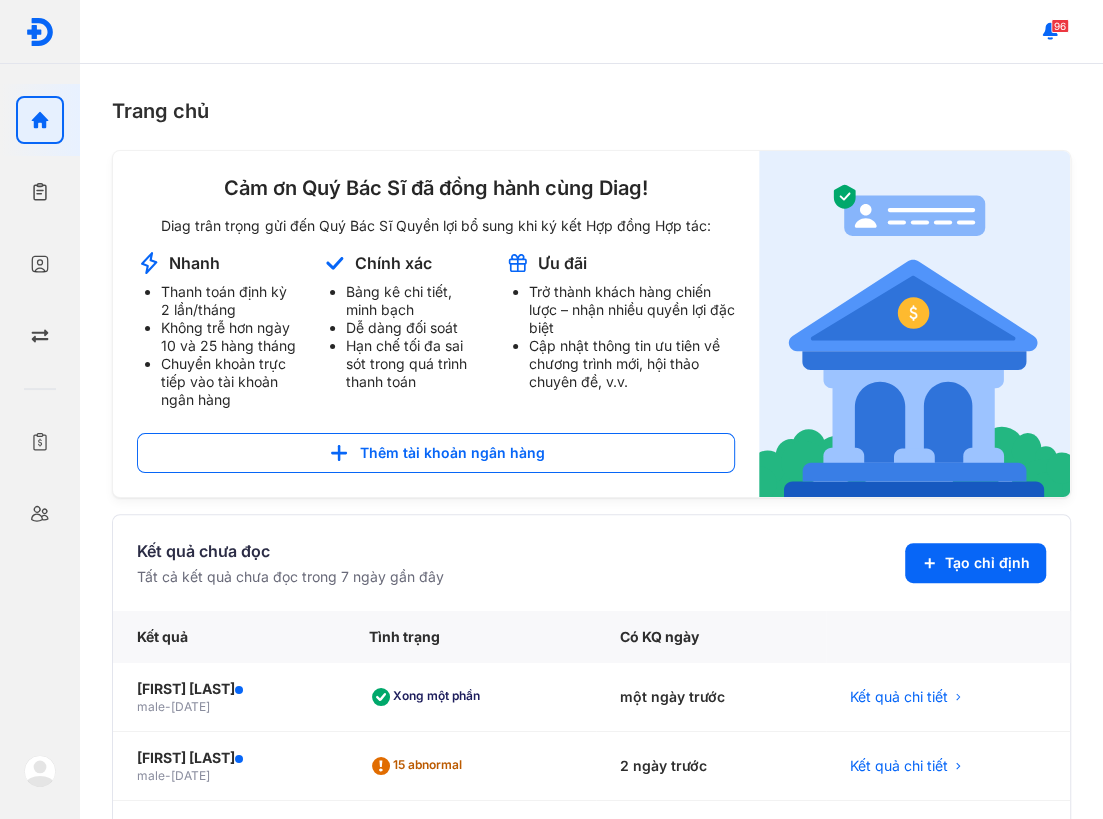 click on "Trang chủ" at bounding box center [591, 111] 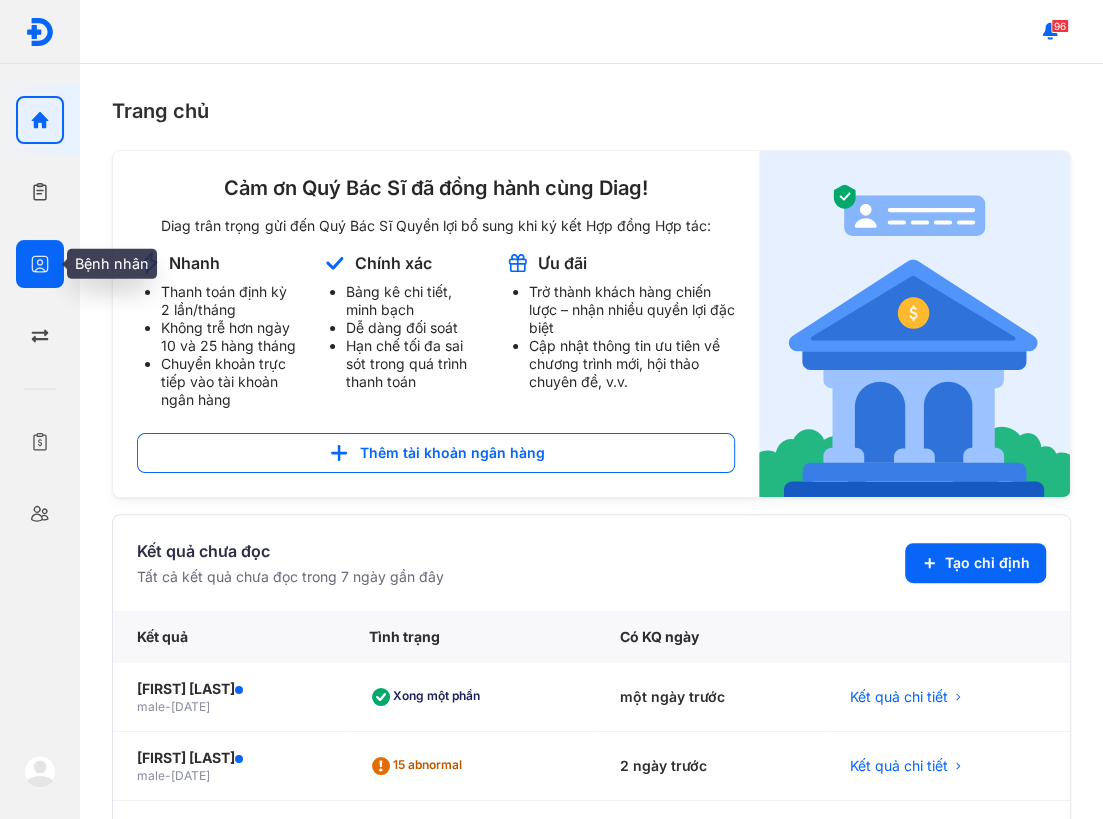 click 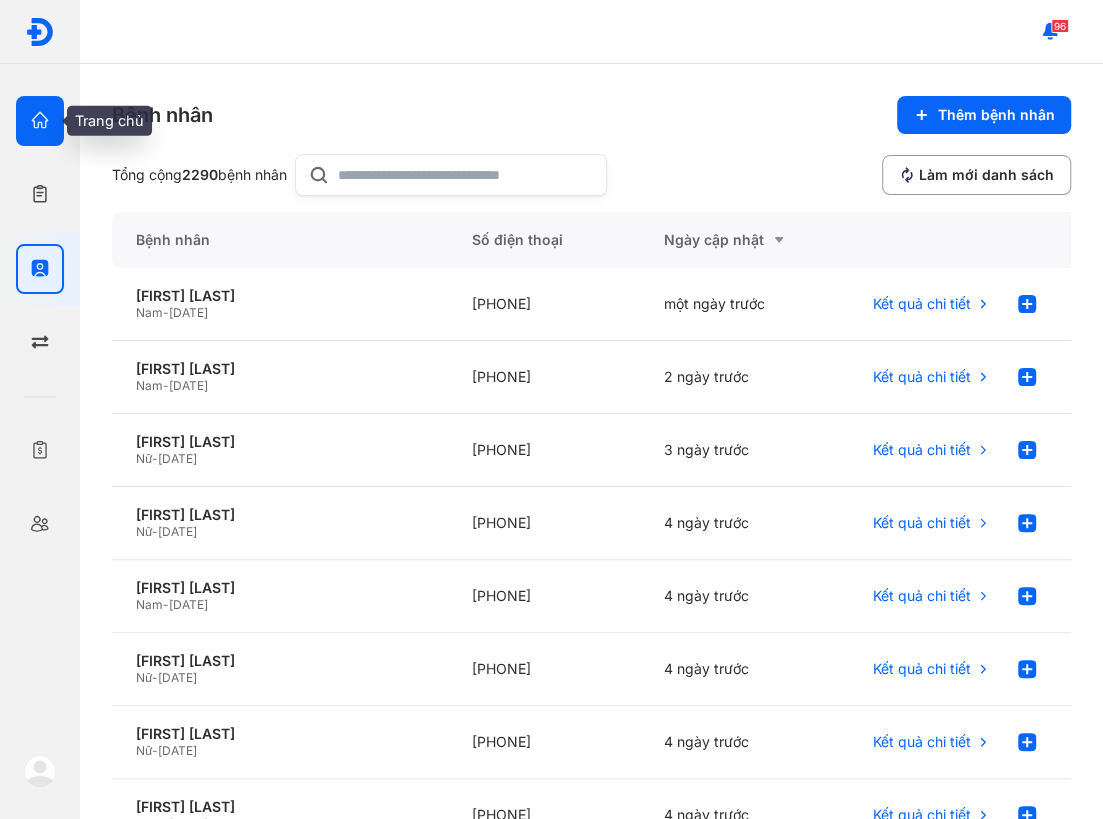 click 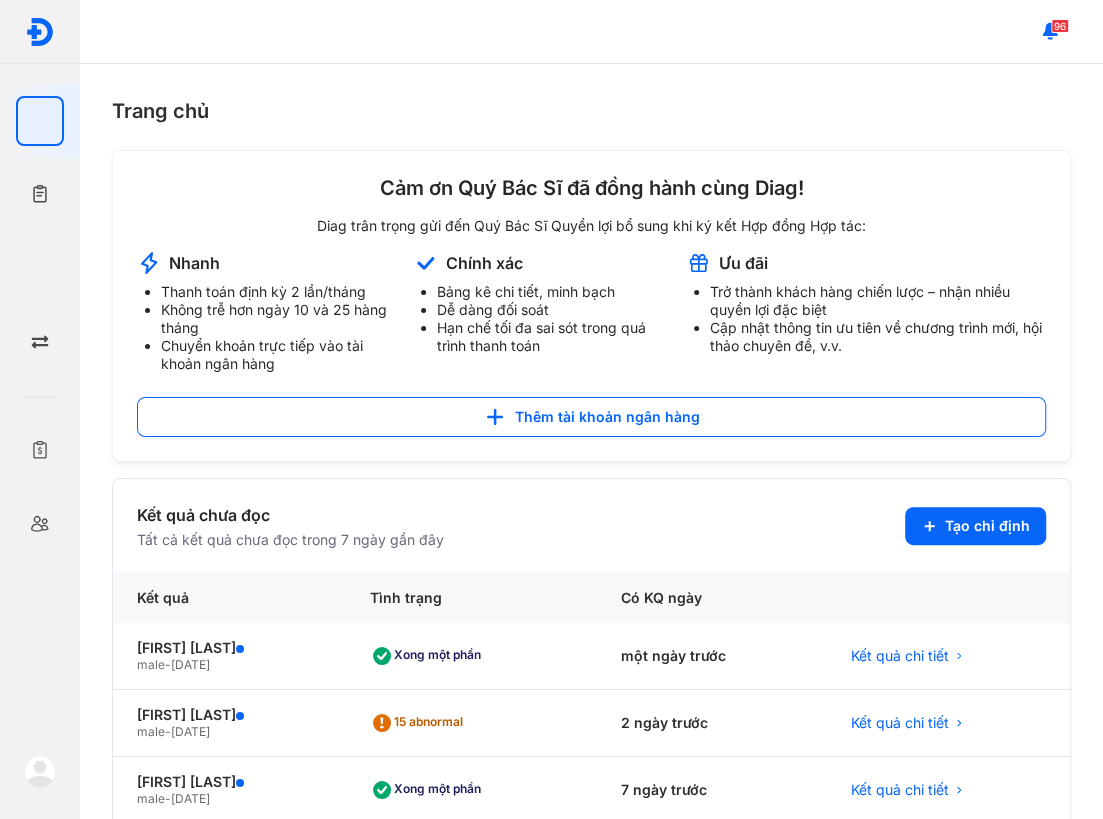 click on "Trang chủ" at bounding box center (591, 111) 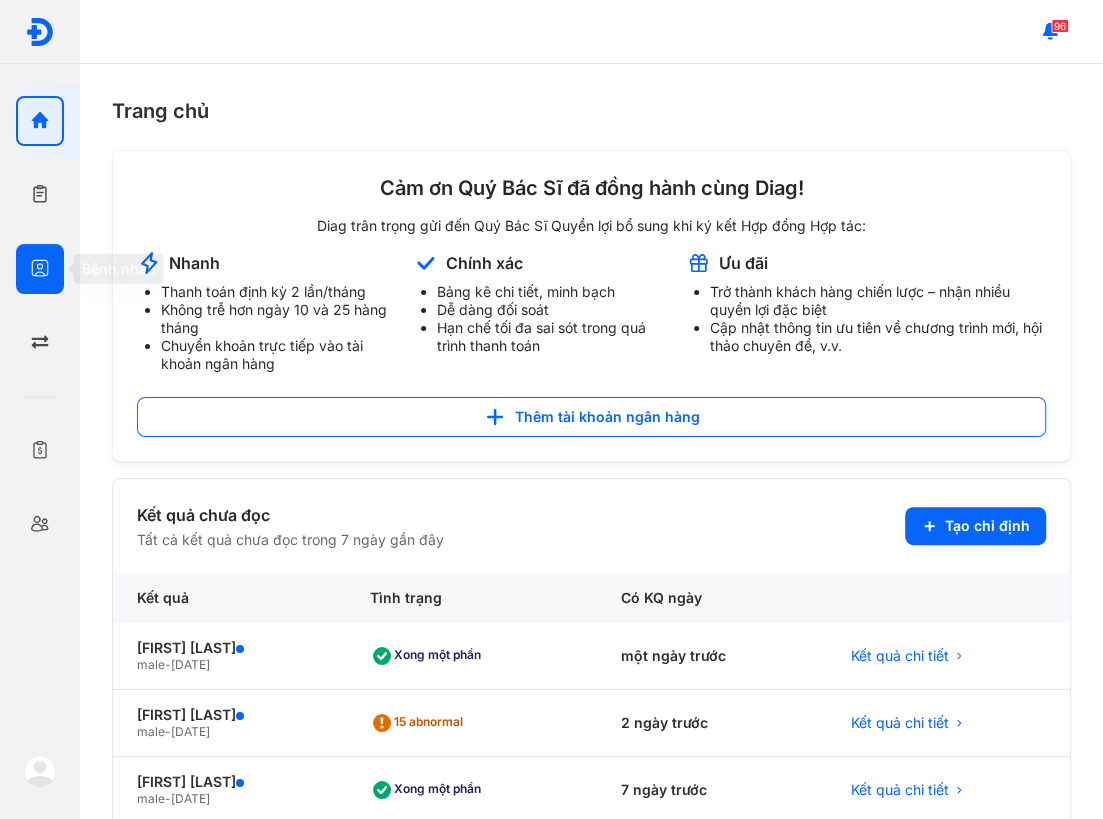click 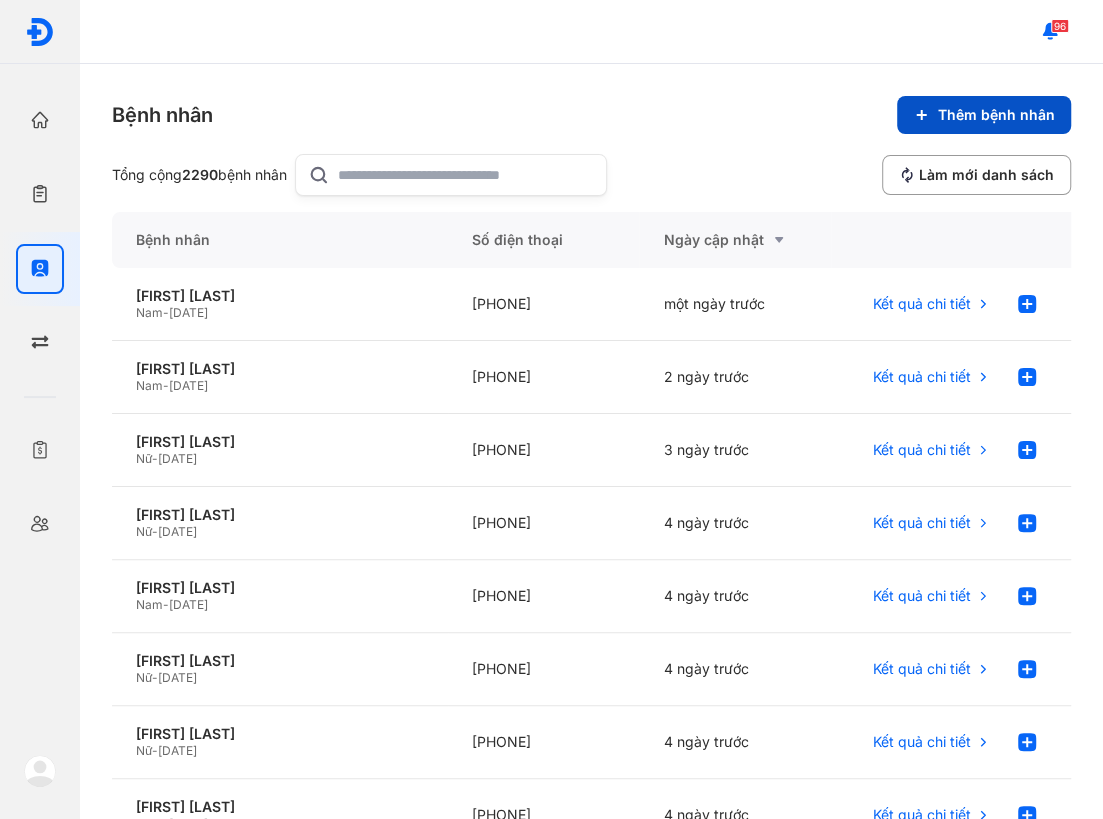 click on "Thêm bệnh nhân" 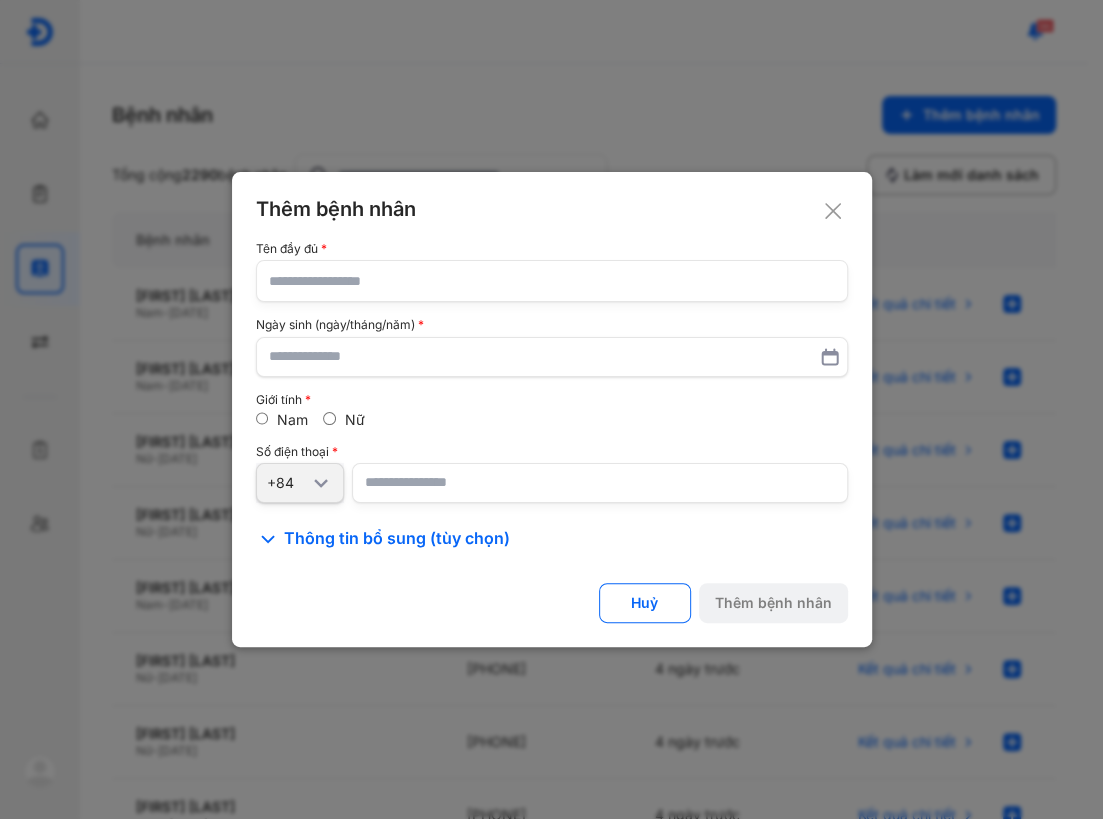 click 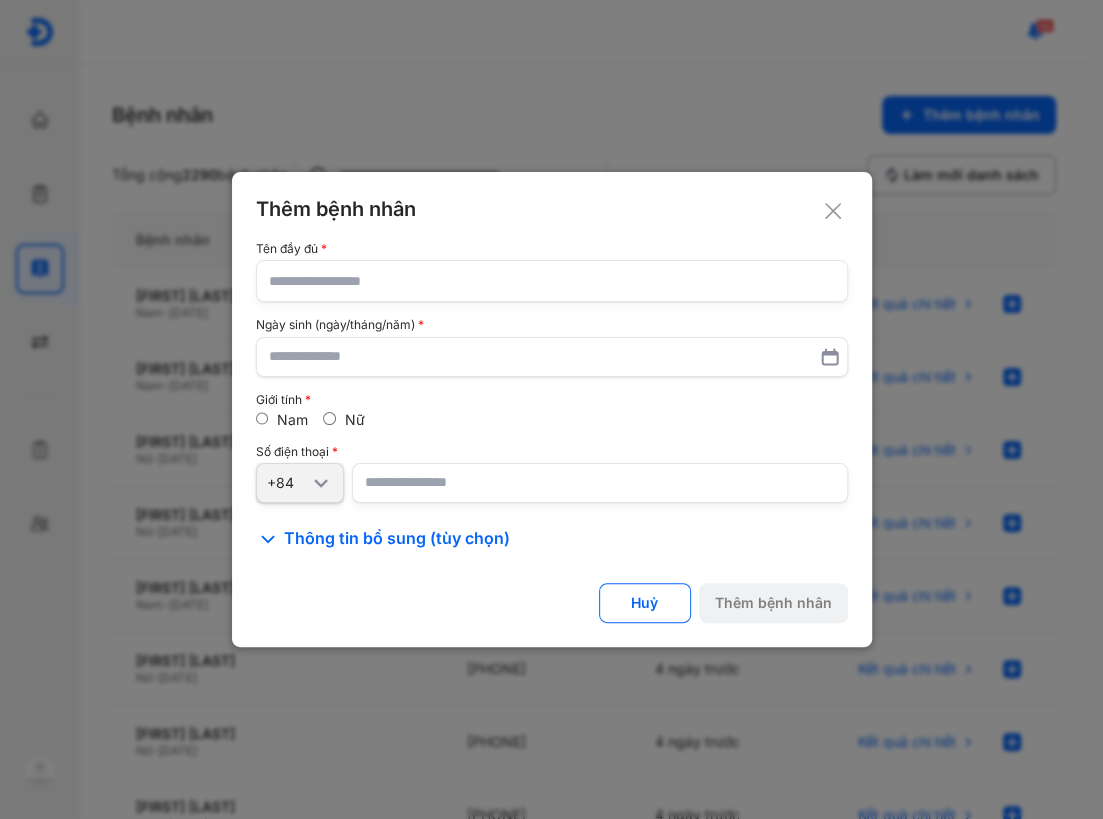 click 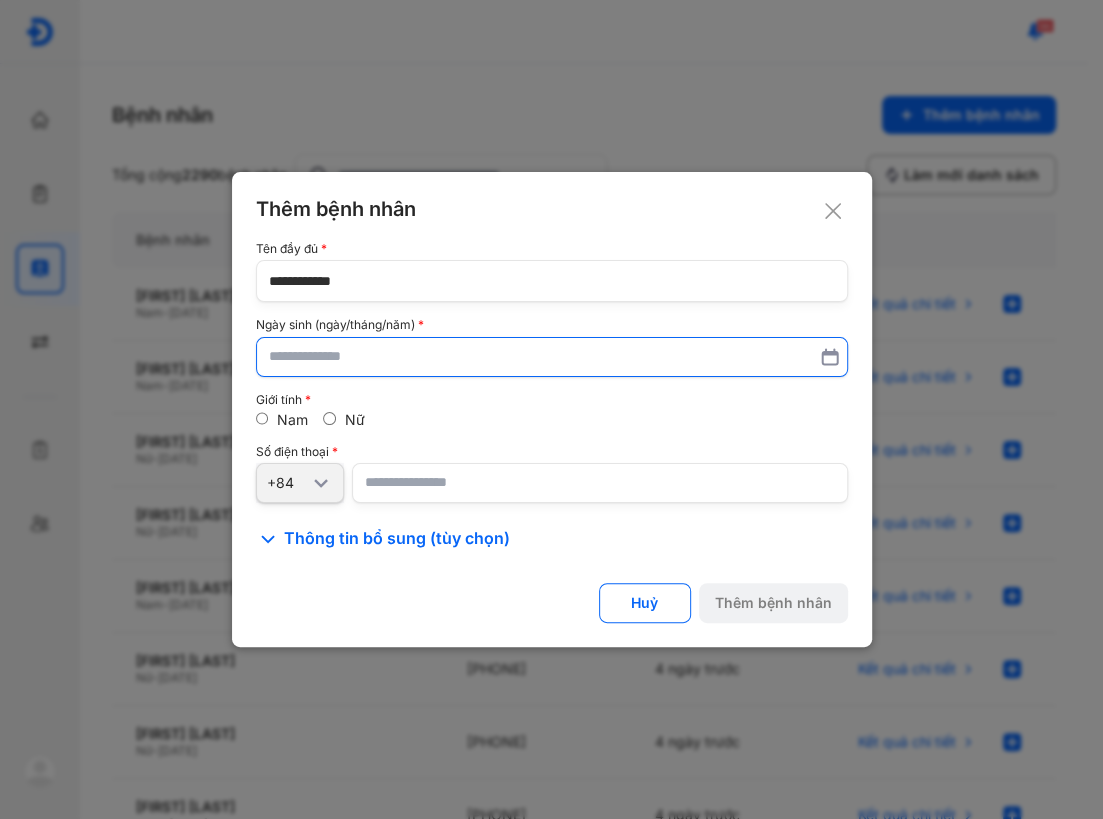 type on "**********" 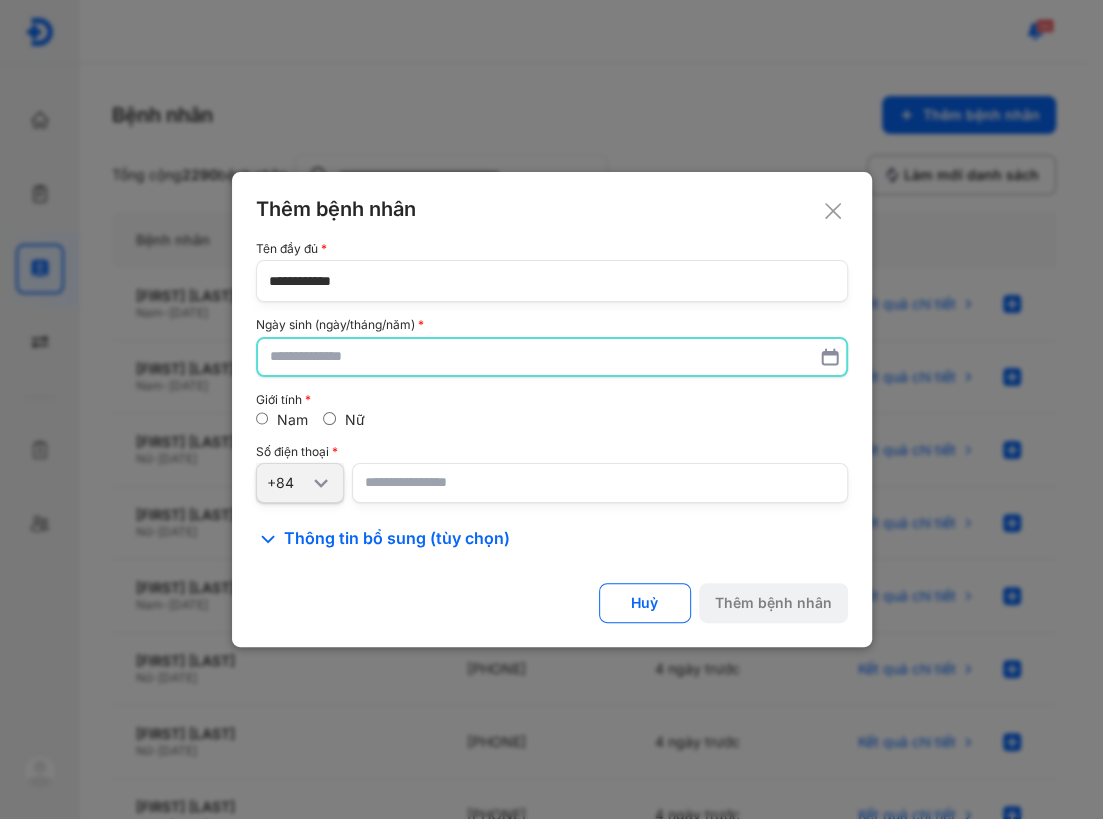 click at bounding box center (552, 357) 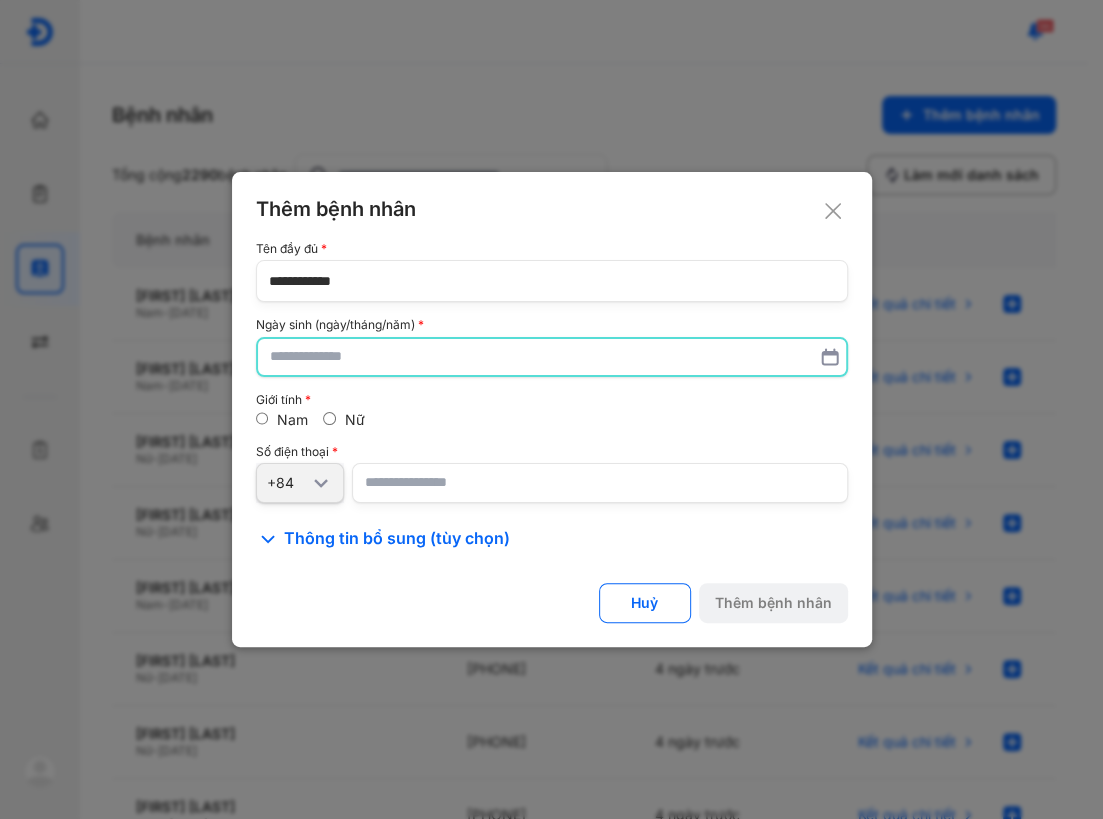type on "*" 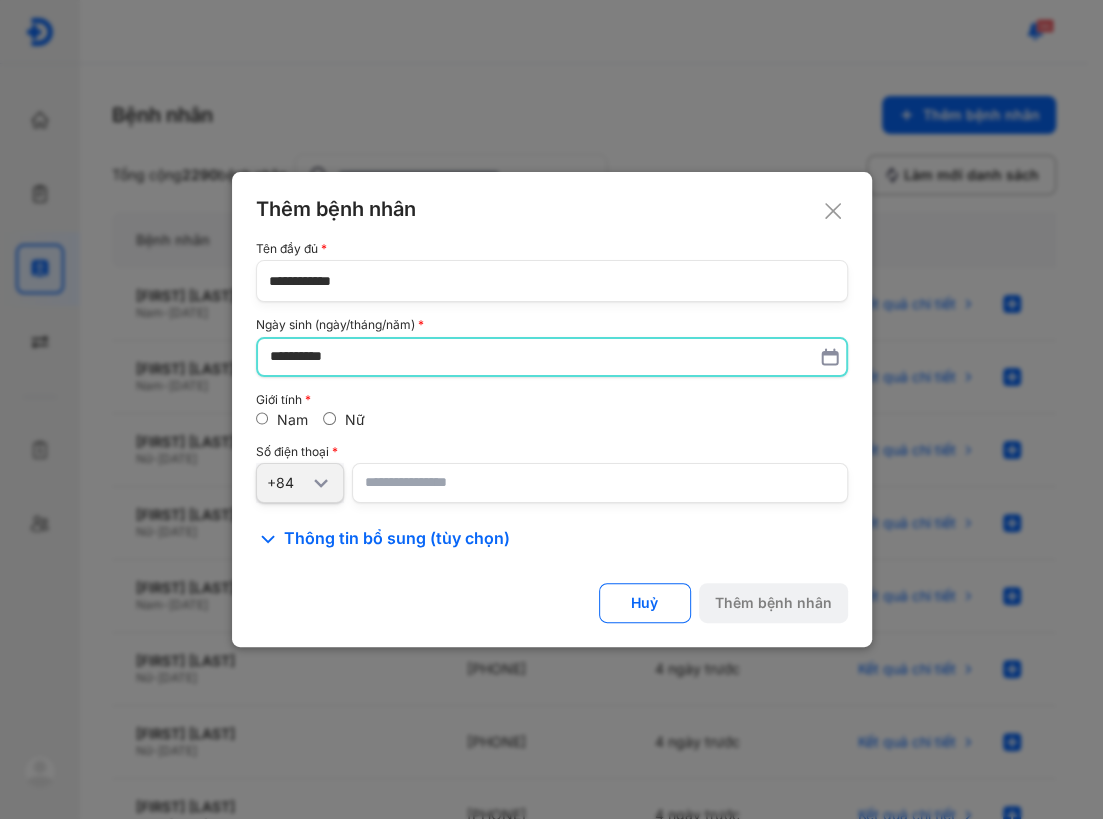 type on "**********" 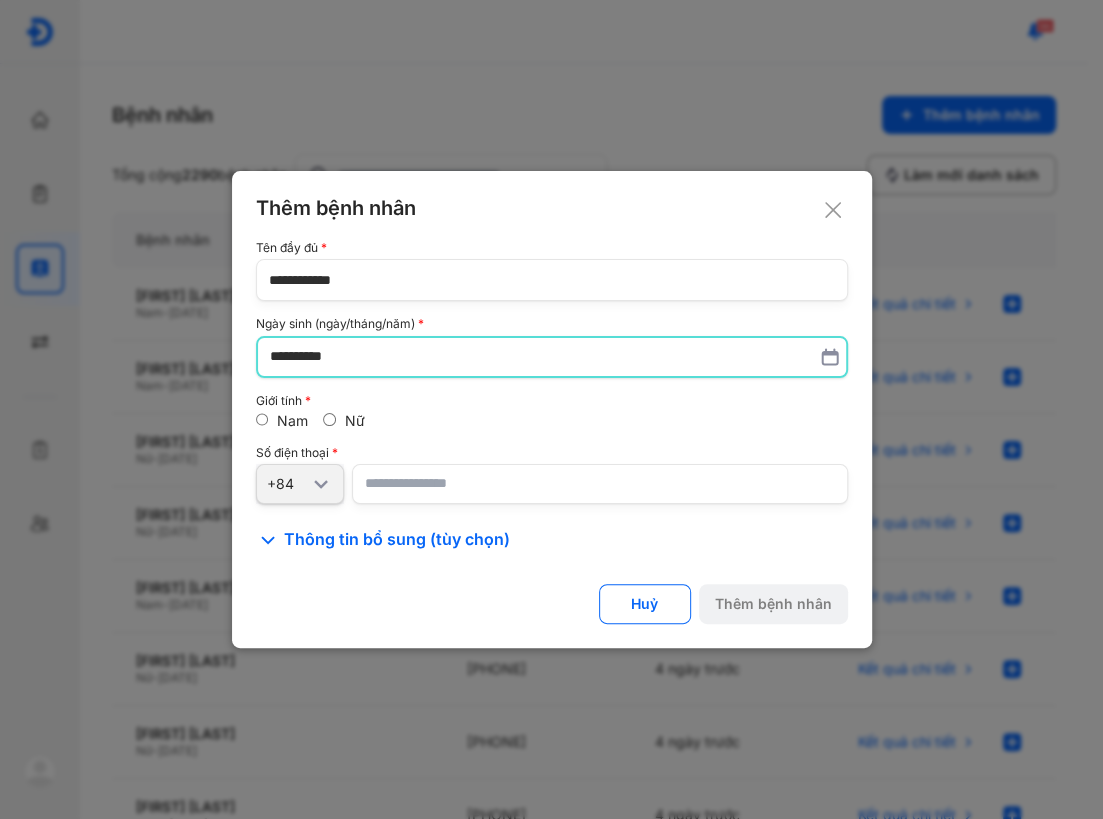 click at bounding box center [600, 484] 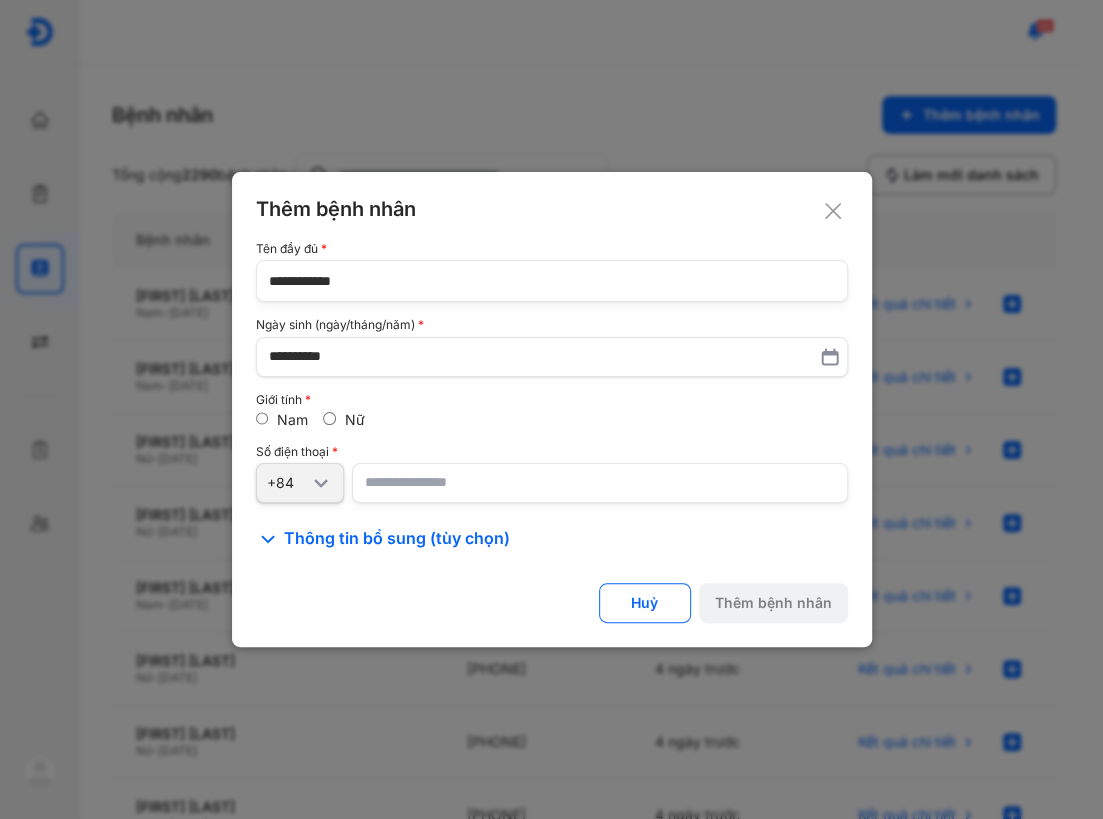 click at bounding box center (600, 483) 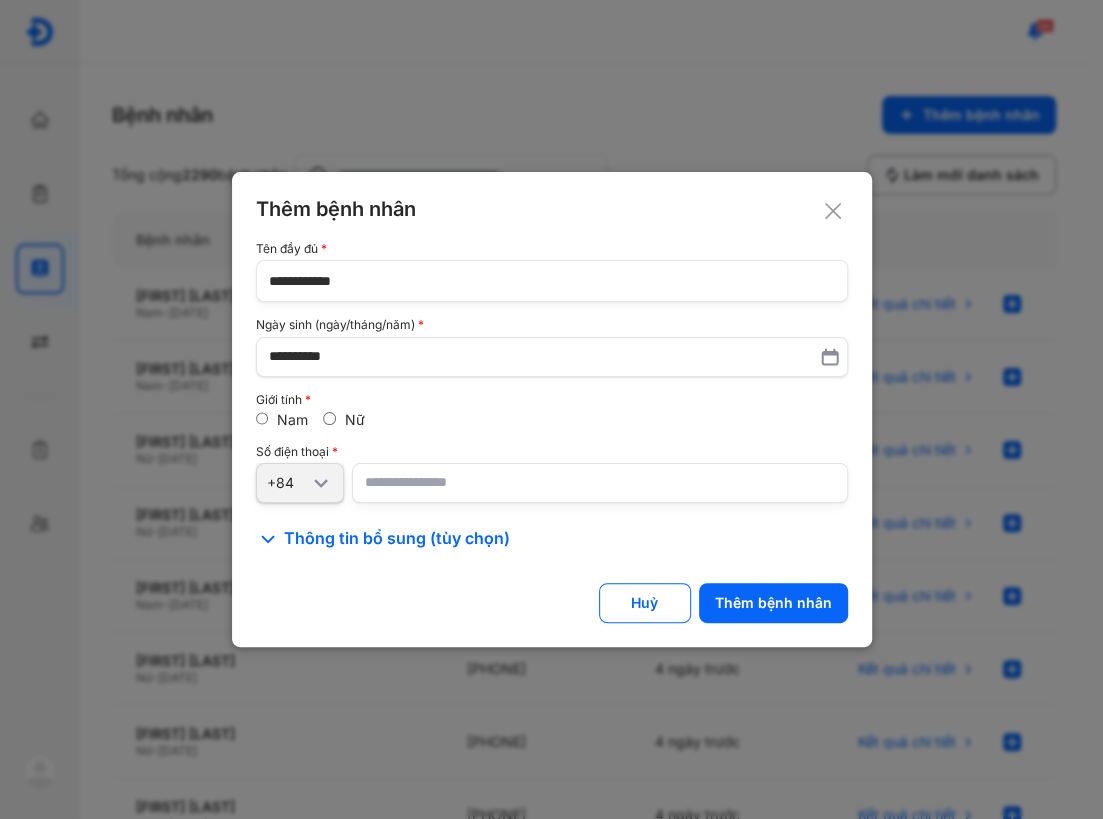 click on "**********" at bounding box center (600, 483) 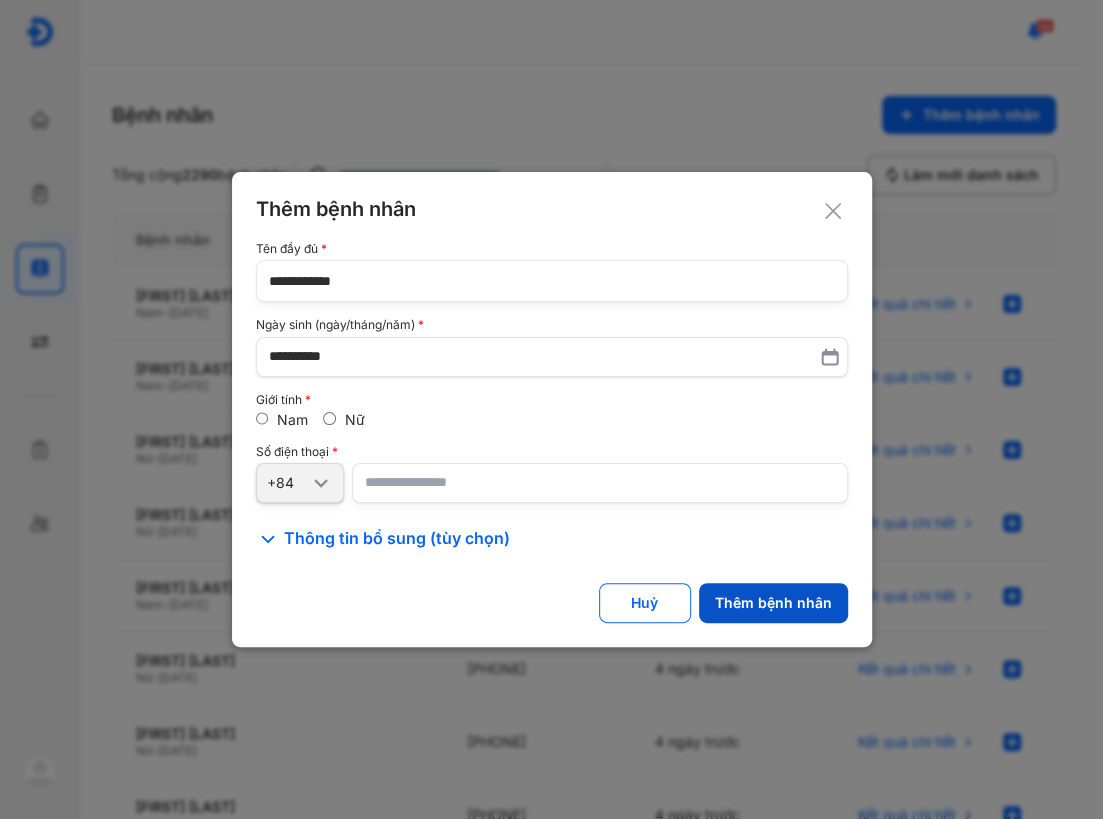 type on "**********" 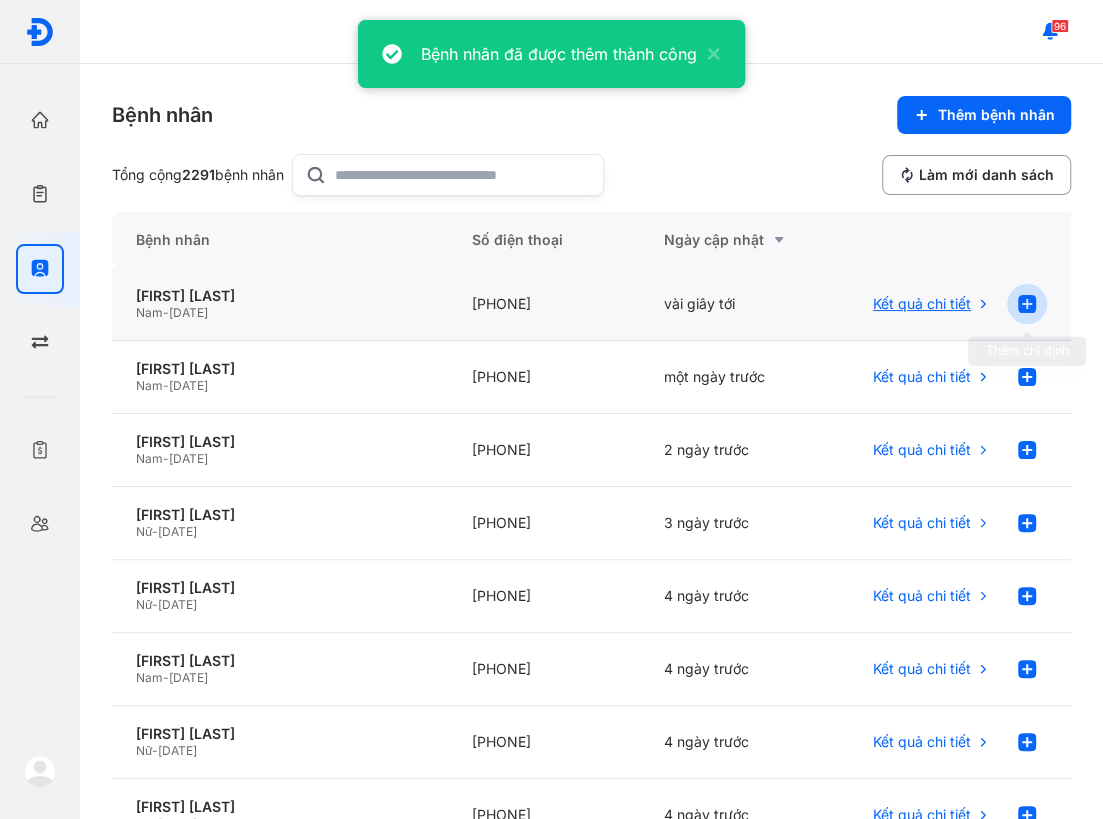 click 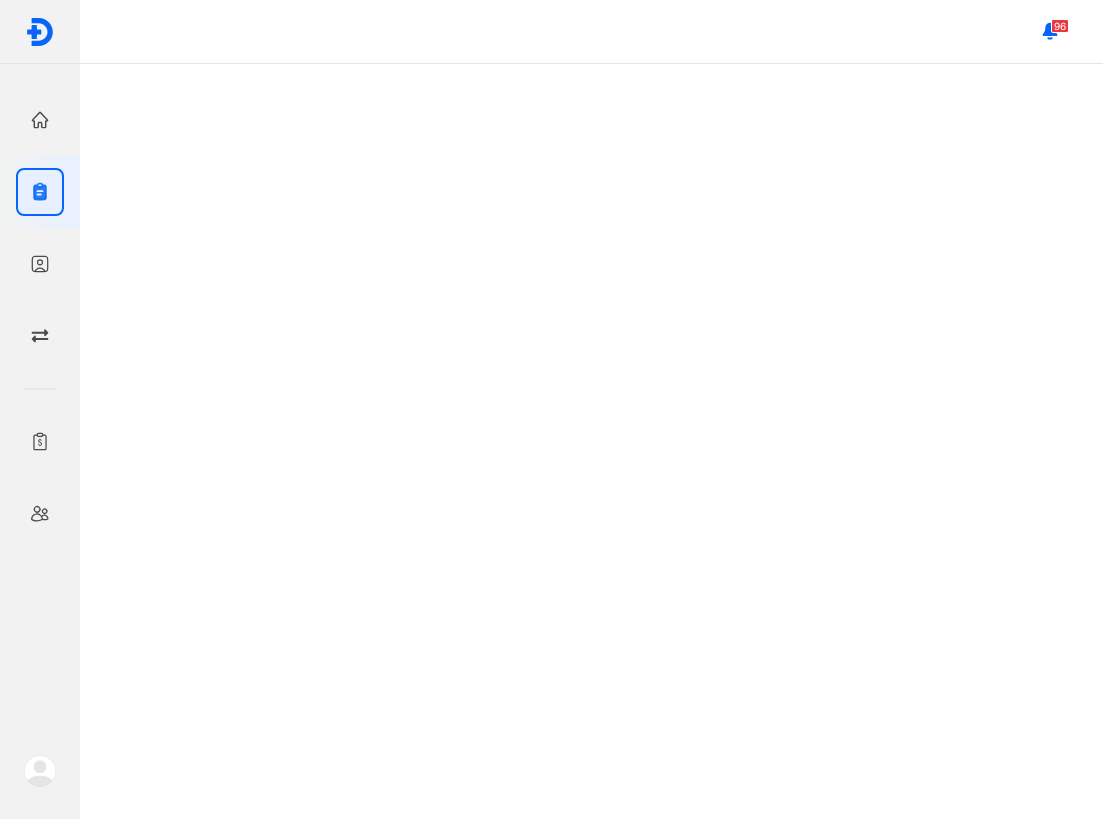 scroll, scrollTop: 0, scrollLeft: 0, axis: both 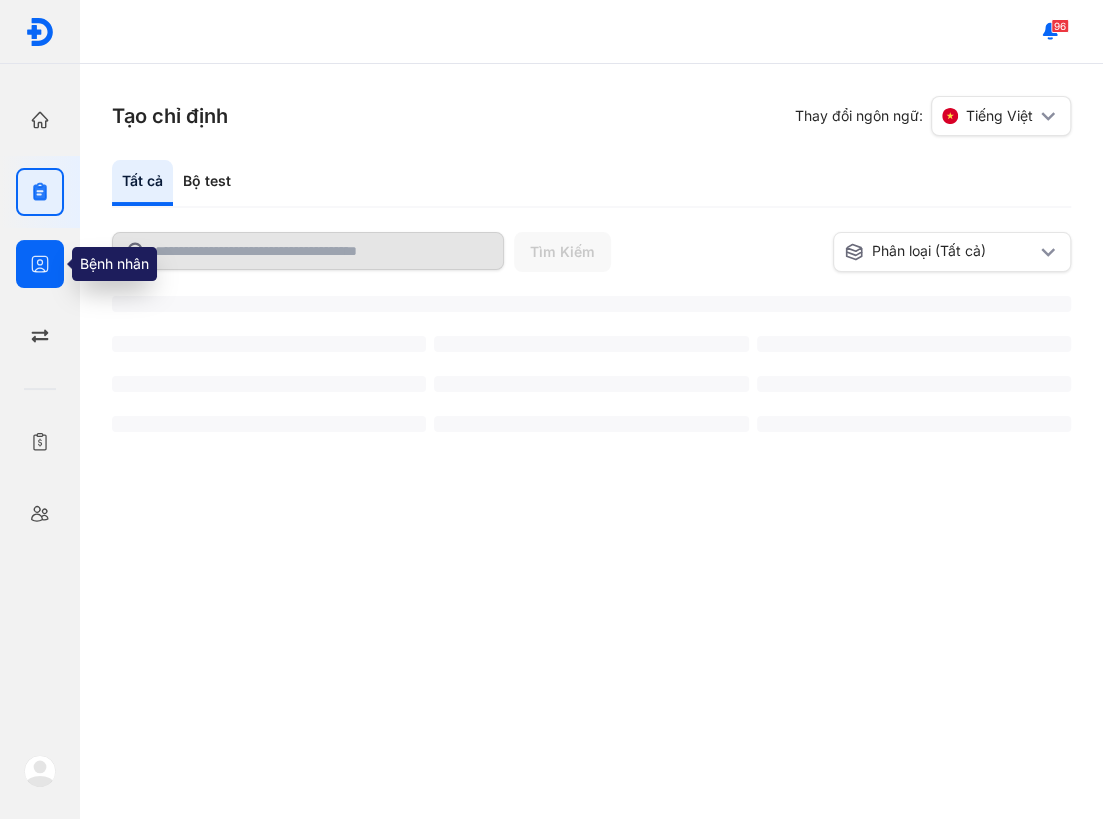 click 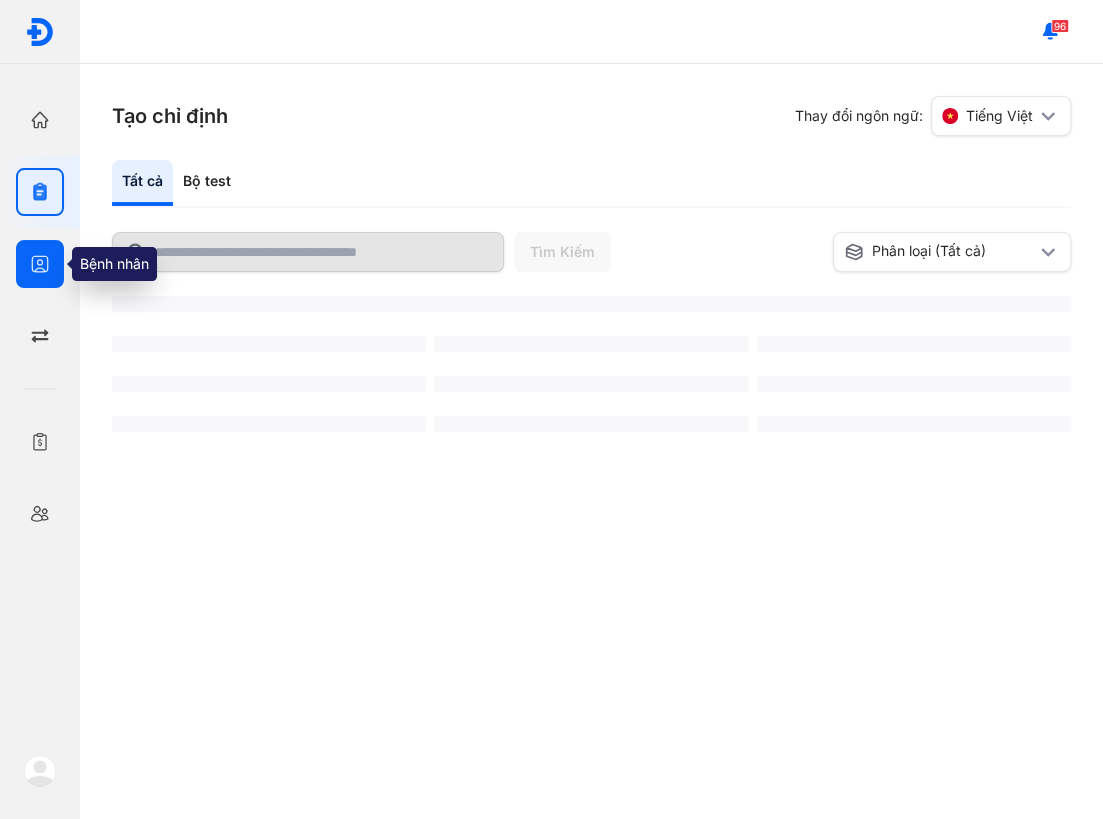 click on "lx 2 Xét nghiệm Định lượng iPTH (intact Parathyroid hormone) [Huyết Thanh], Canxi (Ca) [Nước Tiểu] Thêm vào chỉ định" at bounding box center [591, 441] 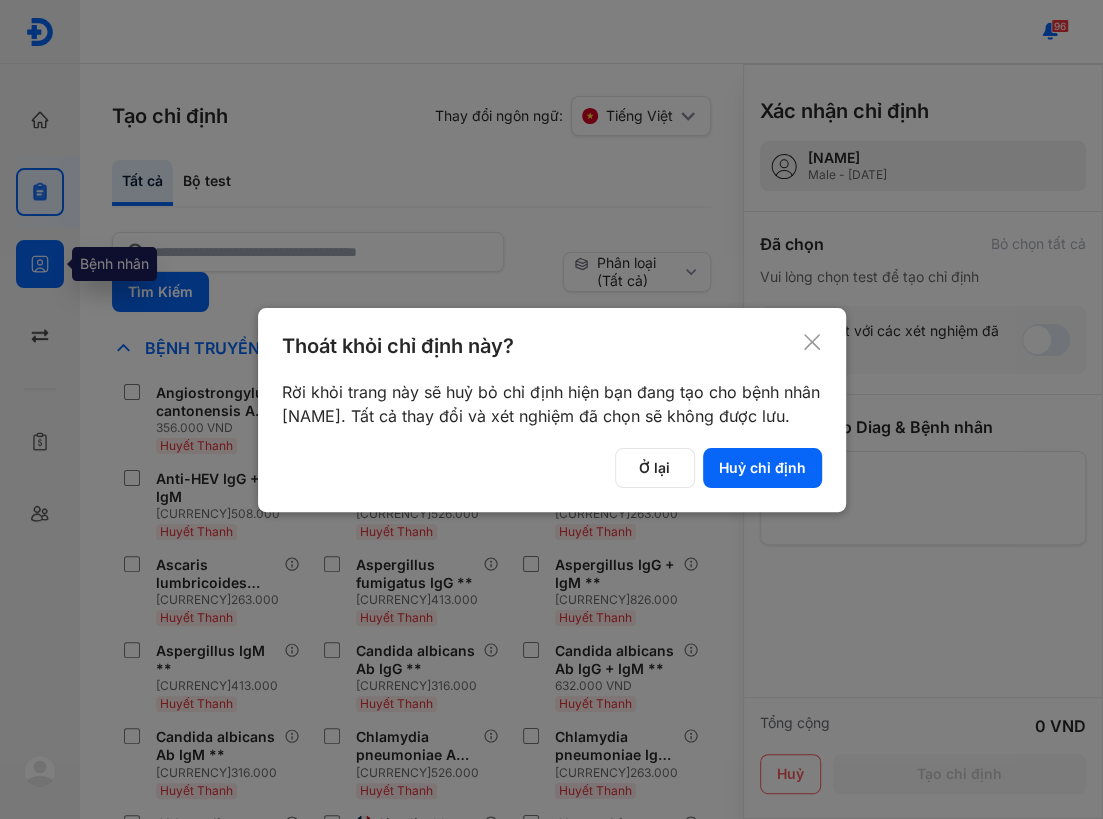 click at bounding box center [551, 409] 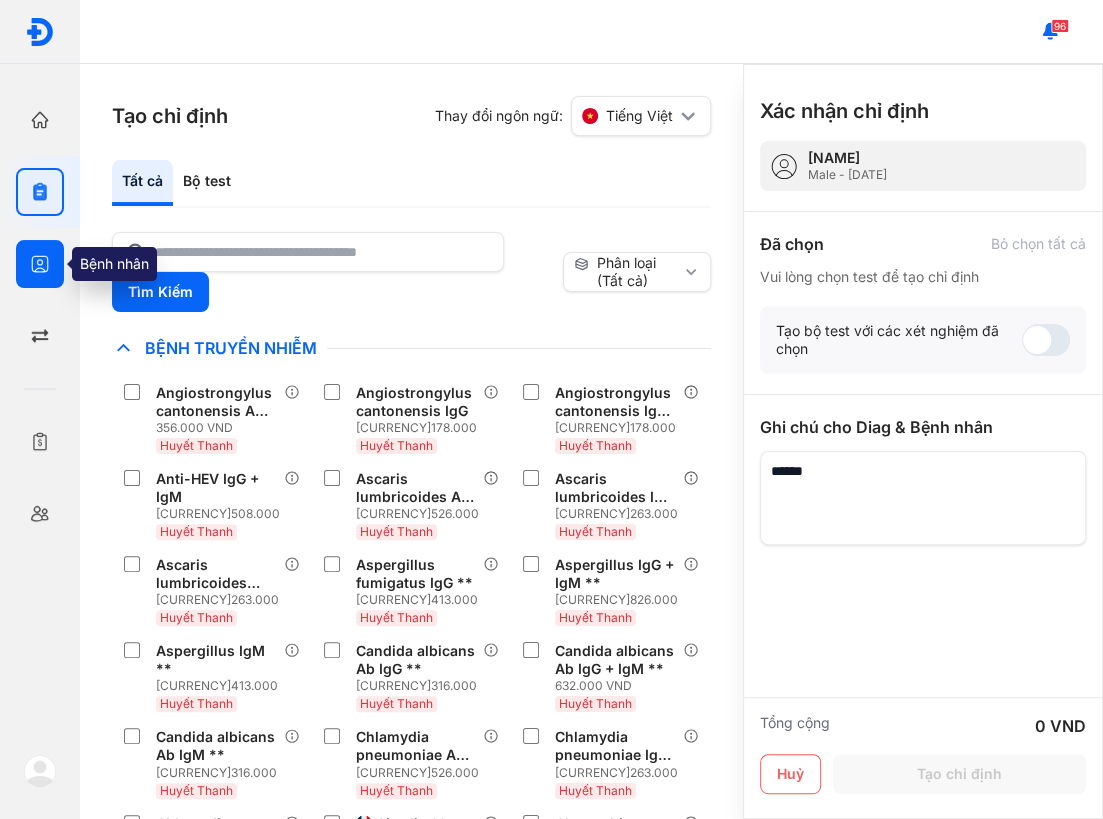 click 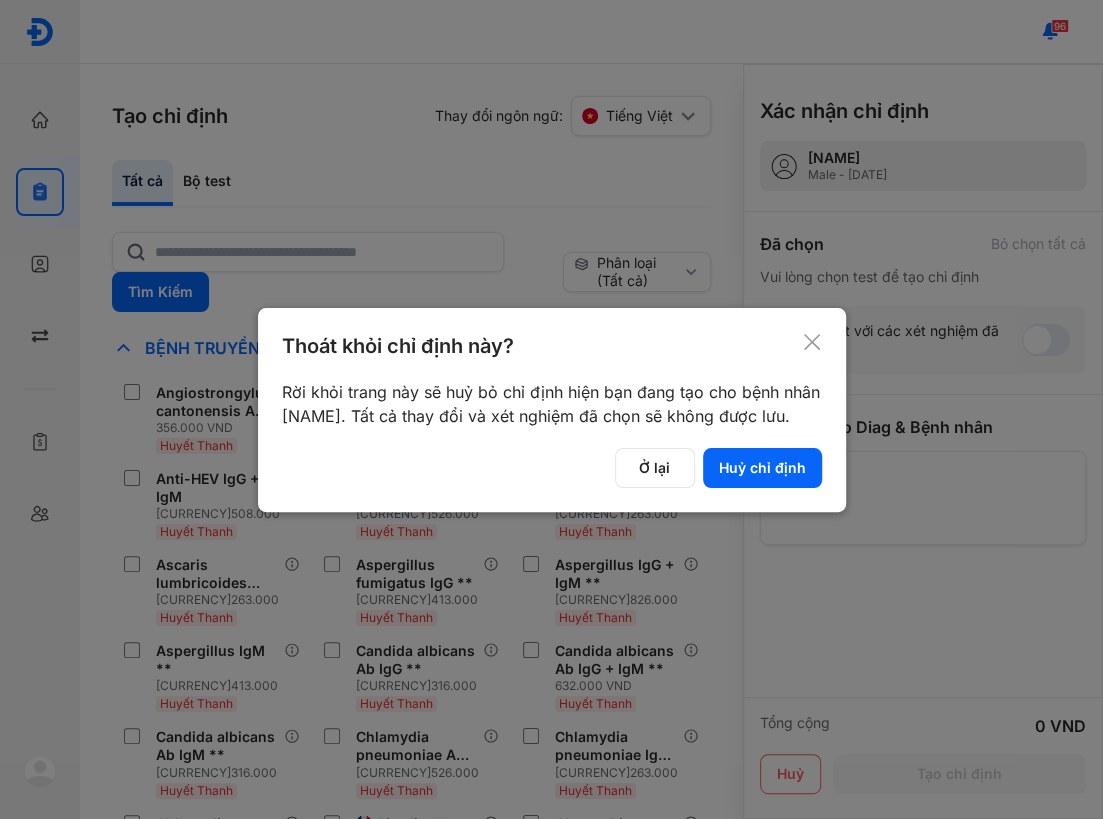 click 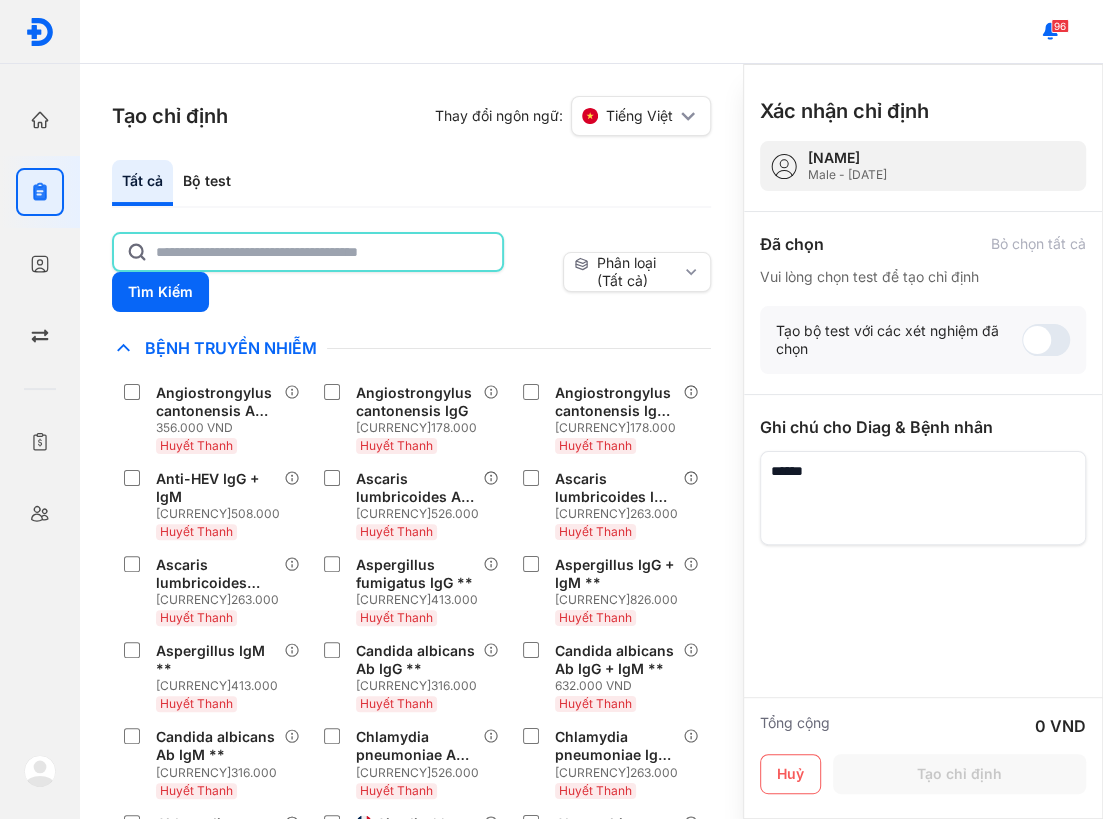 click 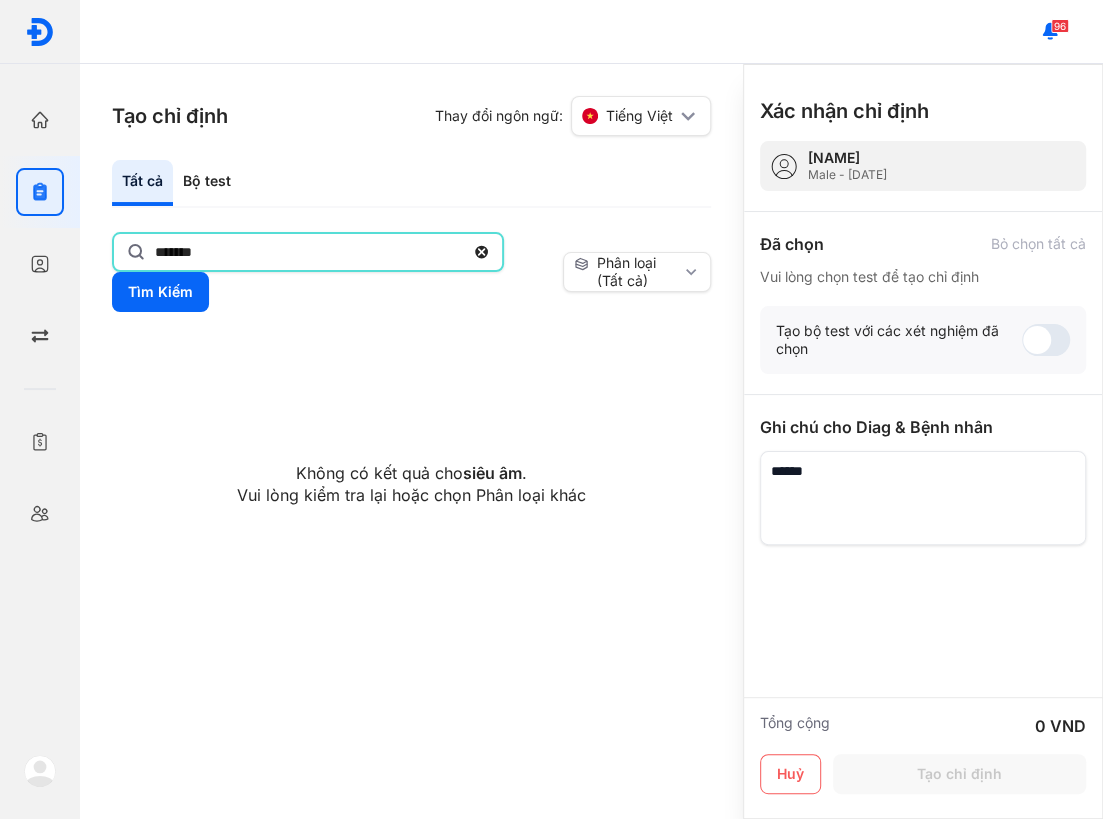 type on "*******" 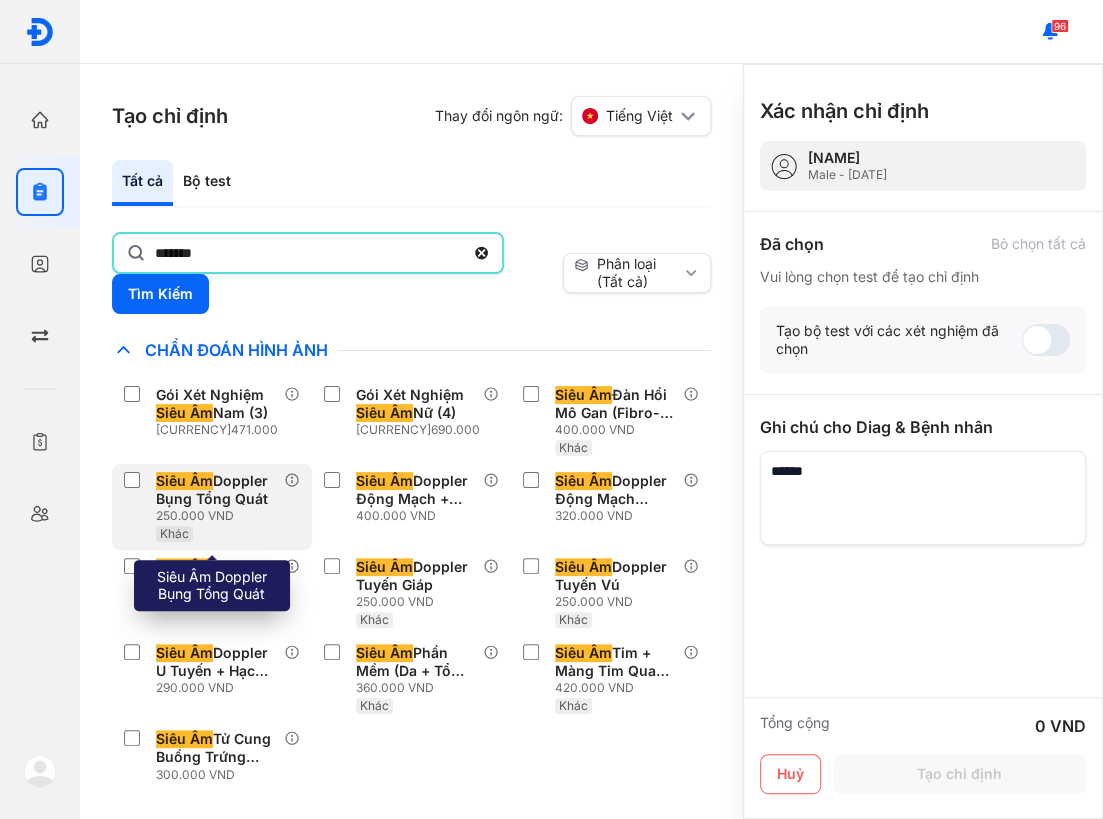 click on "250.000 VND" at bounding box center [220, 516] 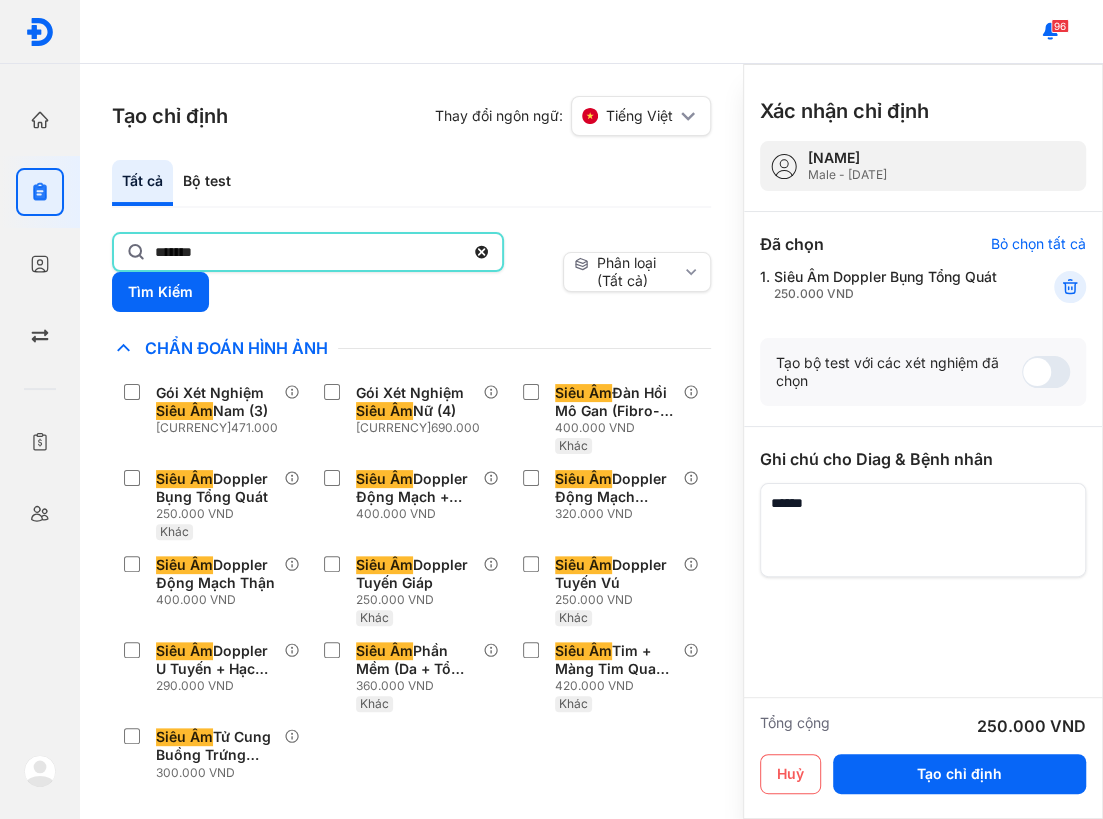 click on "*******" 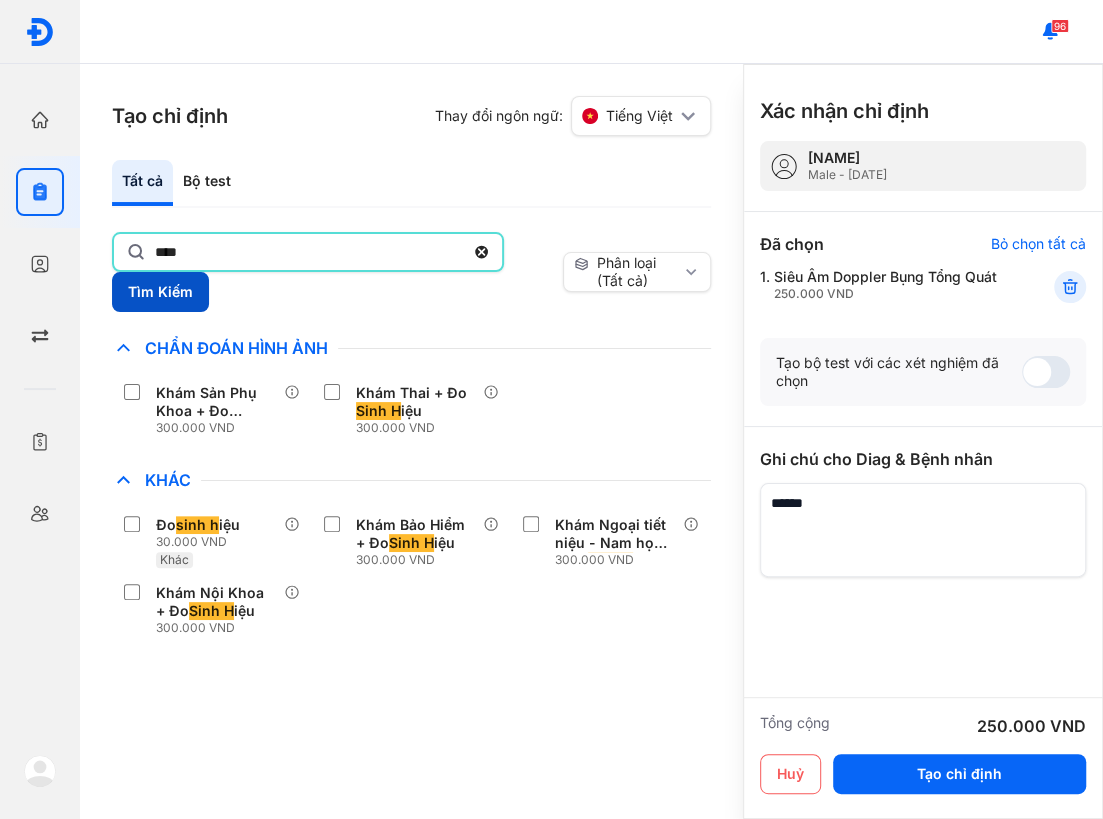 type on "****" 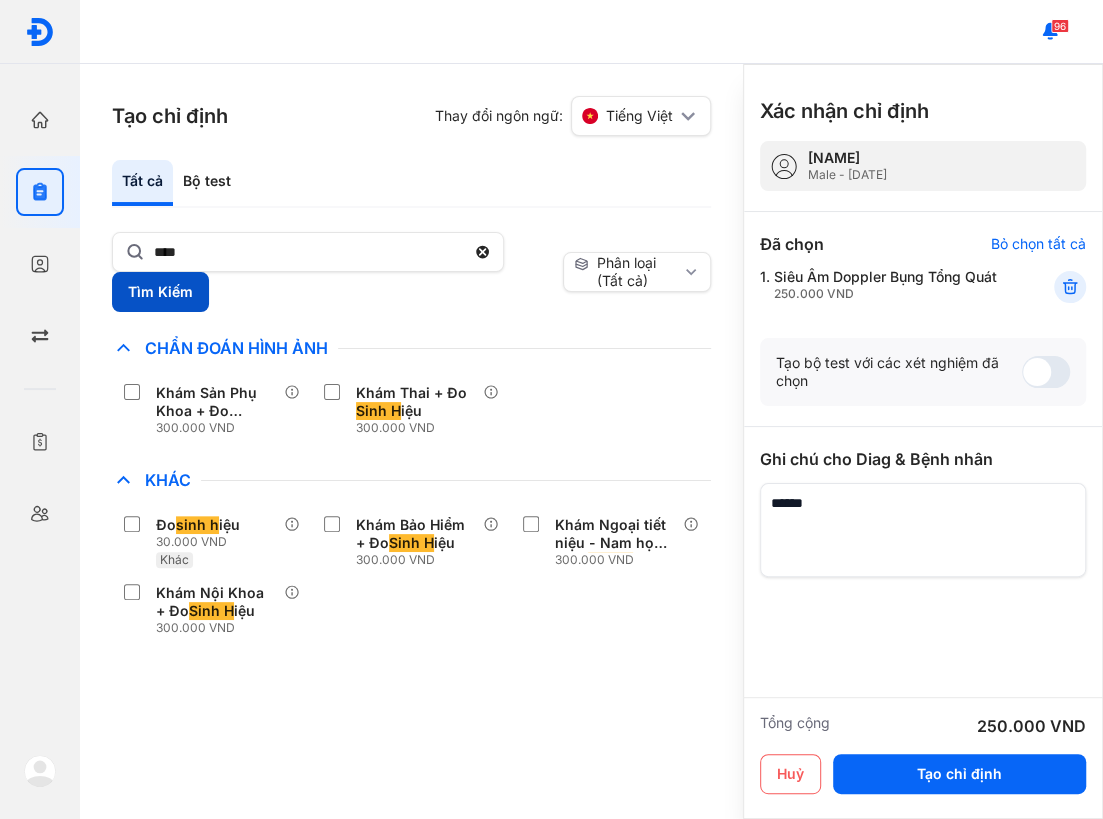 click on "Tìm Kiếm" at bounding box center (160, 292) 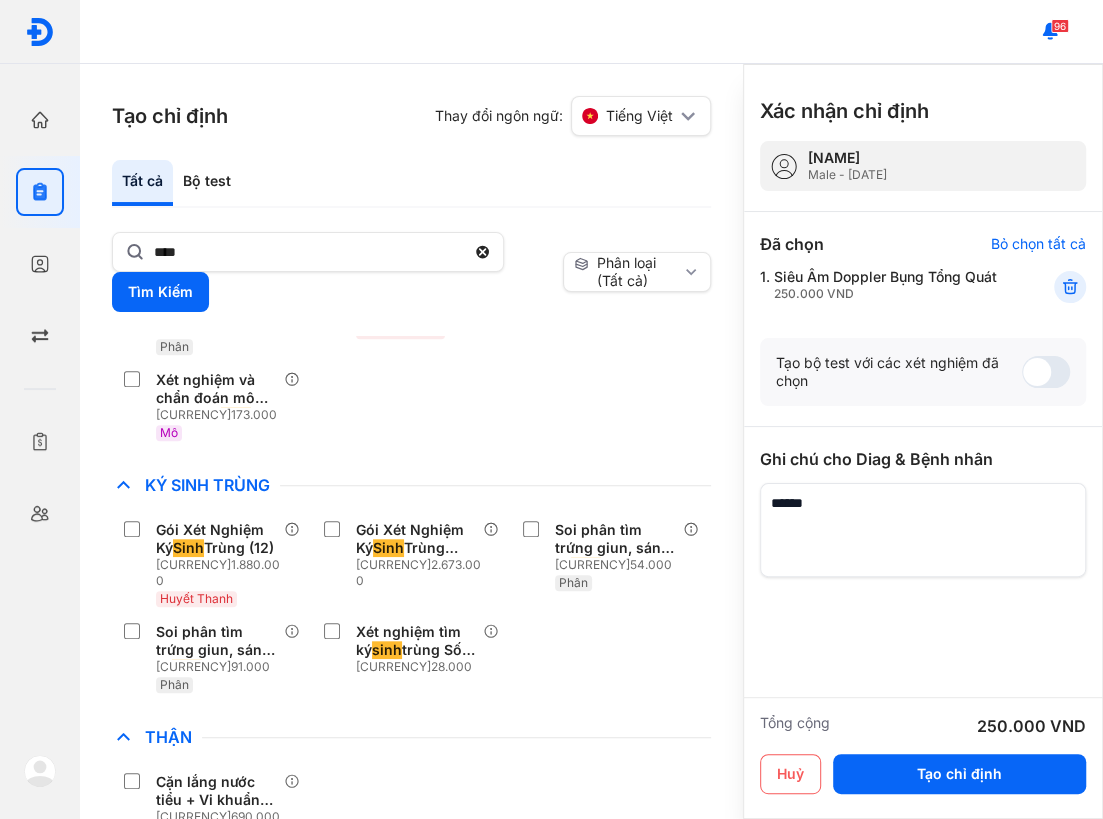 scroll, scrollTop: 1181, scrollLeft: 0, axis: vertical 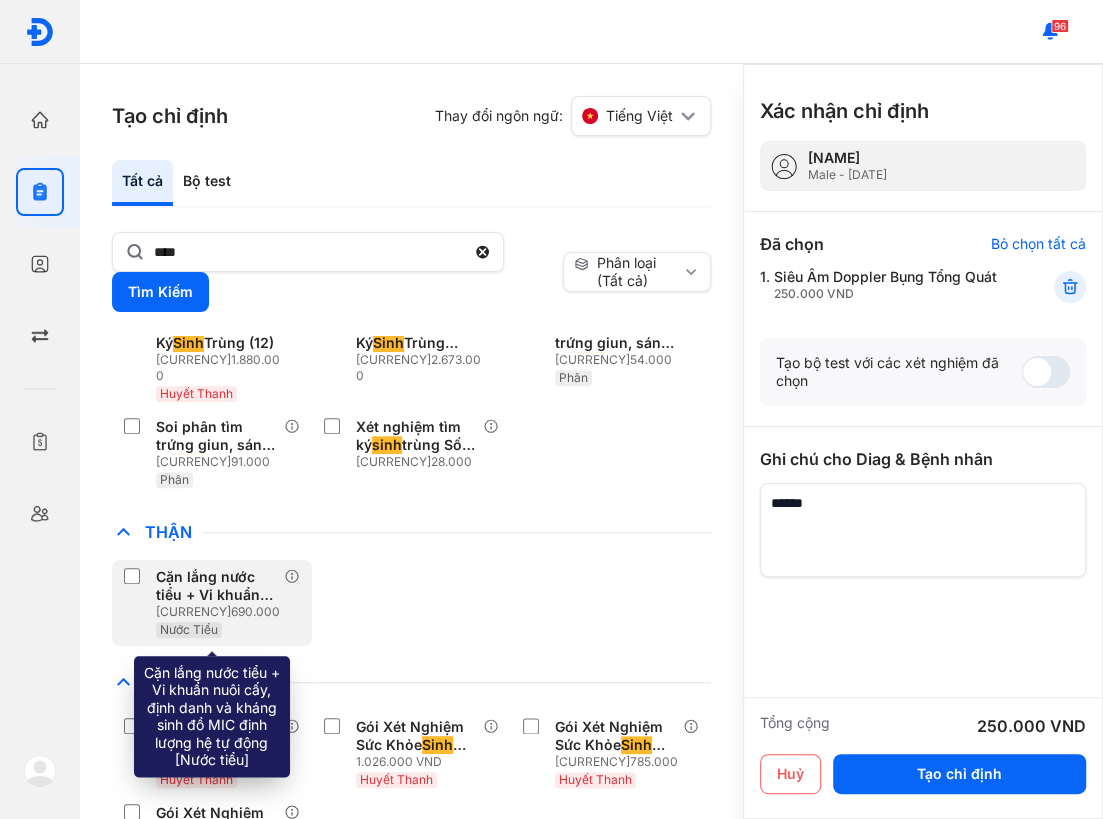 click on "Cặn lắng nước tiểu + Vi khuẩn nuôi cấy, định danh và kháng  sinh  đồ MIC định lượng hệ tự động [Nước tiểu]" at bounding box center [216, 586] 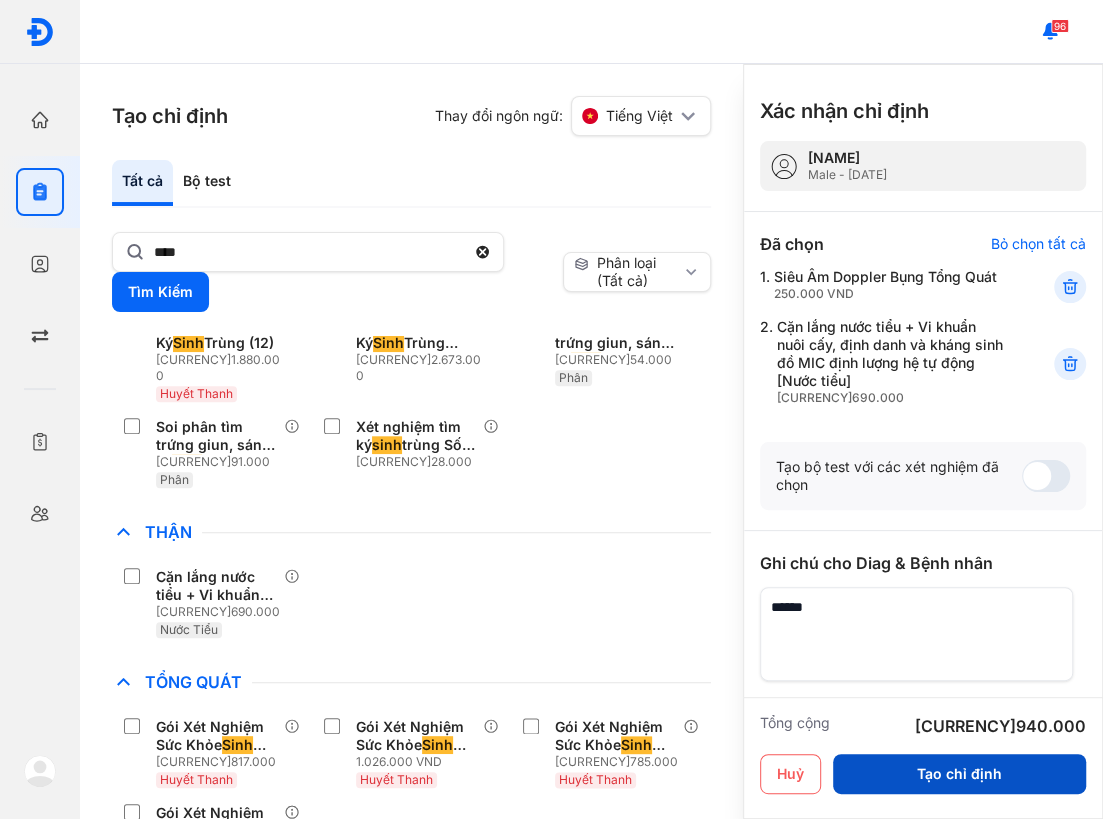 click on "Tạo chỉ định" at bounding box center [959, 774] 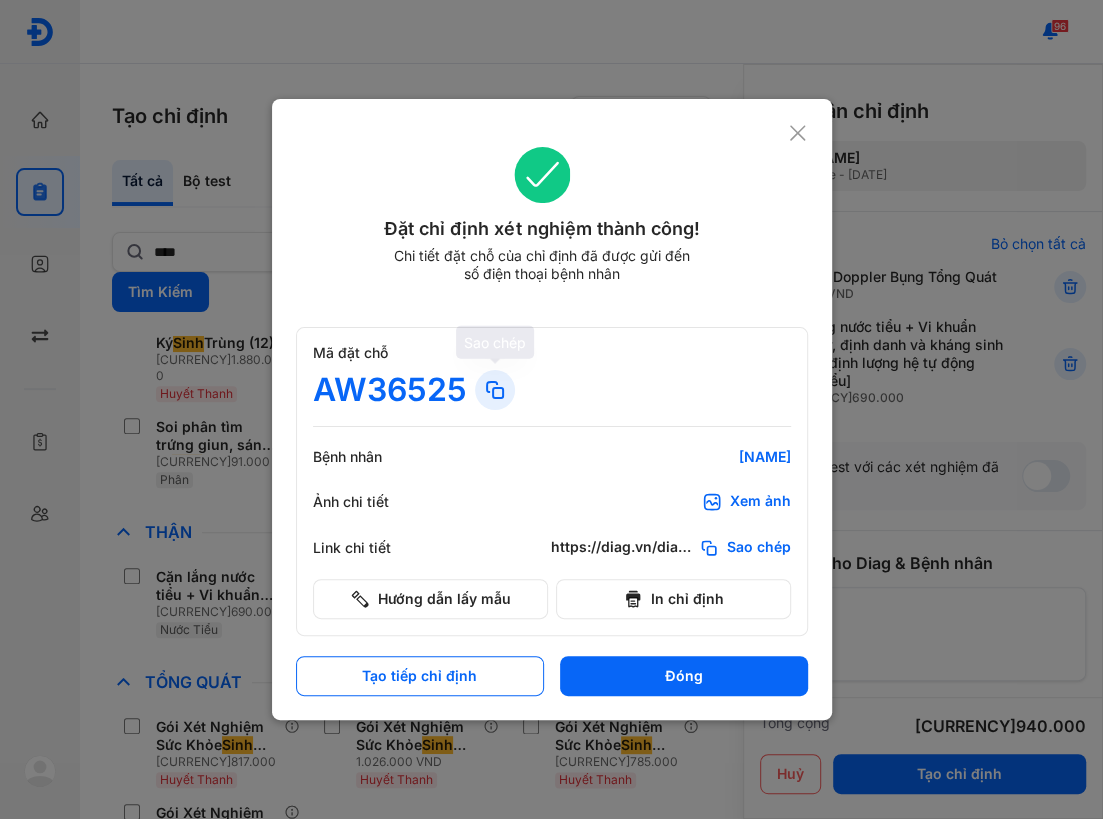 click at bounding box center (495, 390) 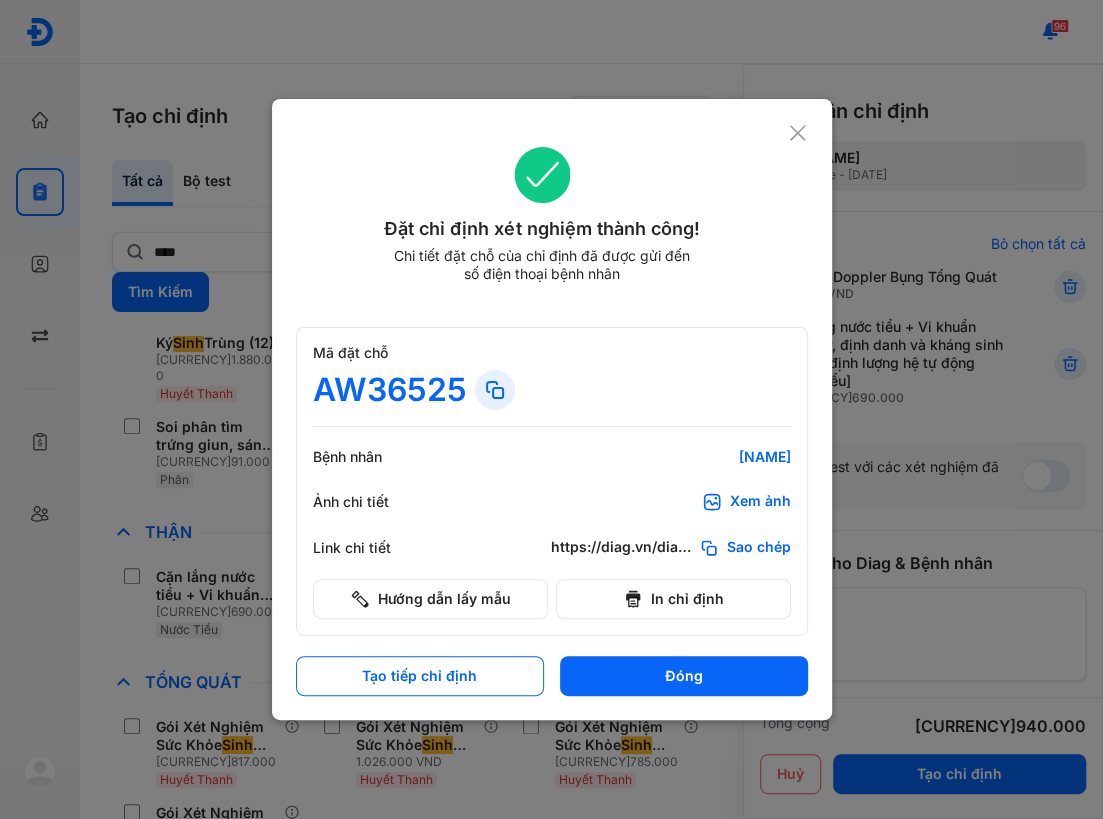 click 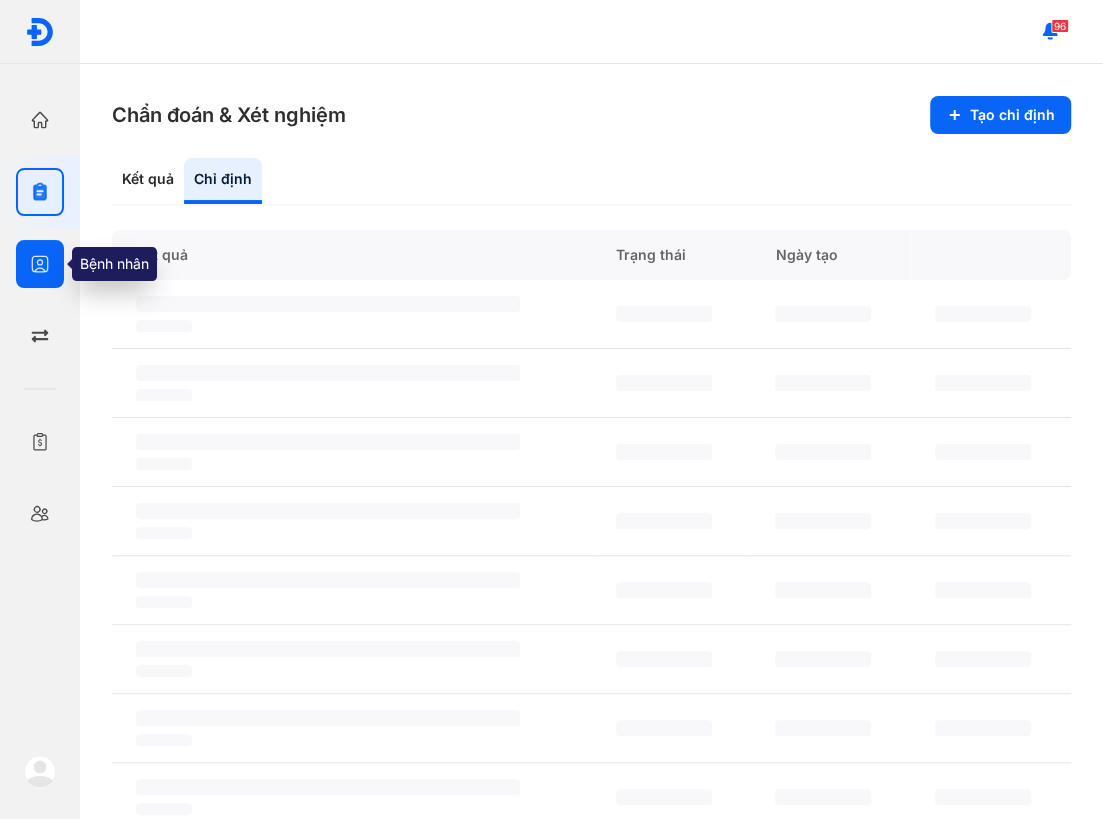 click 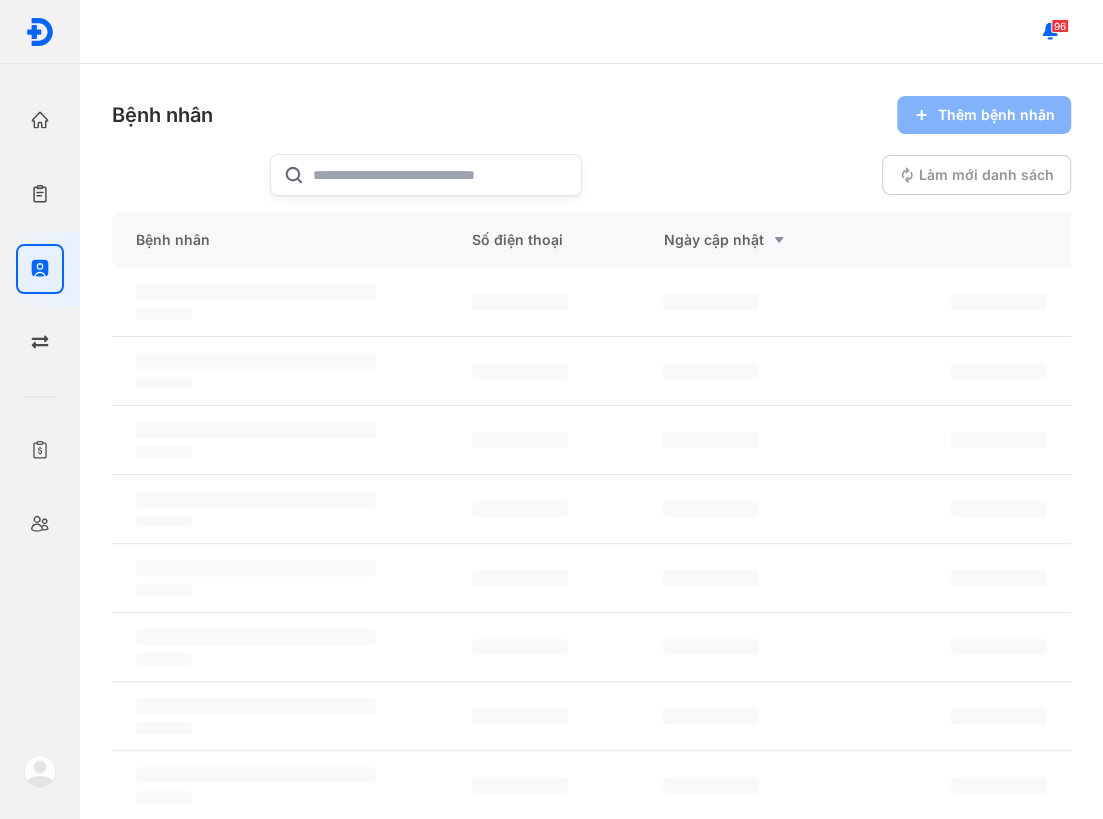 click on "Bệnh nhân Thêm bệnh nhân Làm mới danh sách" at bounding box center [591, 146] 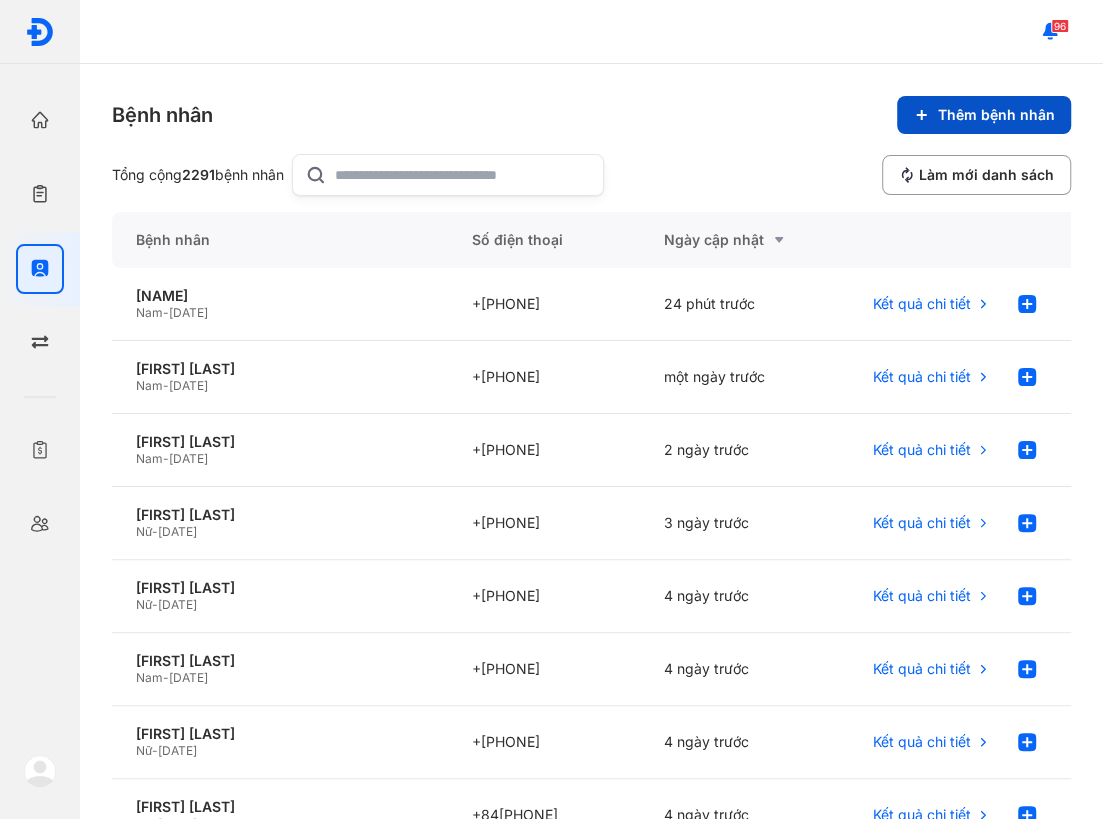 click 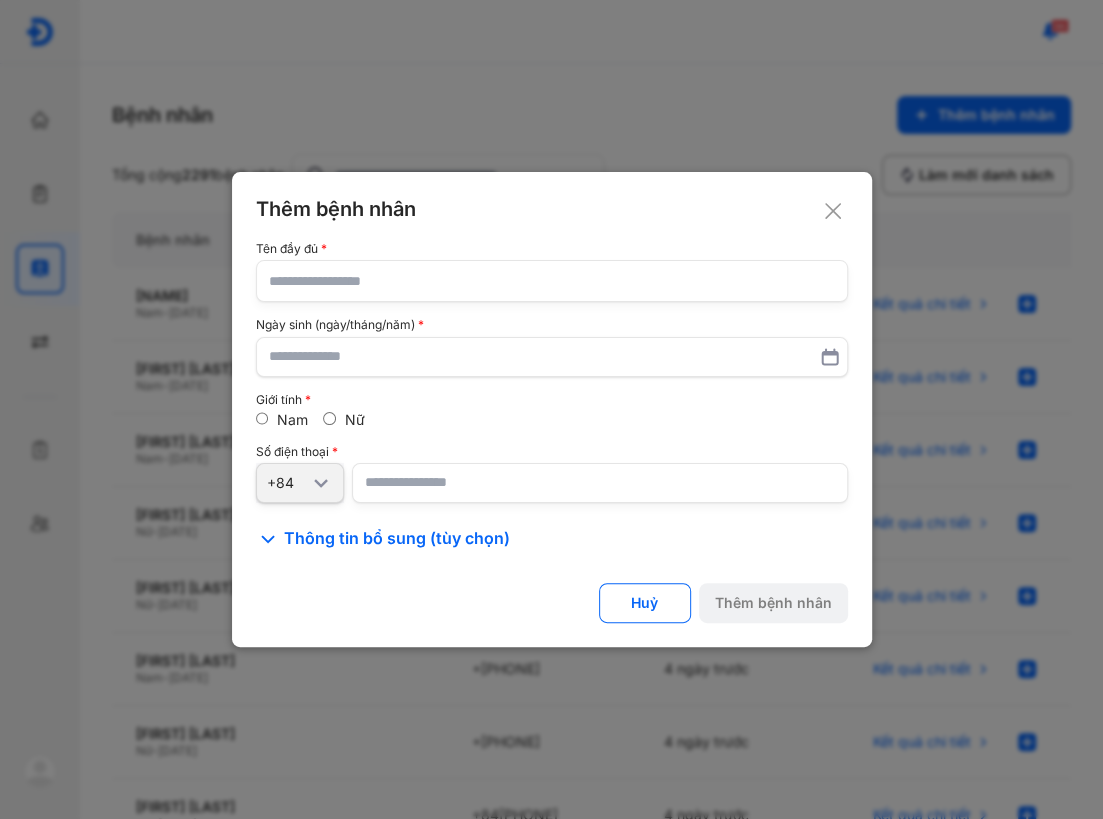 click on "Tên đầy đủ Ngày sinh (ngày/tháng/năm) Giới tính Nam Nữ Số điện thoại +84" 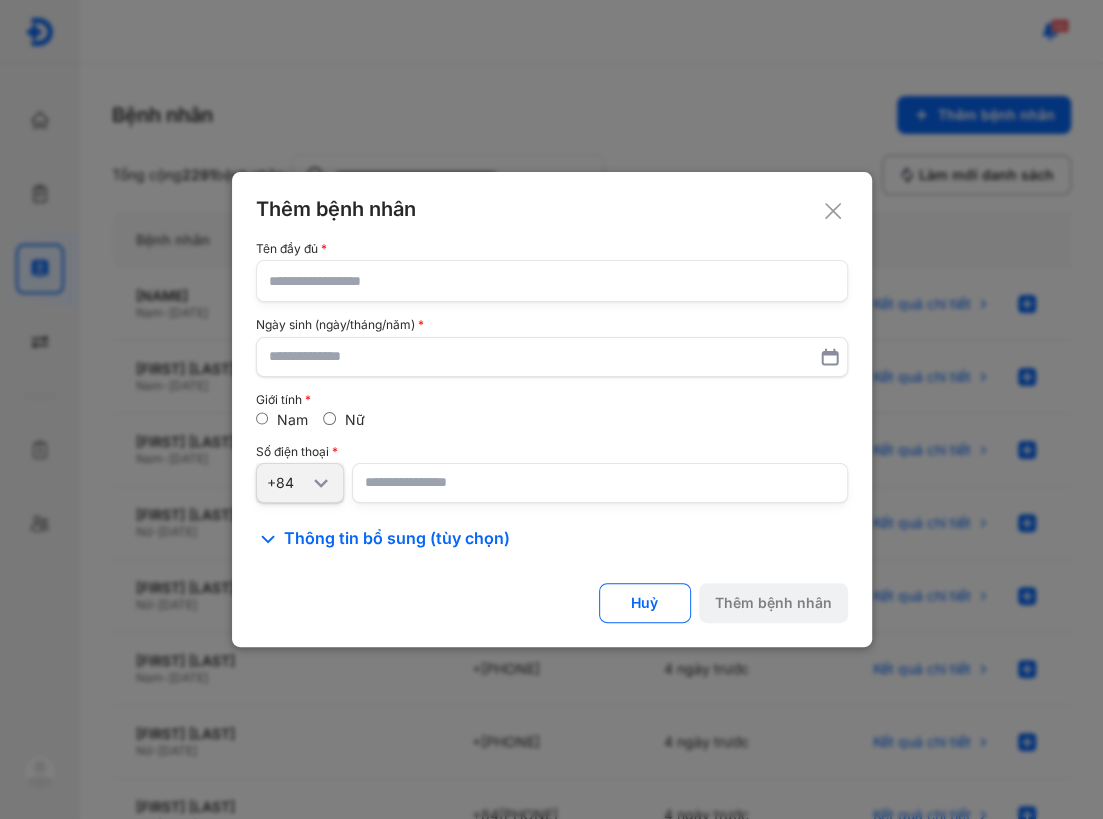 click 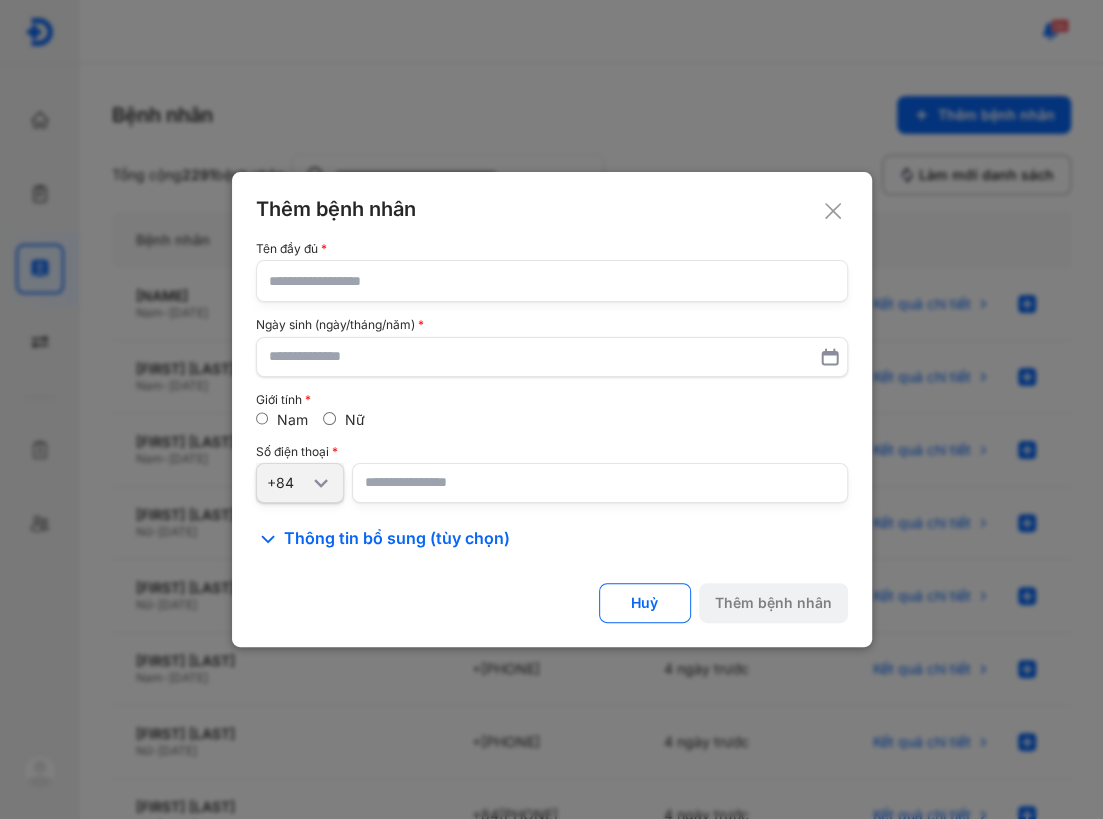 click 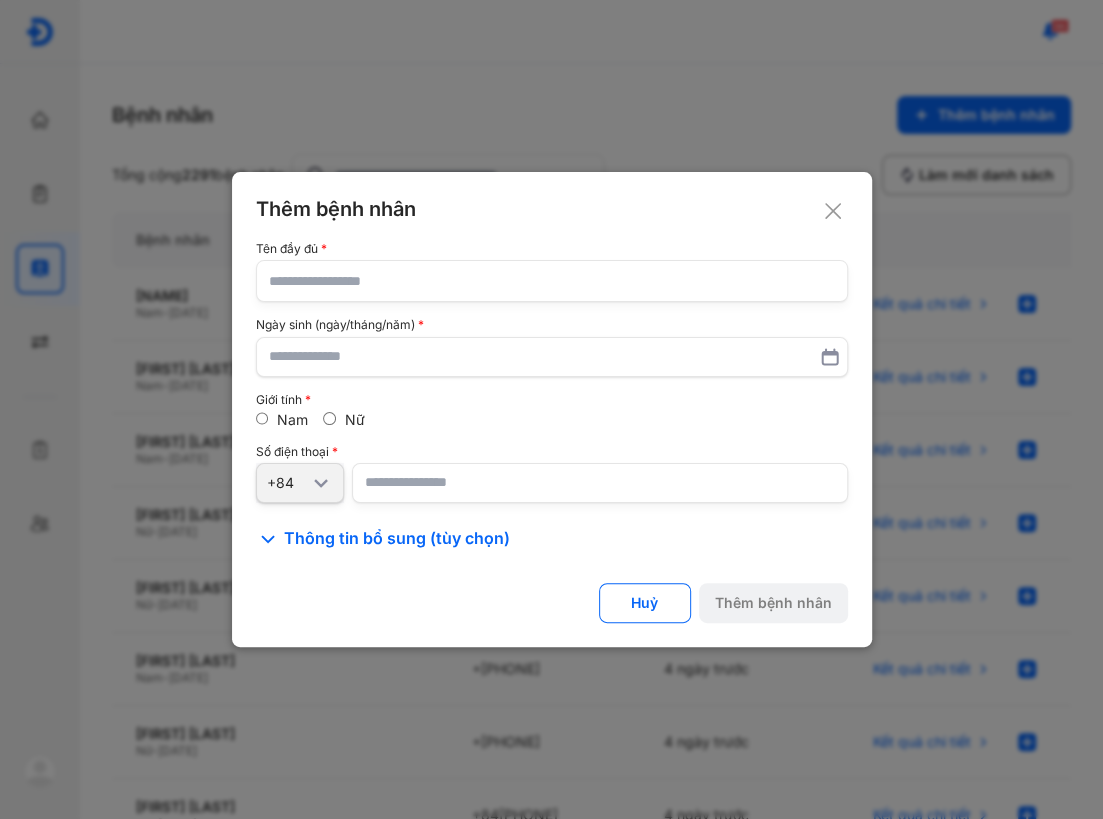 paste on "**********" 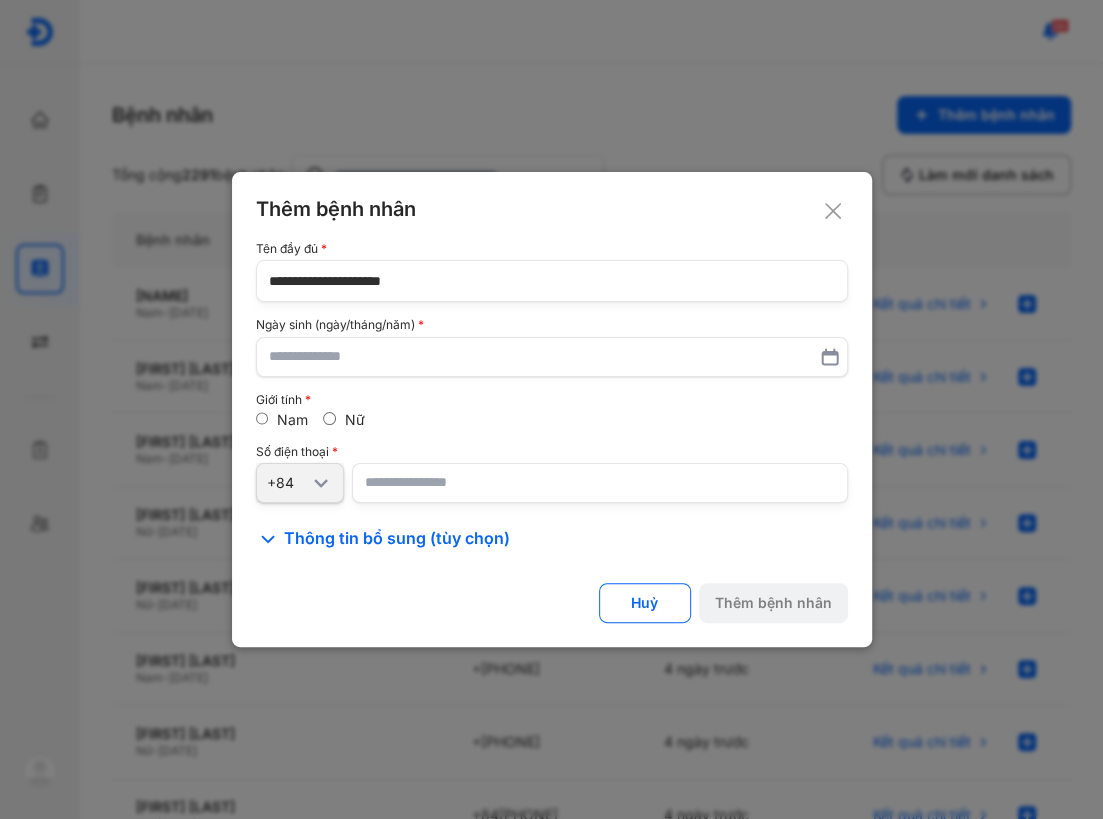 type on "**********" 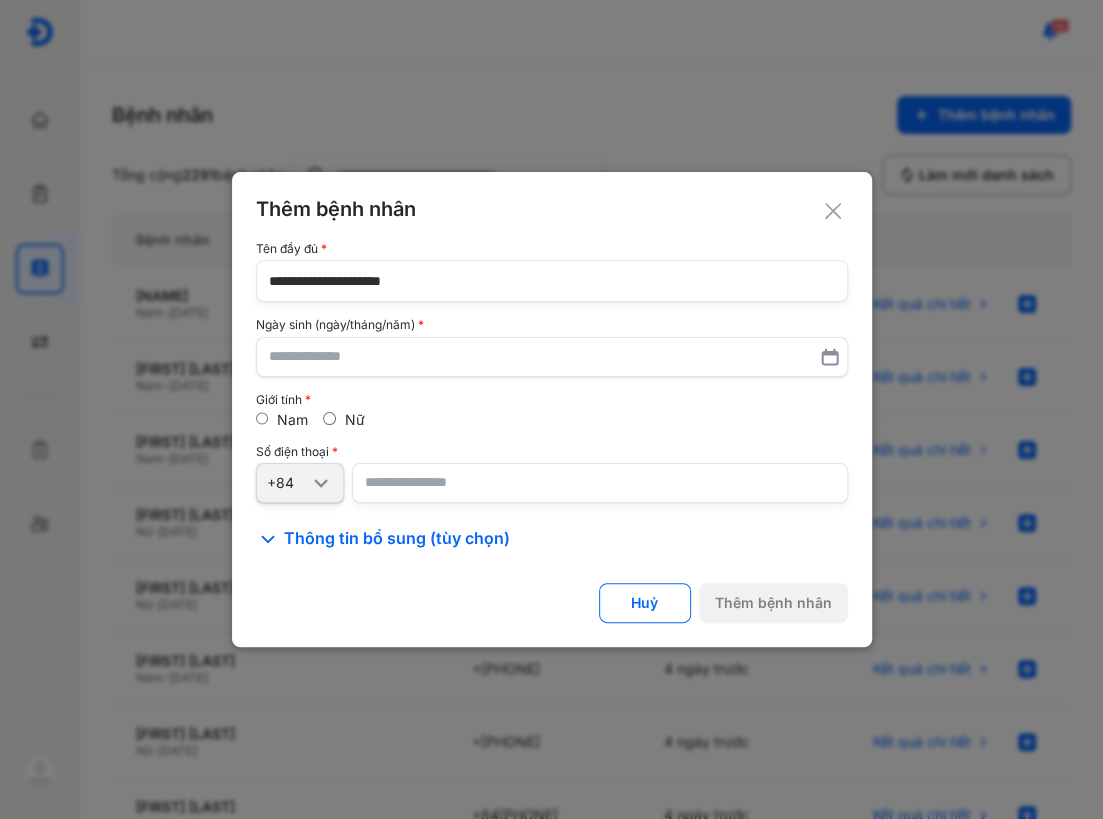 click on "Thêm bệnh nhân" 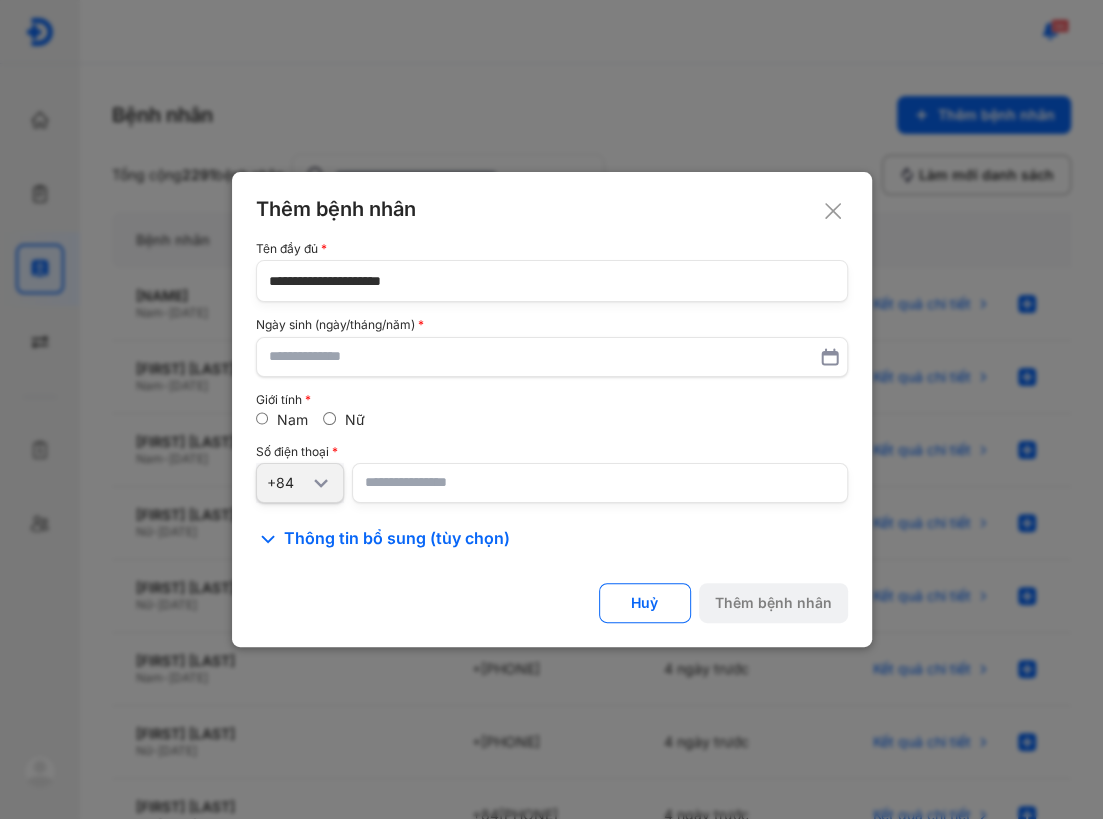 click on "**********" 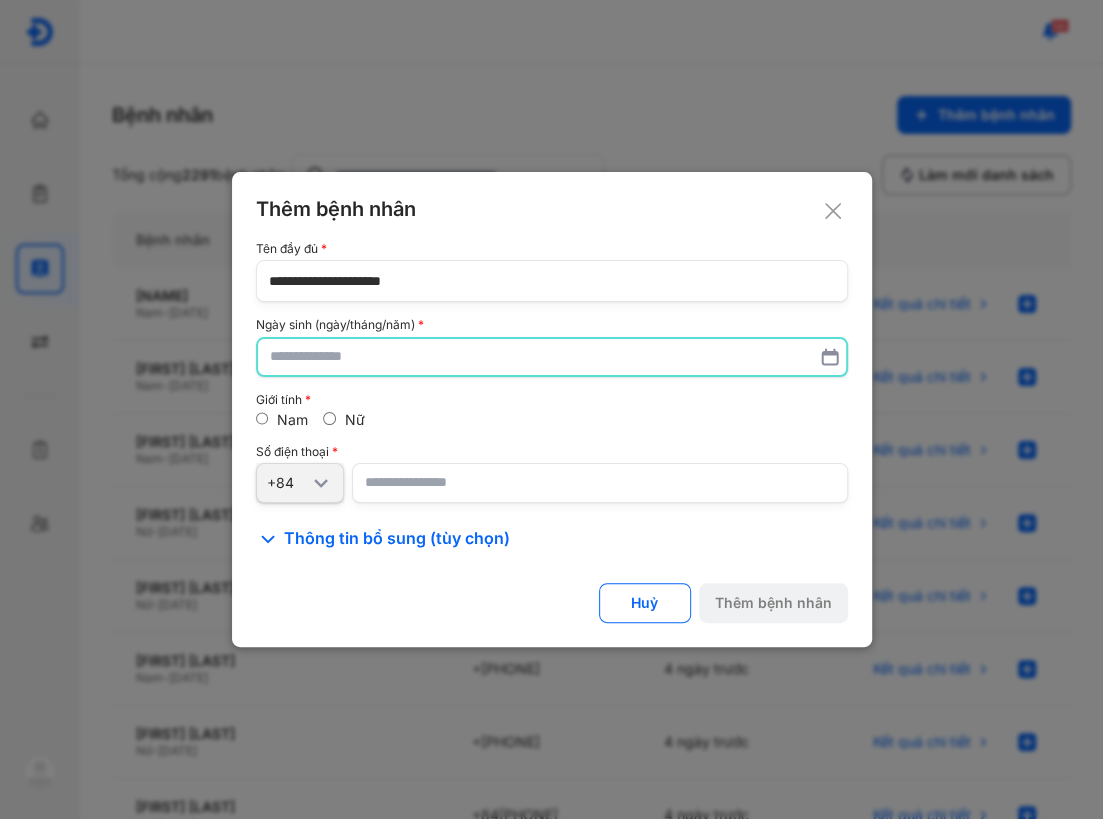 click at bounding box center (552, 357) 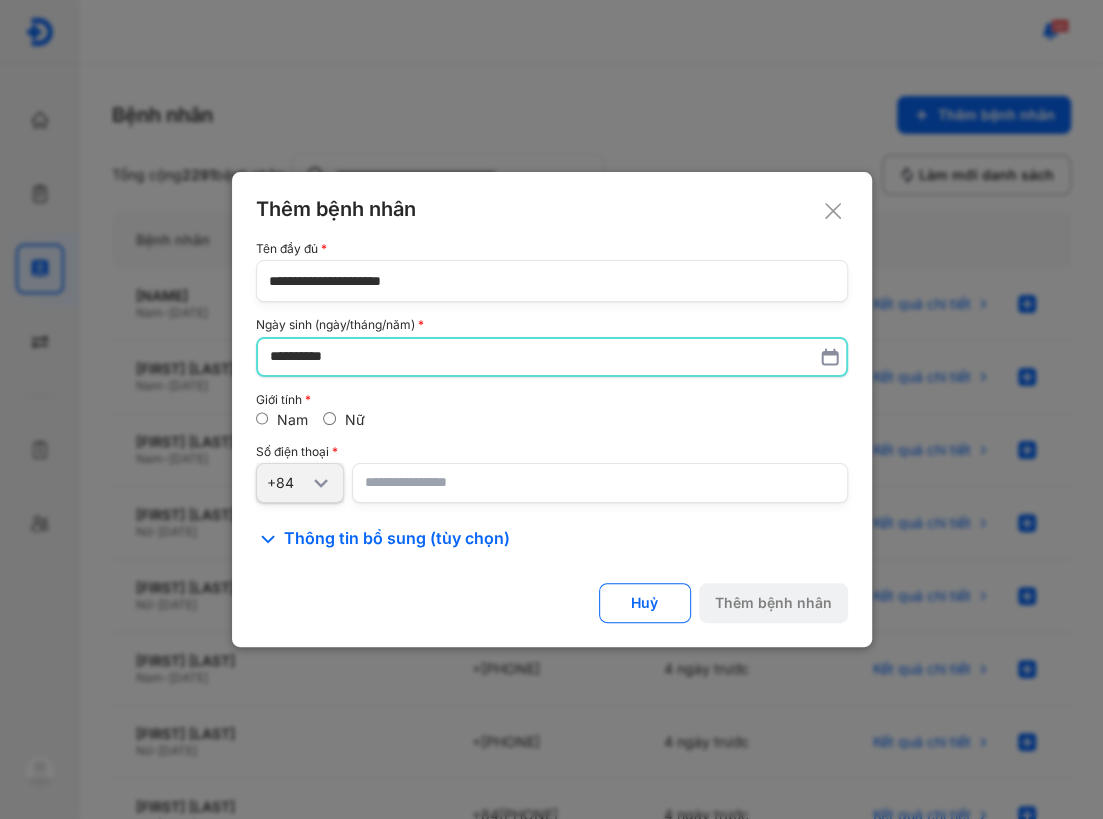 type on "**********" 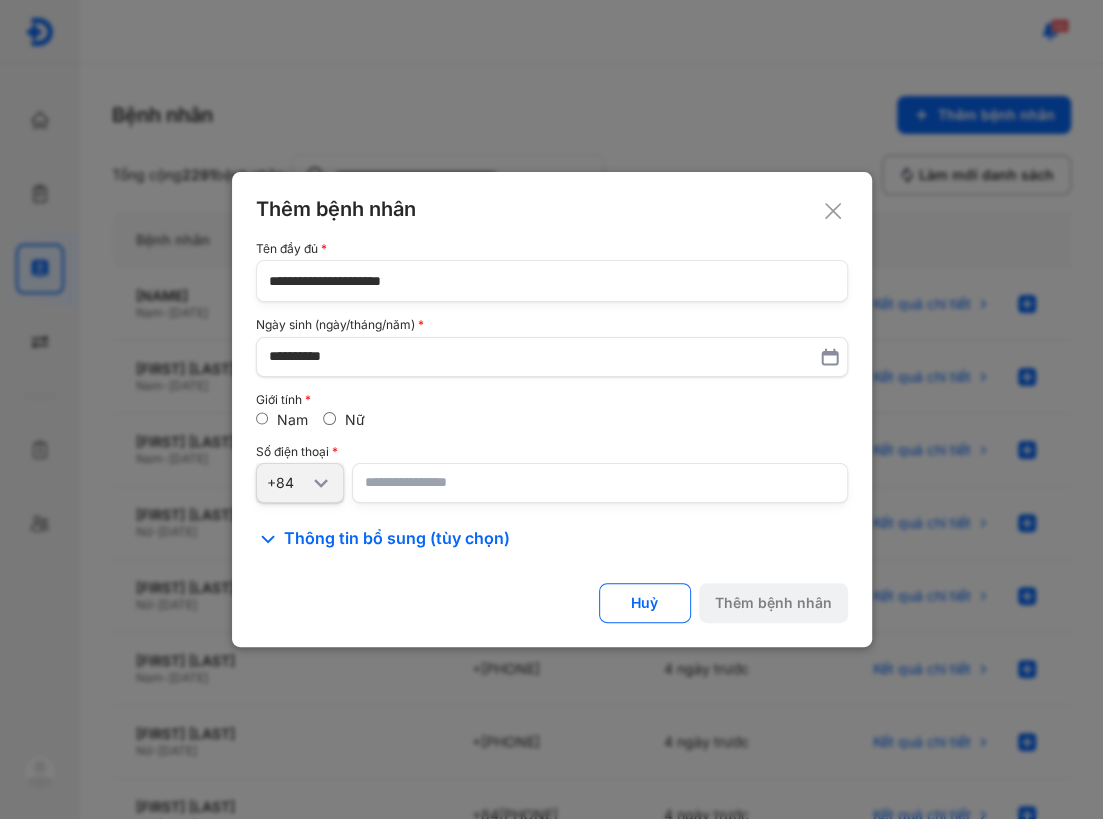click at bounding box center (600, 483) 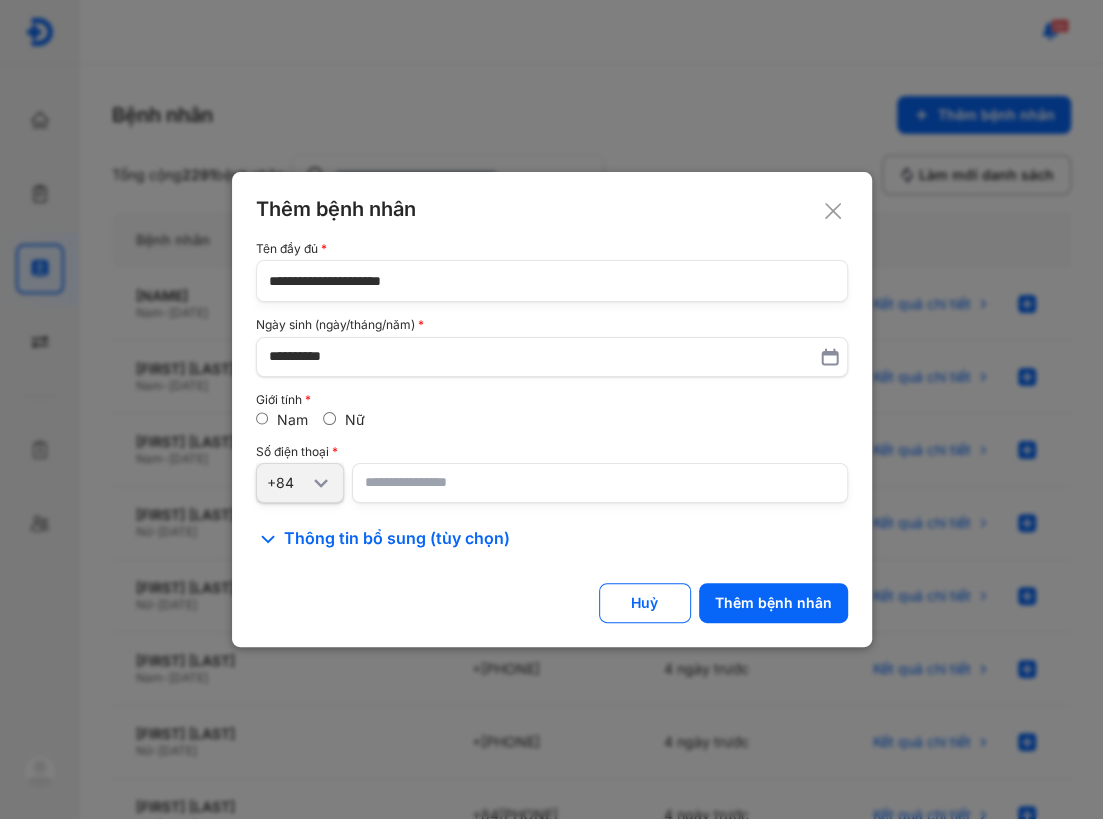 type on "**********" 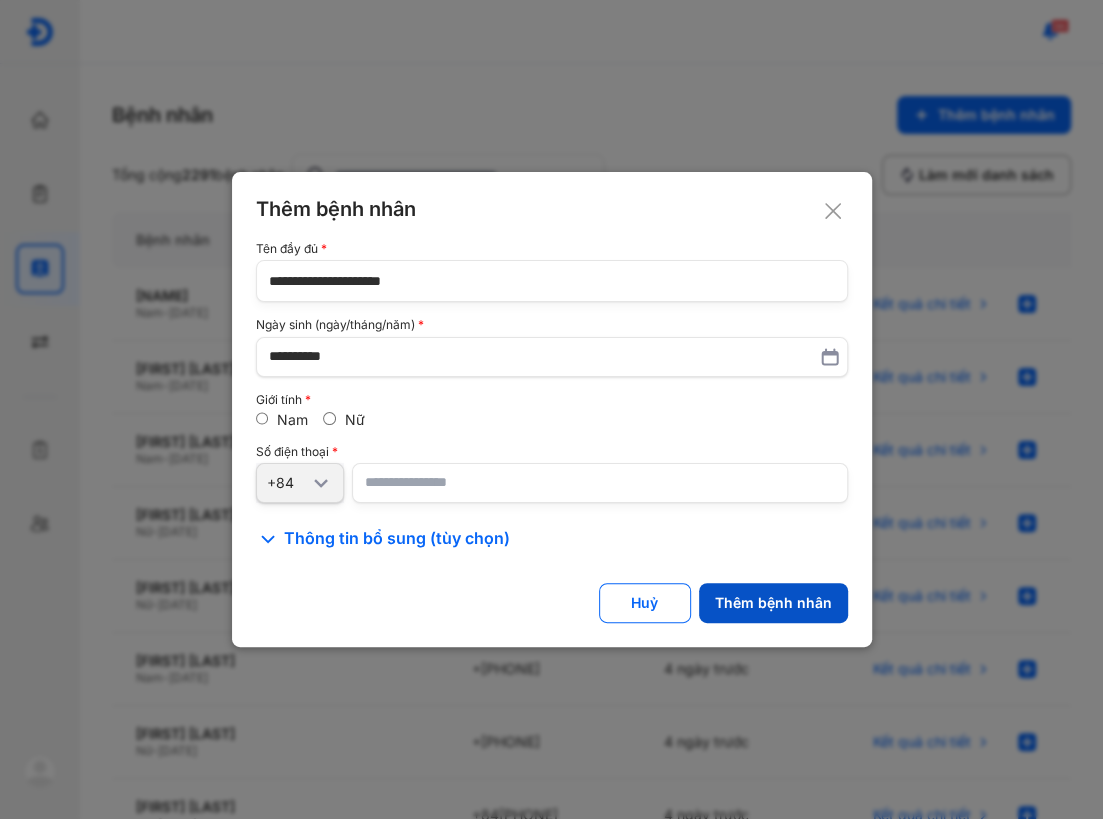 click on "Thêm bệnh nhân" 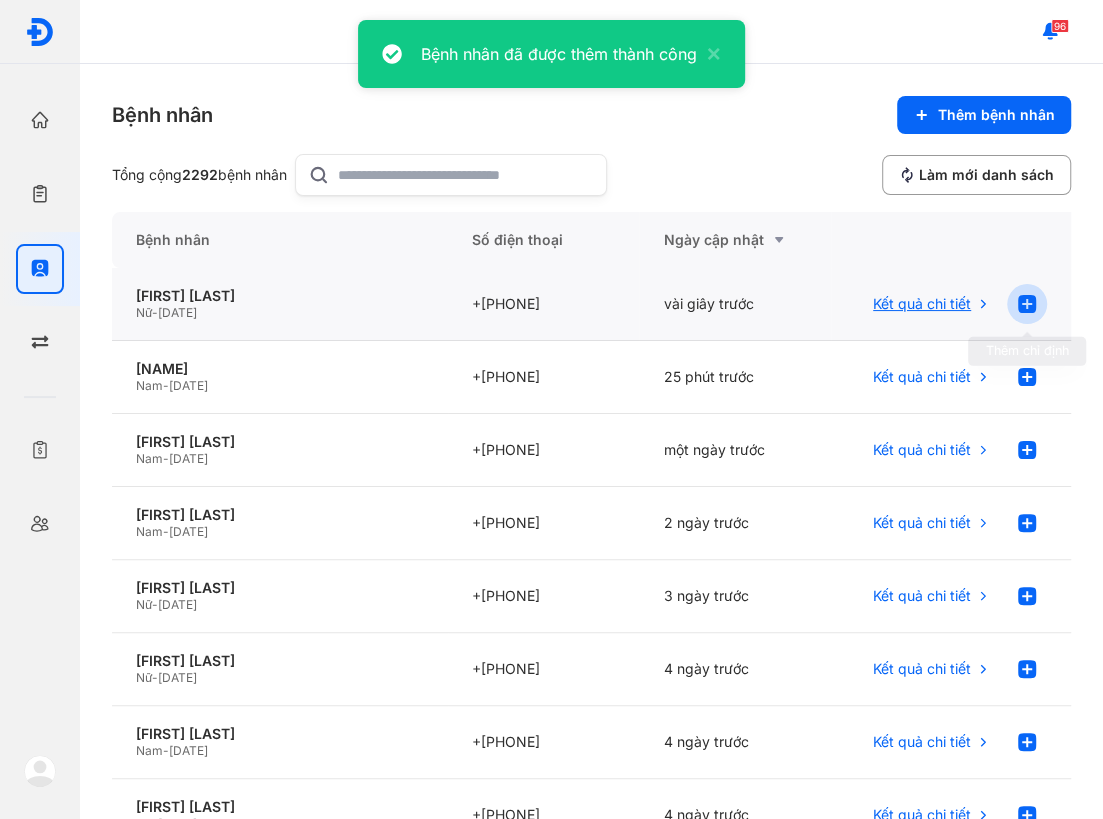 click 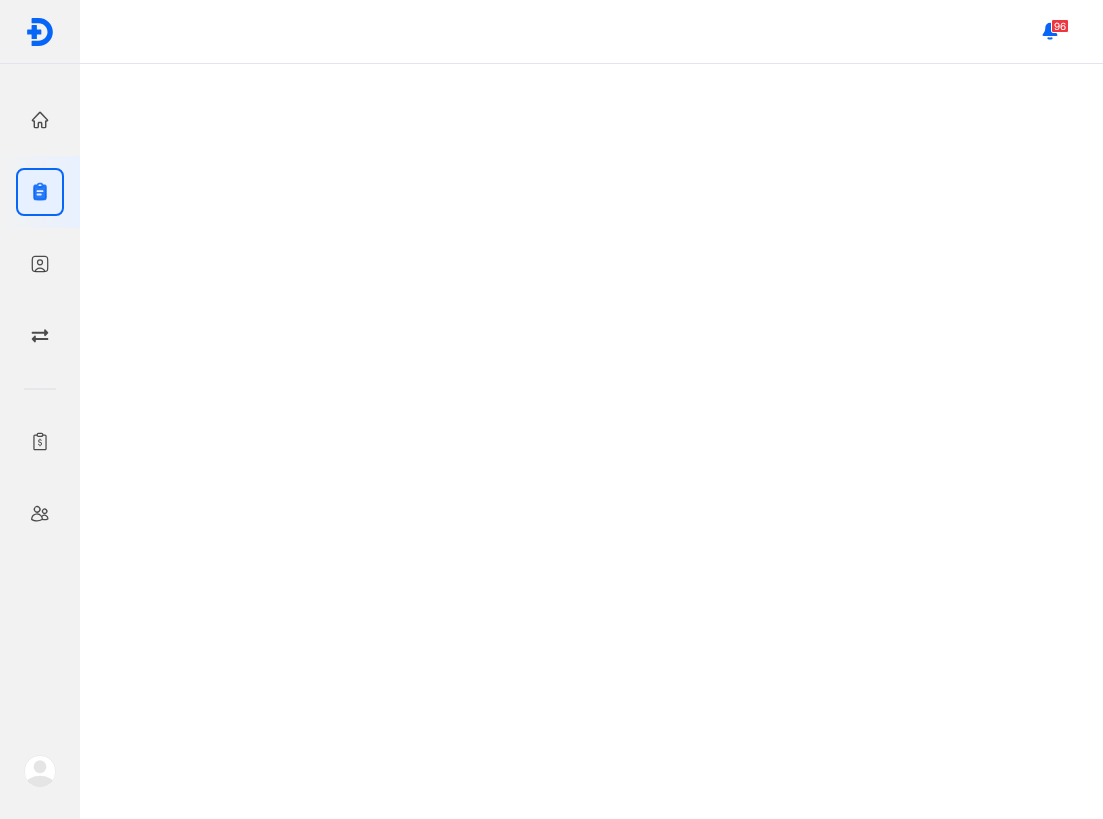 scroll, scrollTop: 0, scrollLeft: 0, axis: both 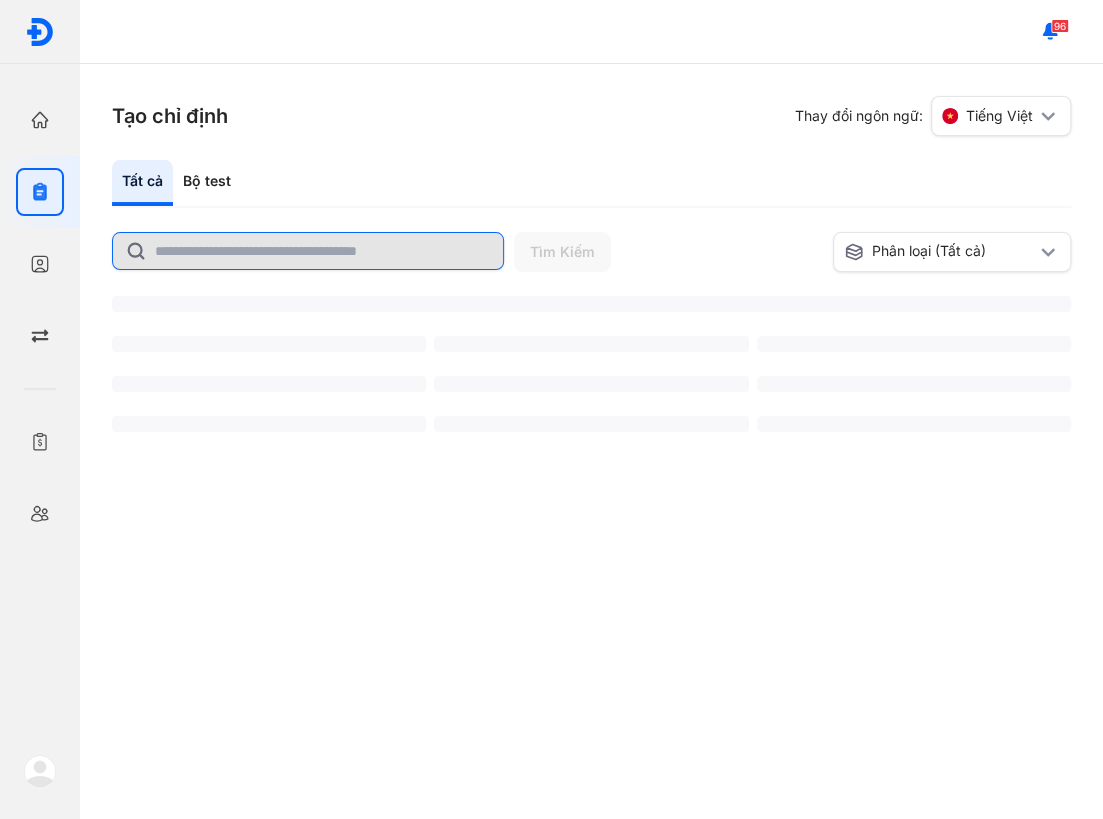 click 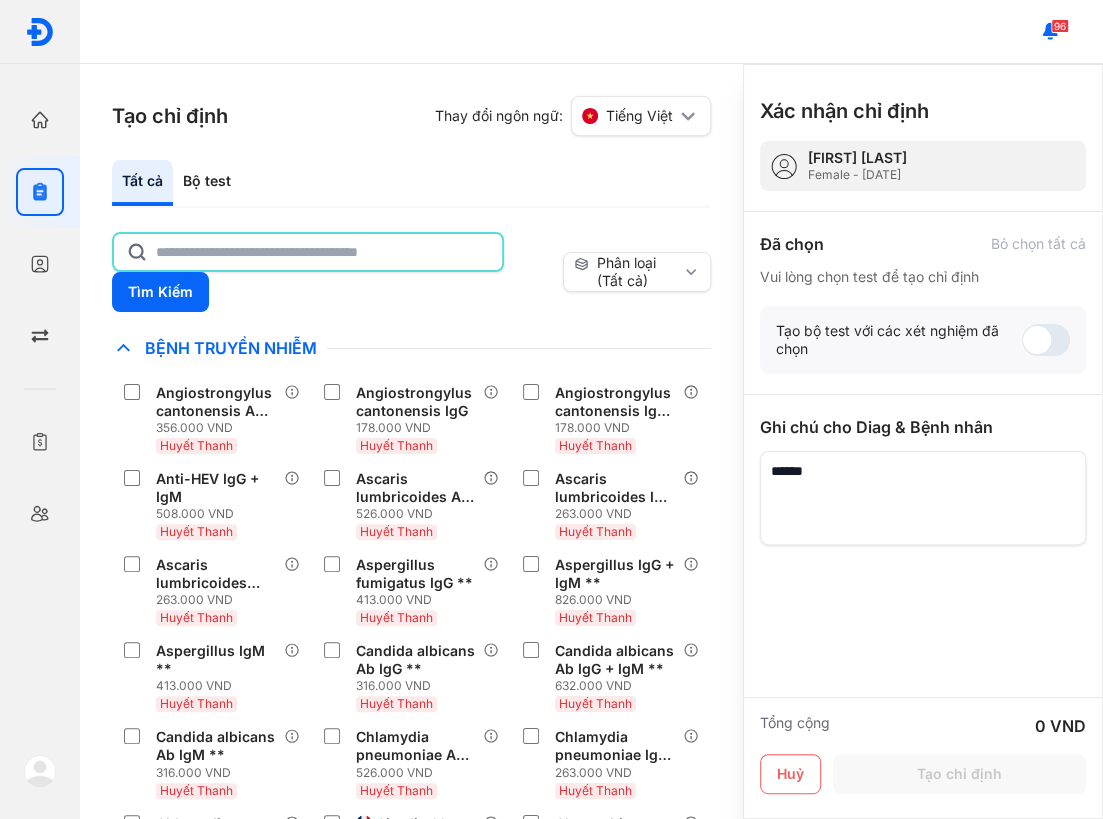 click 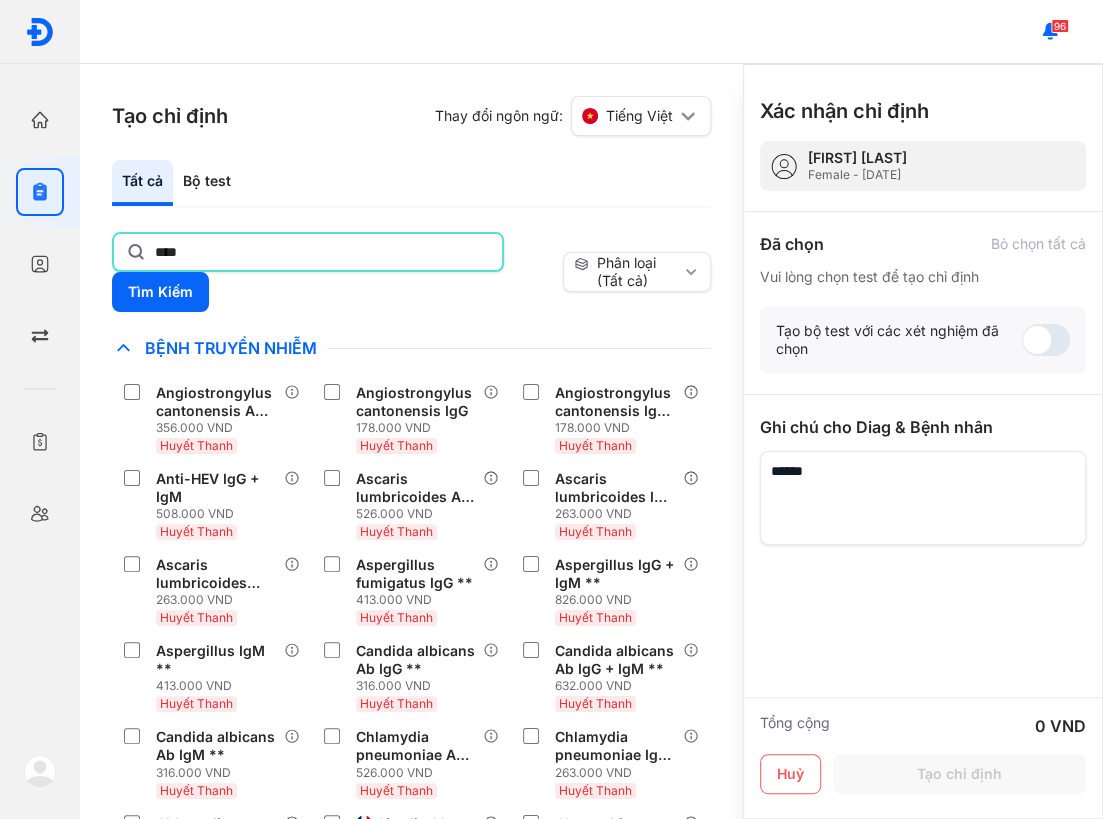 type on "****" 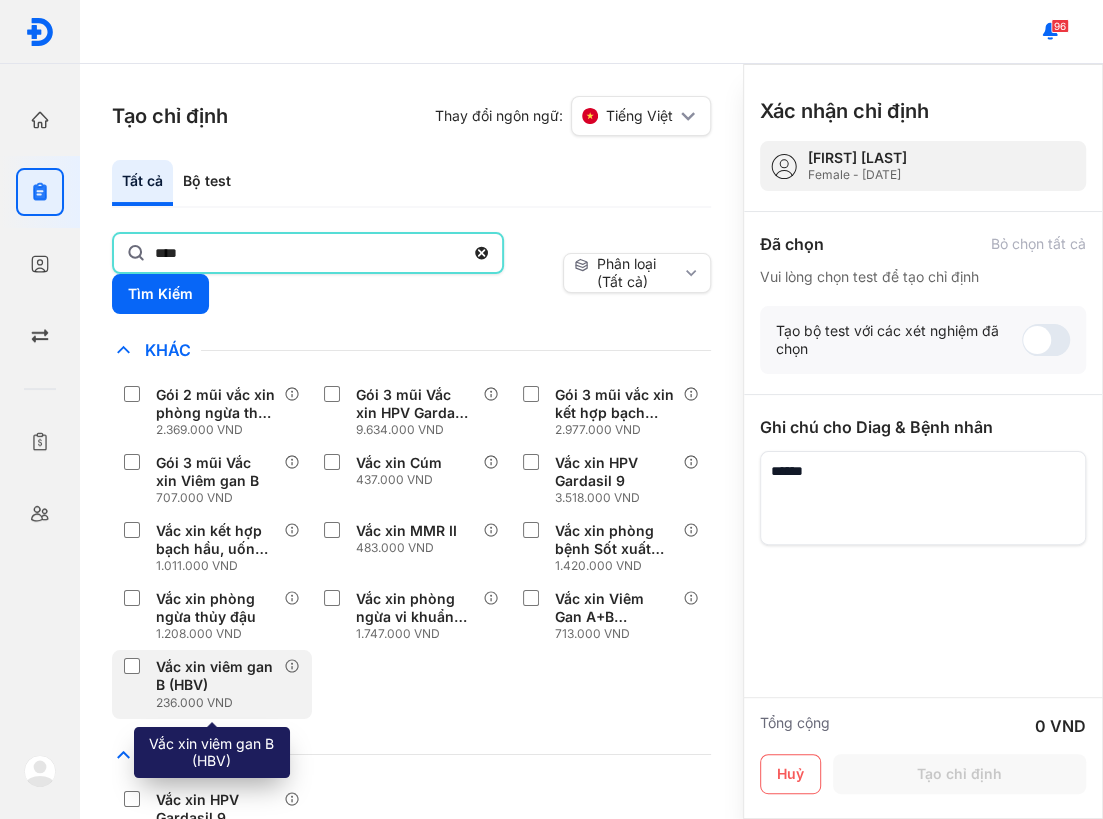 click on "236.000 VND" at bounding box center (220, 703) 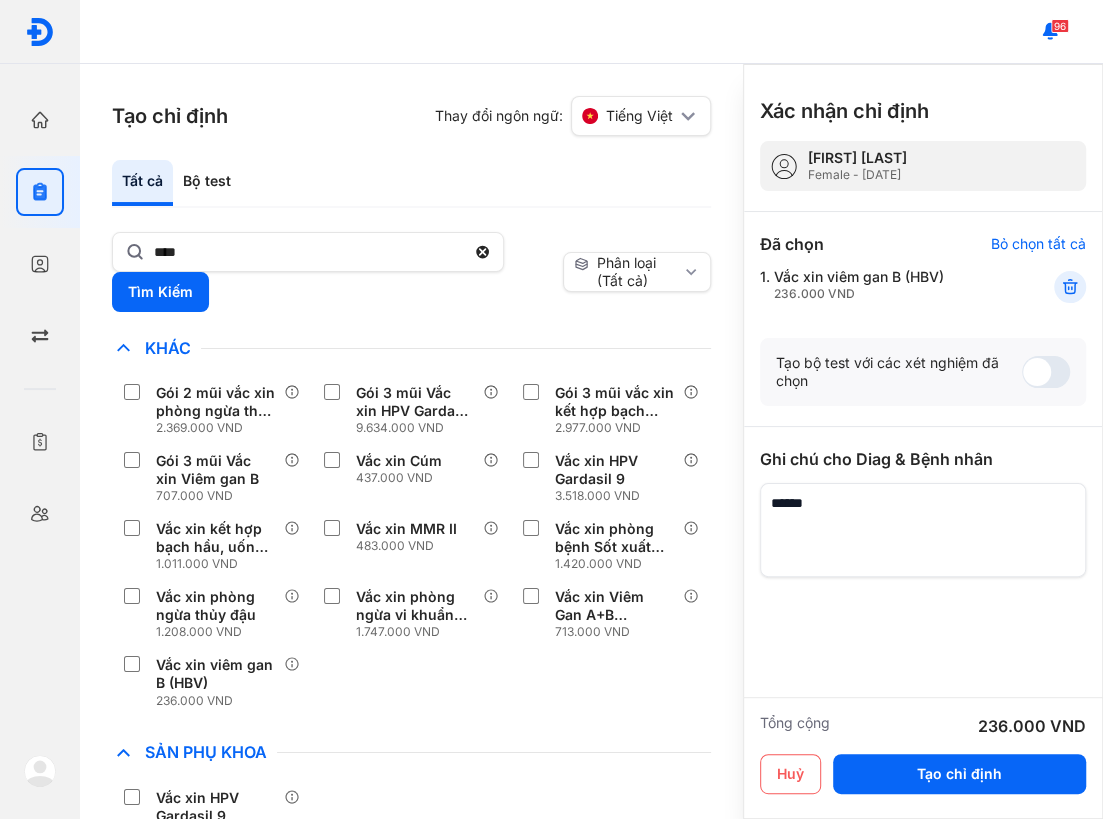 click on "Gói 2 mũi vắc xin phòng ngừa thủy đậu 2.369.000 VND Gói 3 mũi Vắc xin HPV Gardasil 9 9.634.000 VND Gói 3 mũi vắc xin kết hợp bạch hầu, uốn ván, ho gà vô bào 2.977.000 VND Gói 3 mũi Vắc xin Viêm gan B 707.000 VND Vắc xin Cúm 437.000 VND Vắc xin HPV Gardasil 9 3.518.000 VND Vắc xin kết hợp bạch hầu, uốn ván, ho gà vô bào 1.011.000 VND Vắc xin MMR II 483.000 VND Vắc xin phòng bệnh Sốt xuất huyết QDENGA 1.420.000 VND Vắc xin phòng ngừa thủy đậu 1.208.000 VND Vắc xin phòng ngừa vi khuẩn phế cầu 1.747.000 VND Vắc xin Viêm Gan A+B (Twinrix) 713.000 VND Vắc xin viêm gan B (HBV) 236.000 VND" at bounding box center (411, 546) 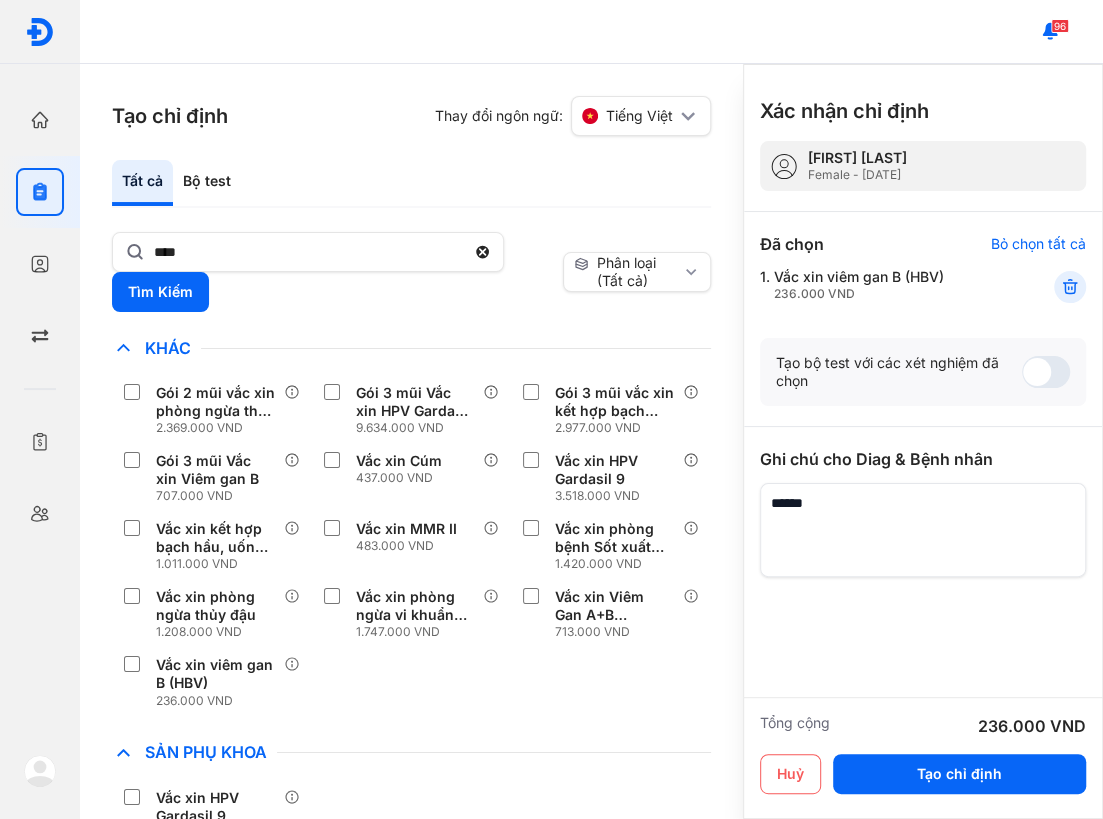 click on "Tất cả Bộ test" at bounding box center [411, 184] 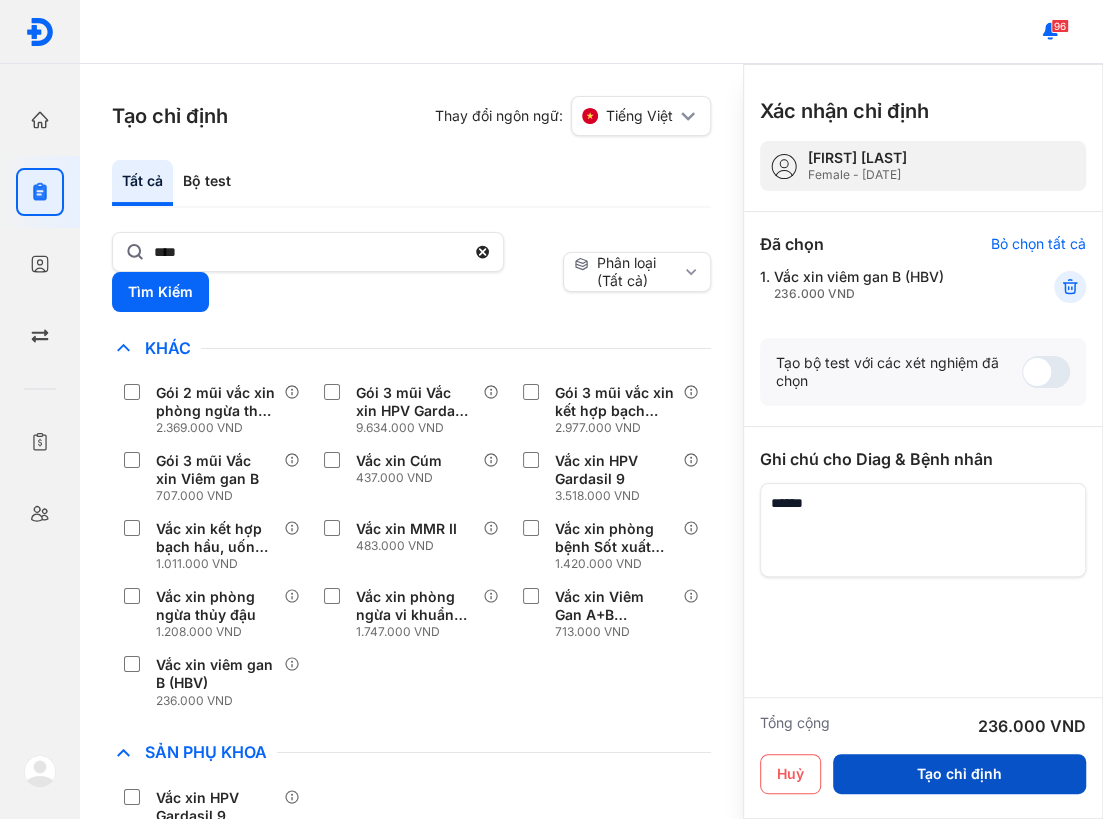 click on "Tạo chỉ định" at bounding box center [959, 774] 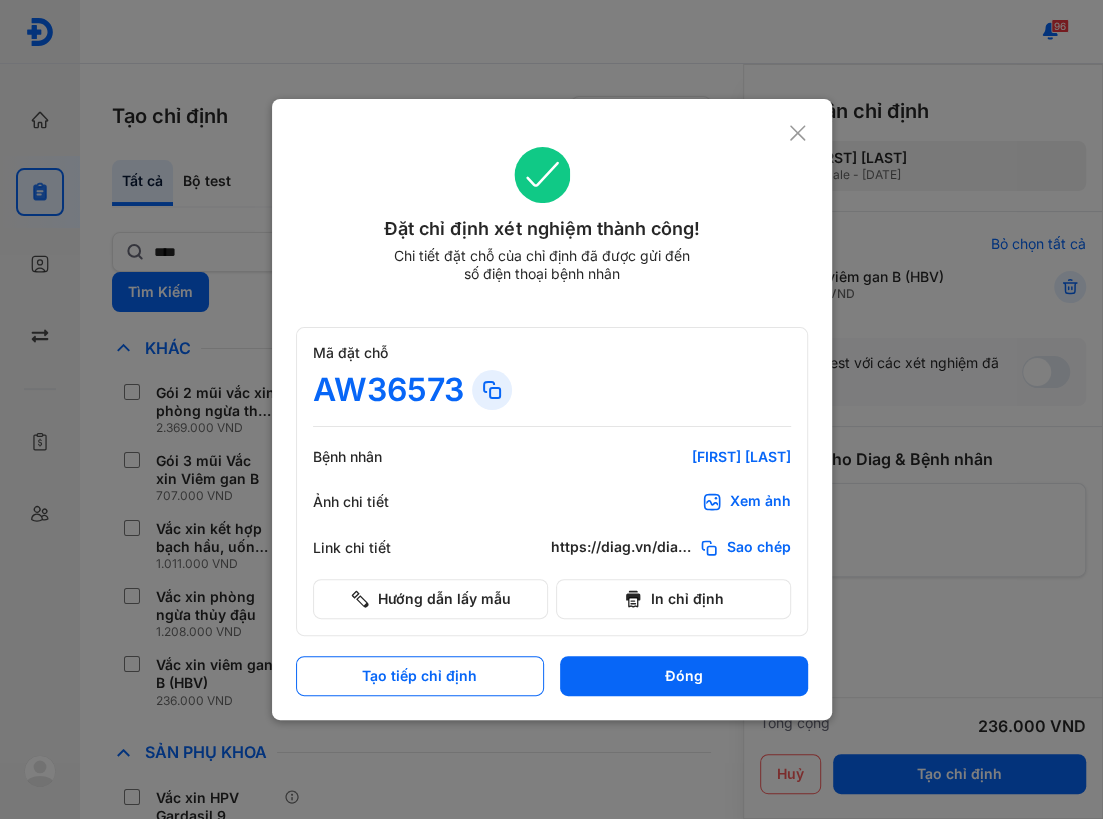 click on "AW36573" at bounding box center (552, 390) 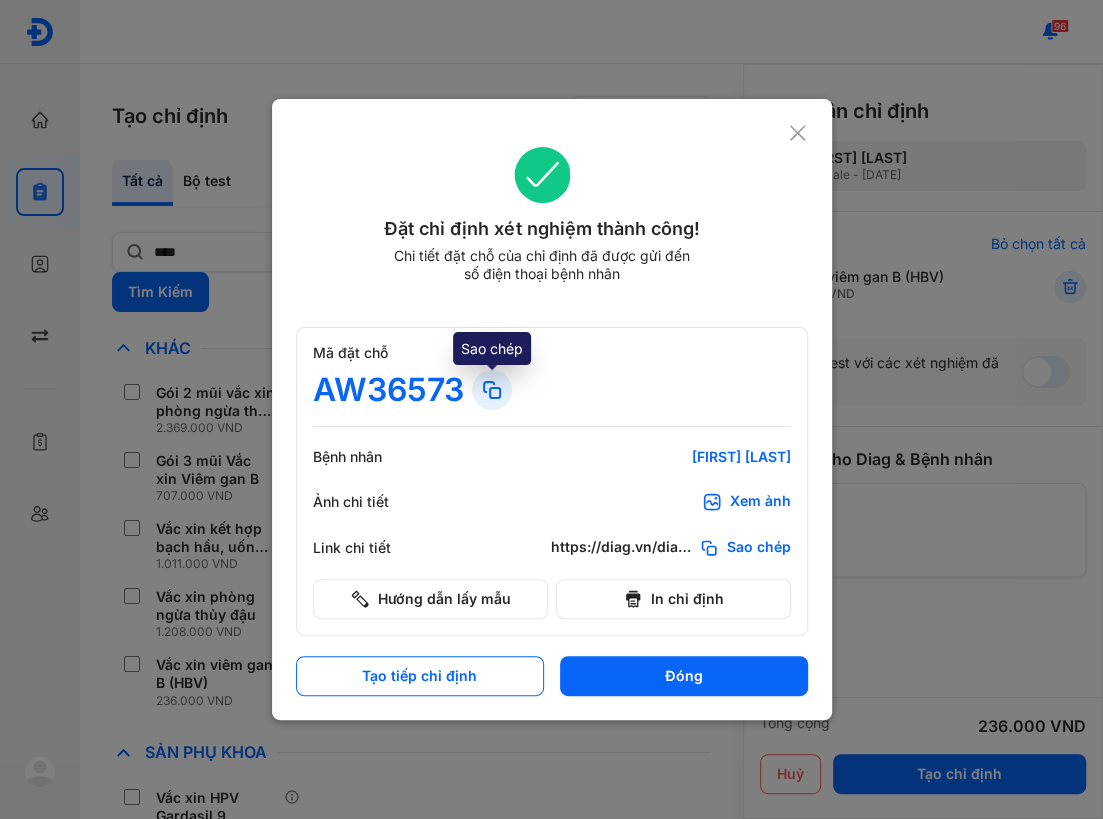 click 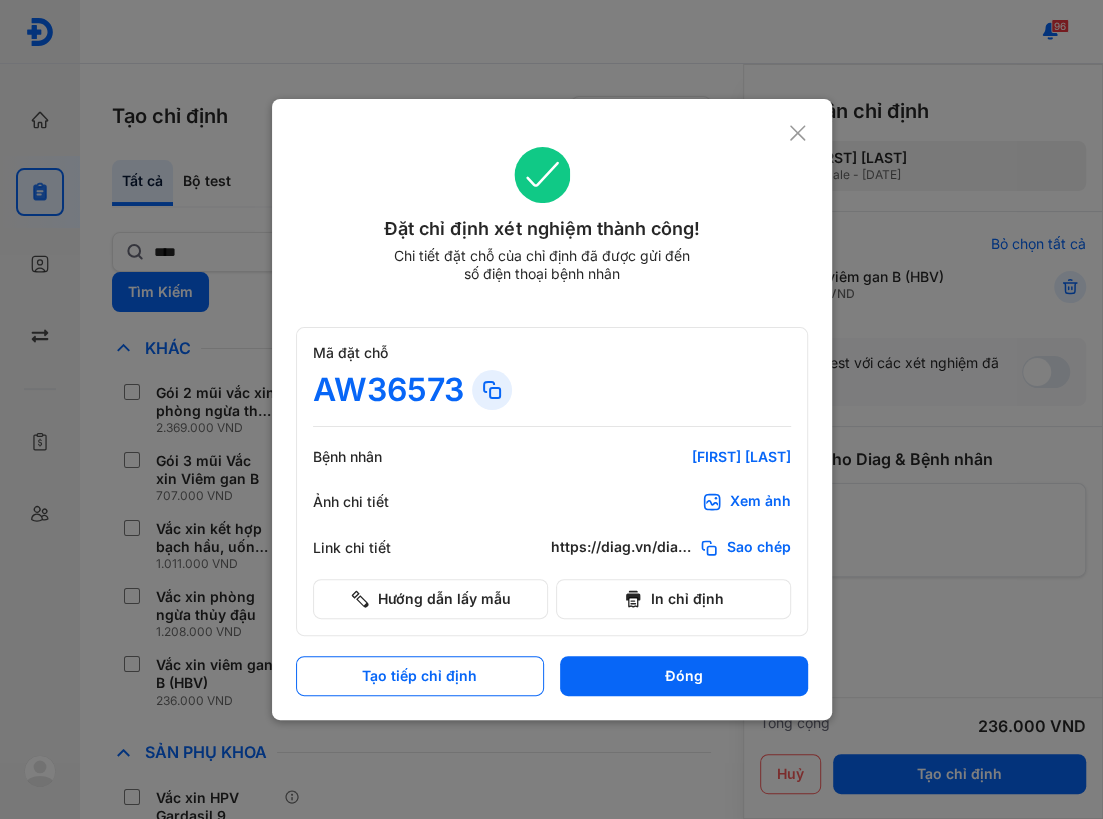 click 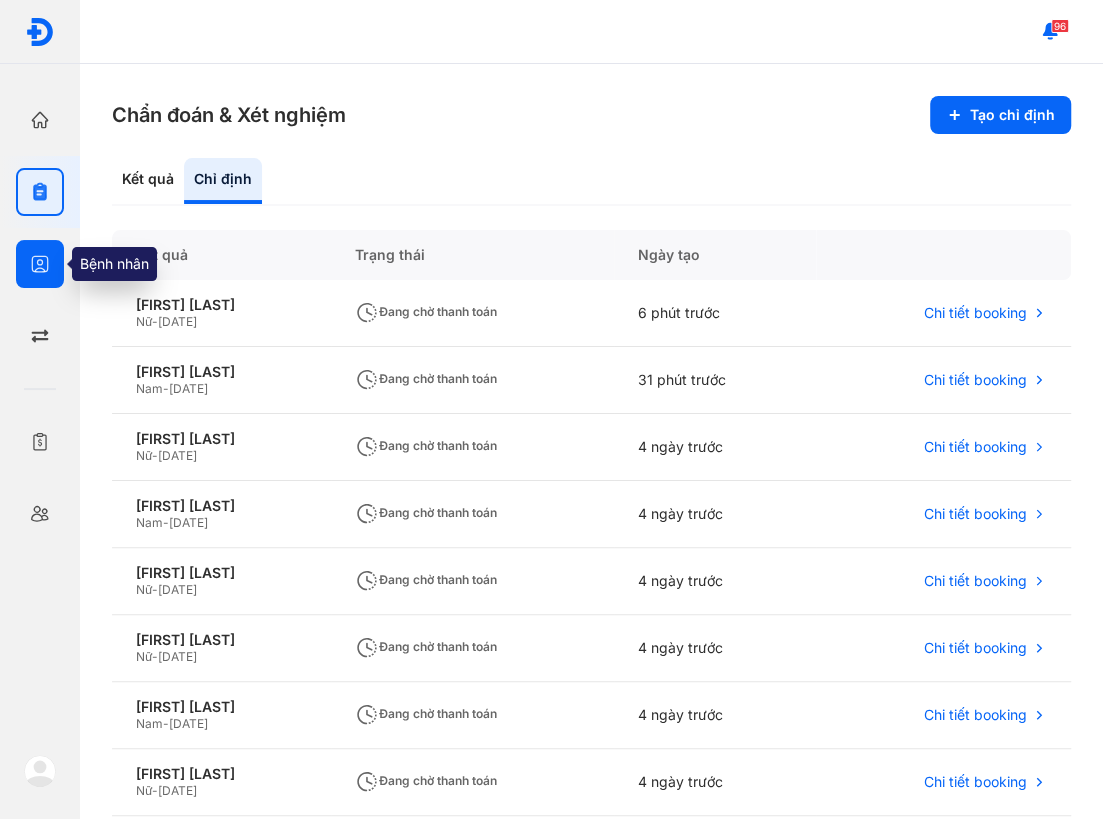 click 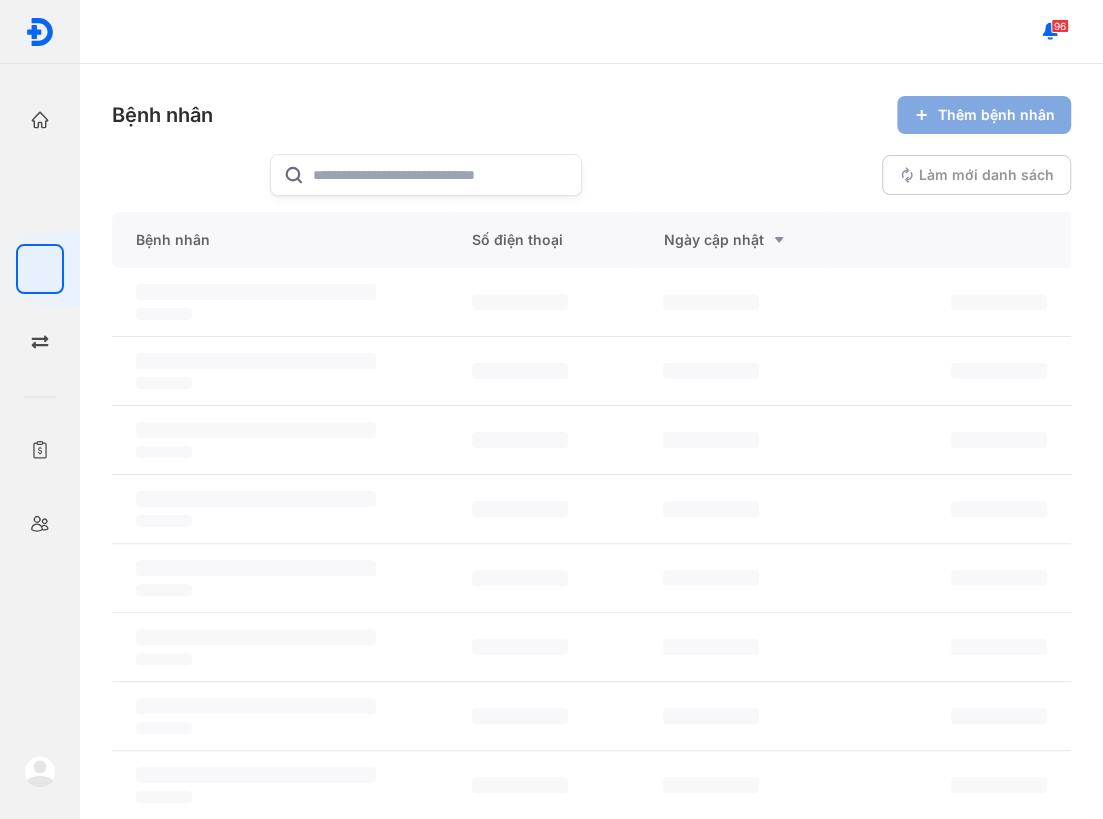 click on "Thêm bệnh nhân" 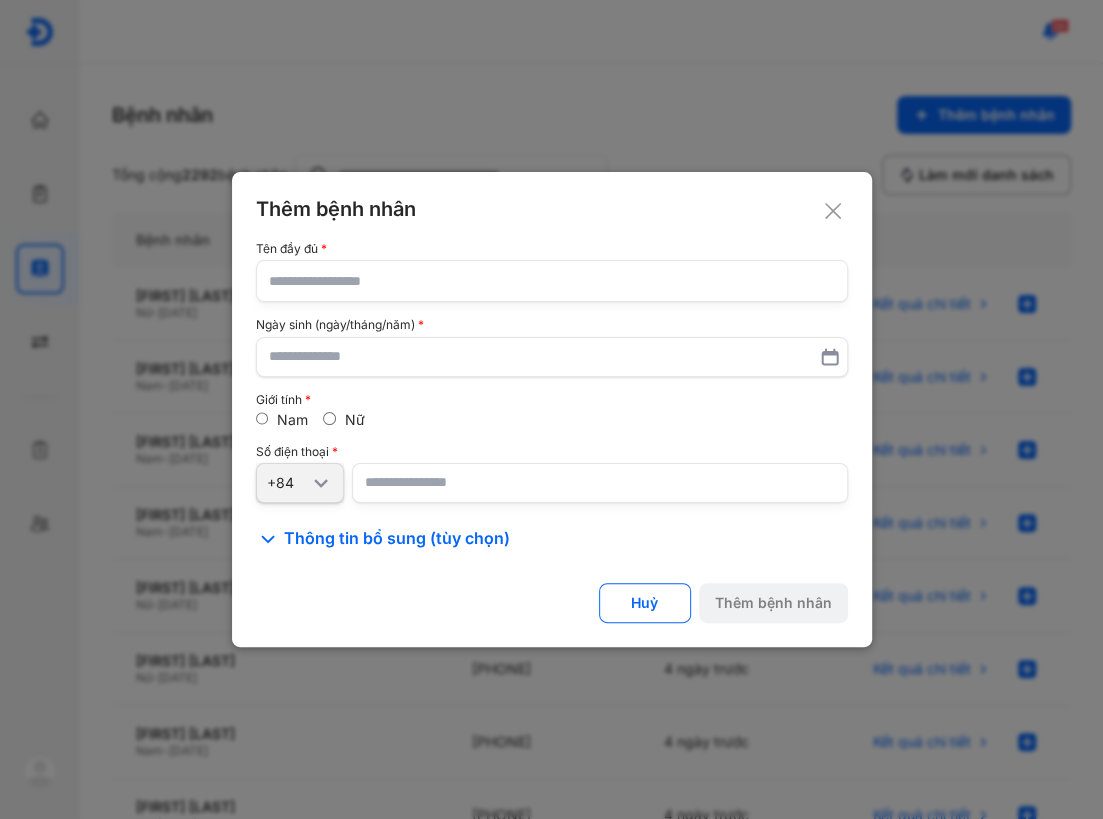 click 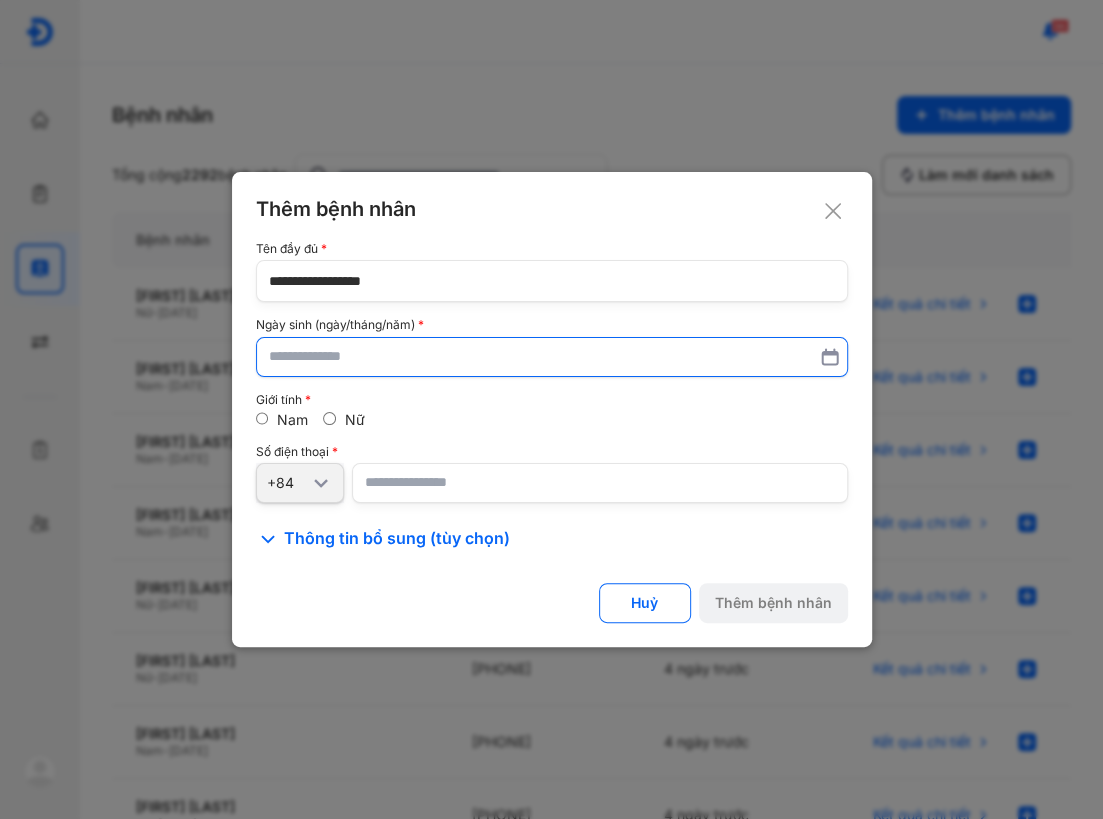 type on "**********" 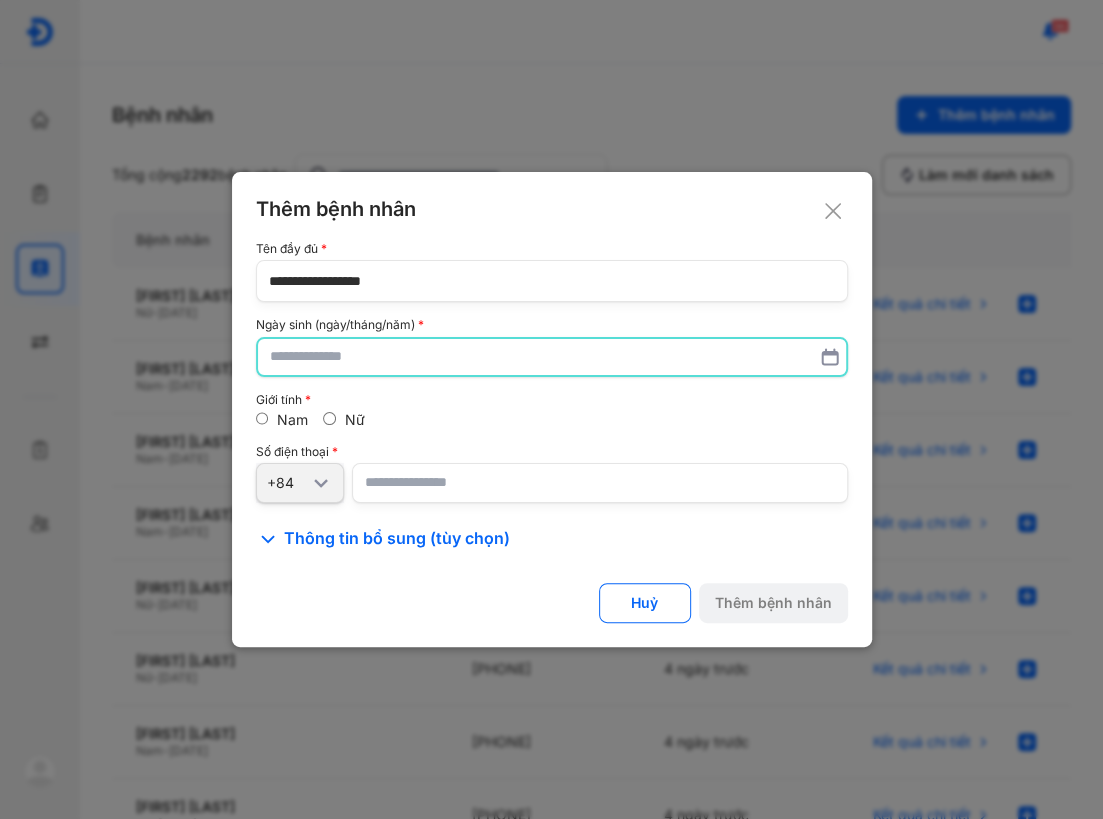 click at bounding box center (552, 357) 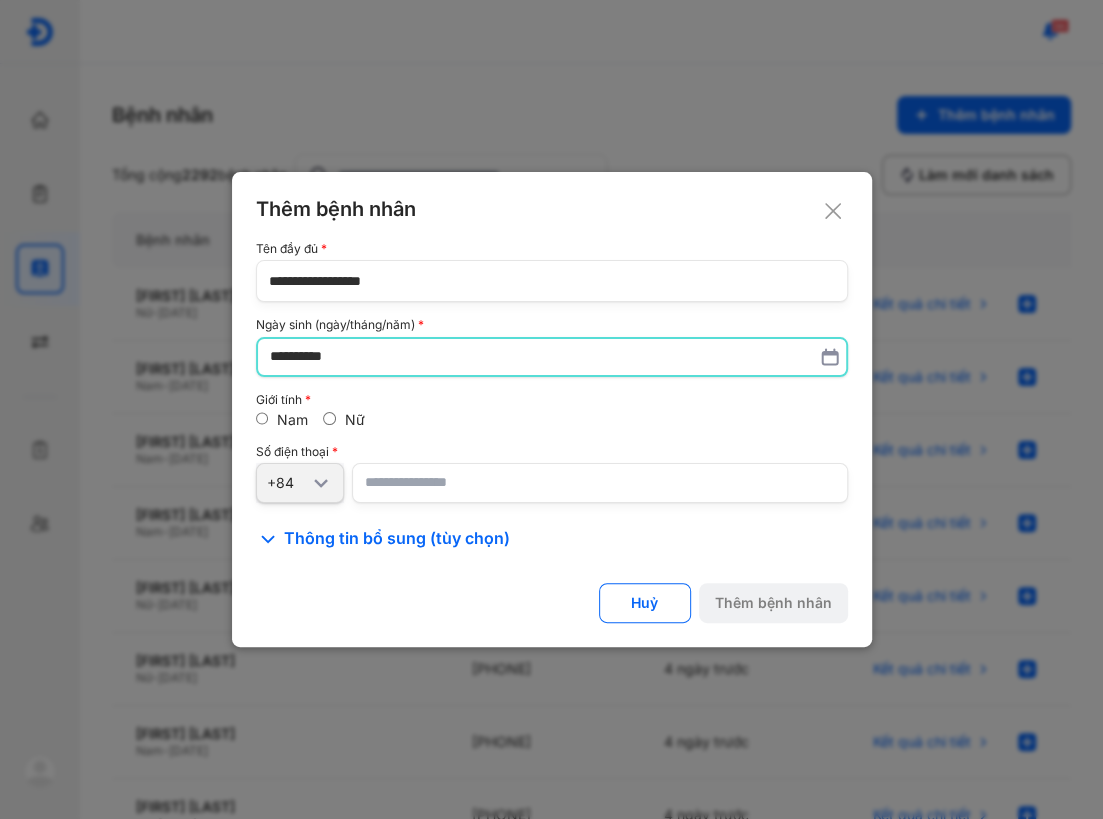 type on "**********" 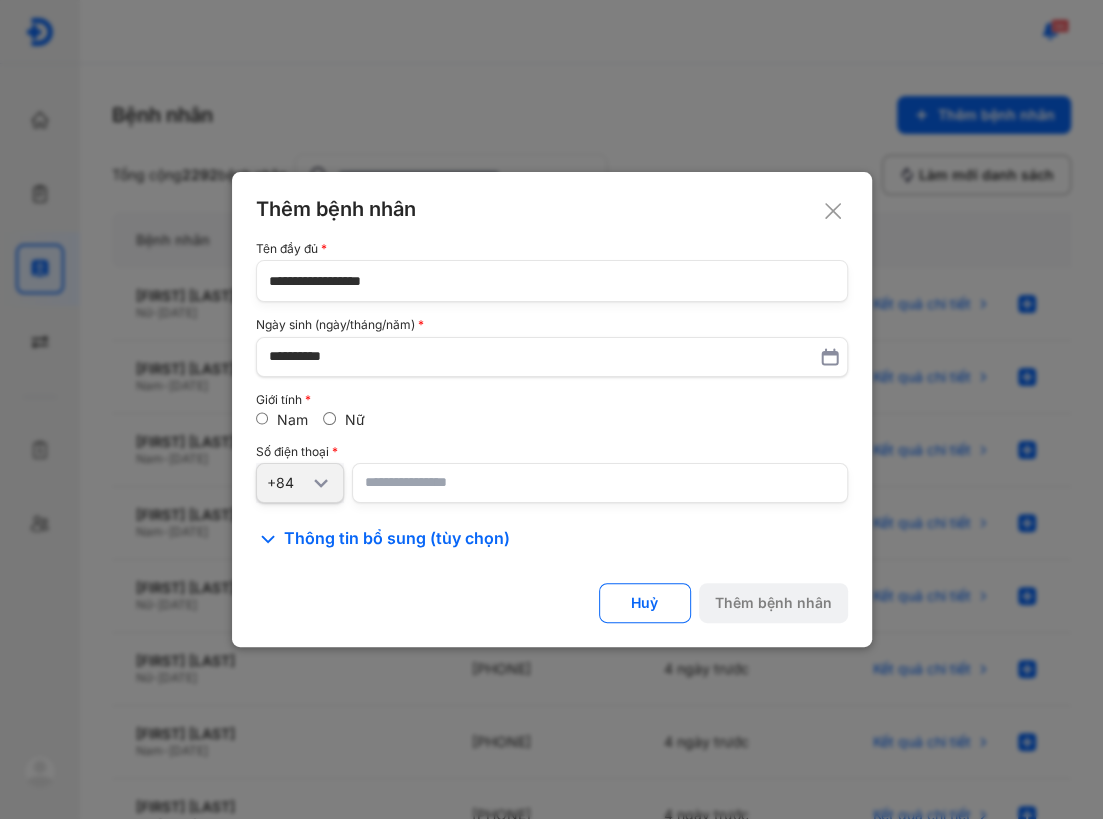 click at bounding box center (600, 483) 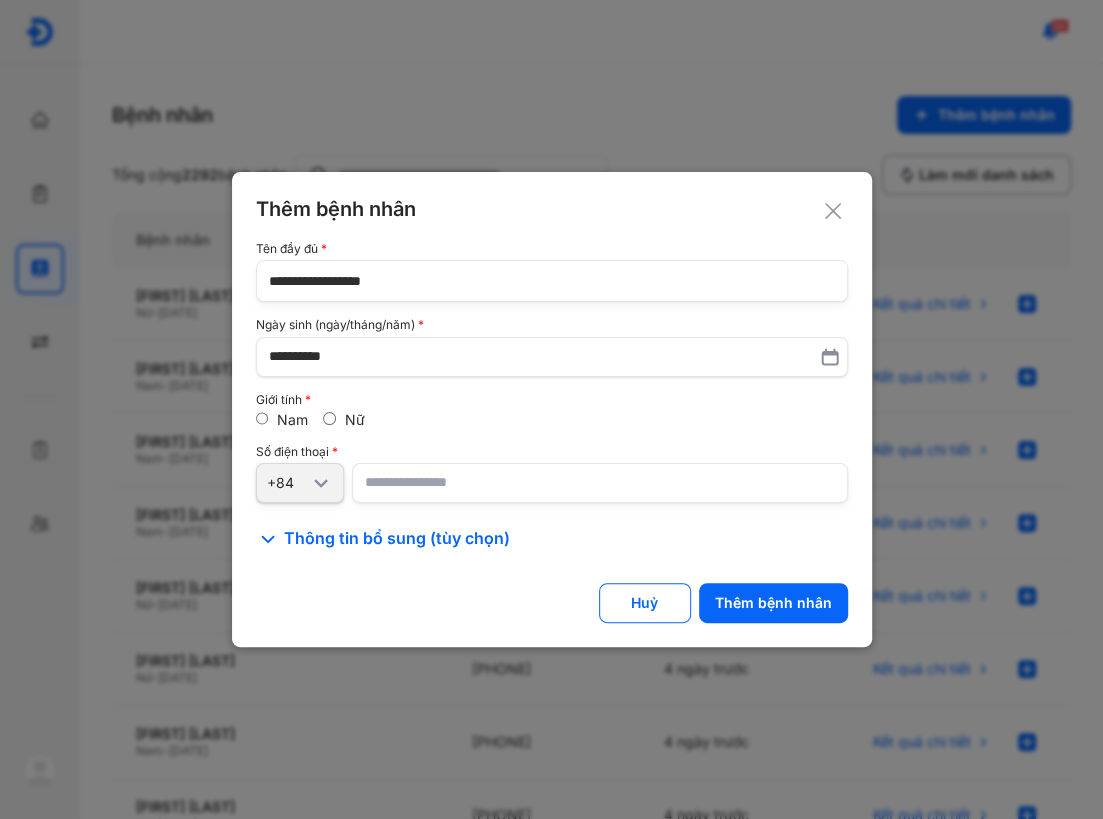 click on "Nam Nữ" at bounding box center [552, 420] 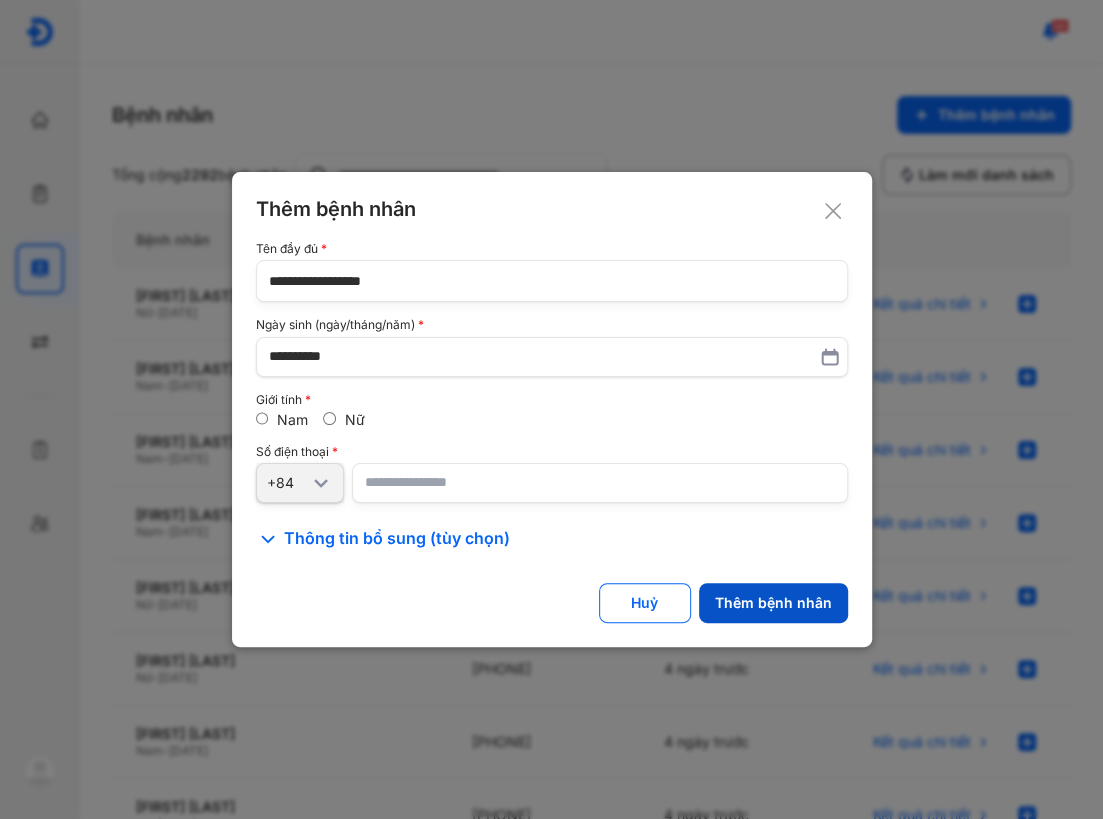 click on "Thêm bệnh nhân" 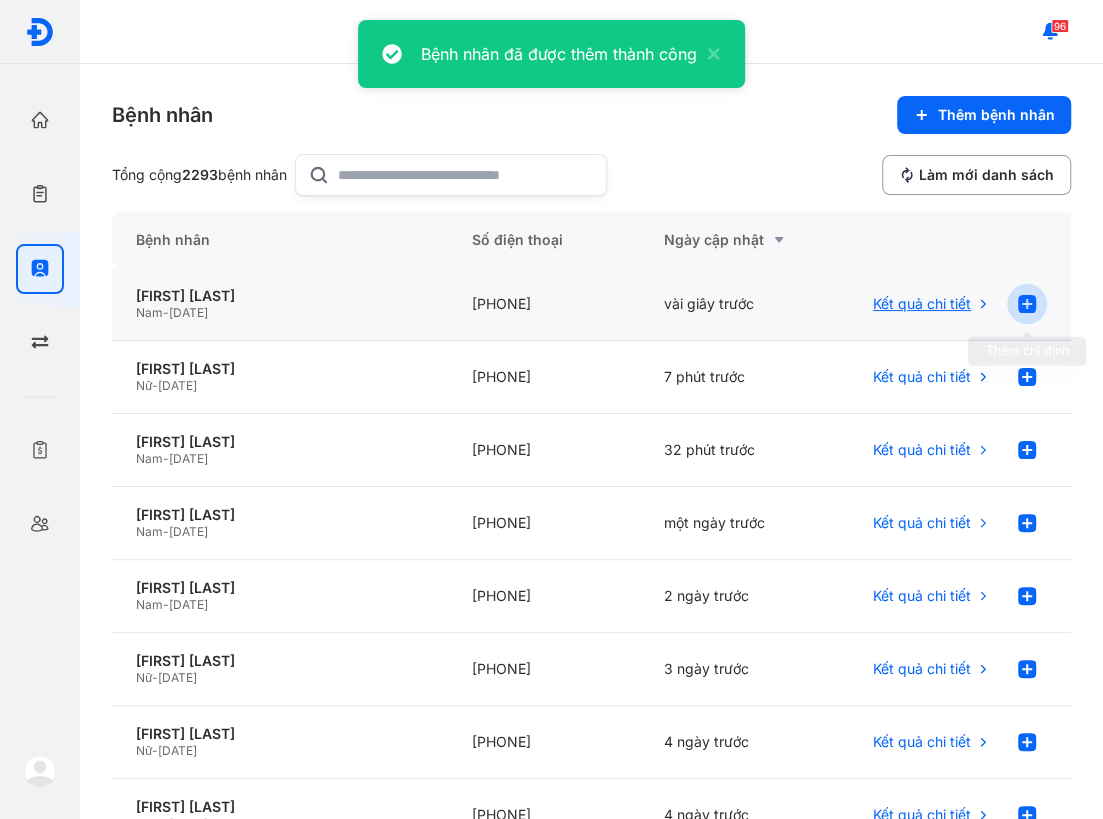 click 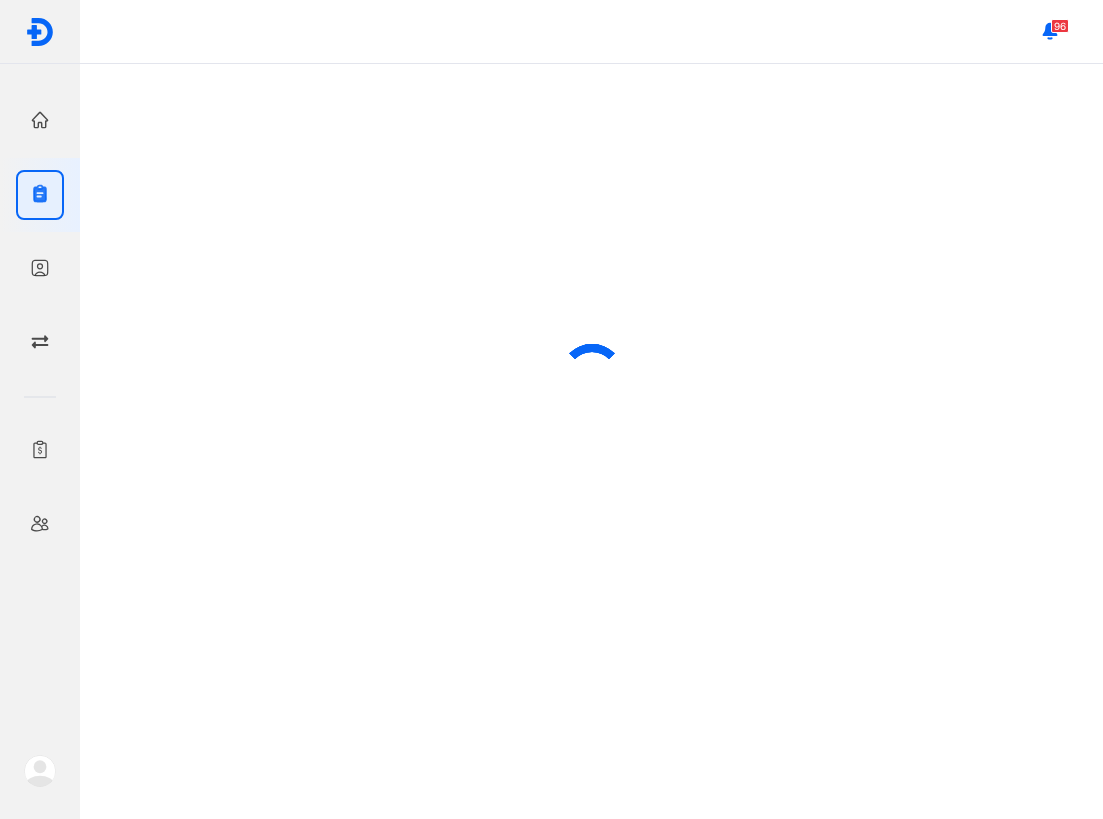 scroll, scrollTop: 0, scrollLeft: 0, axis: both 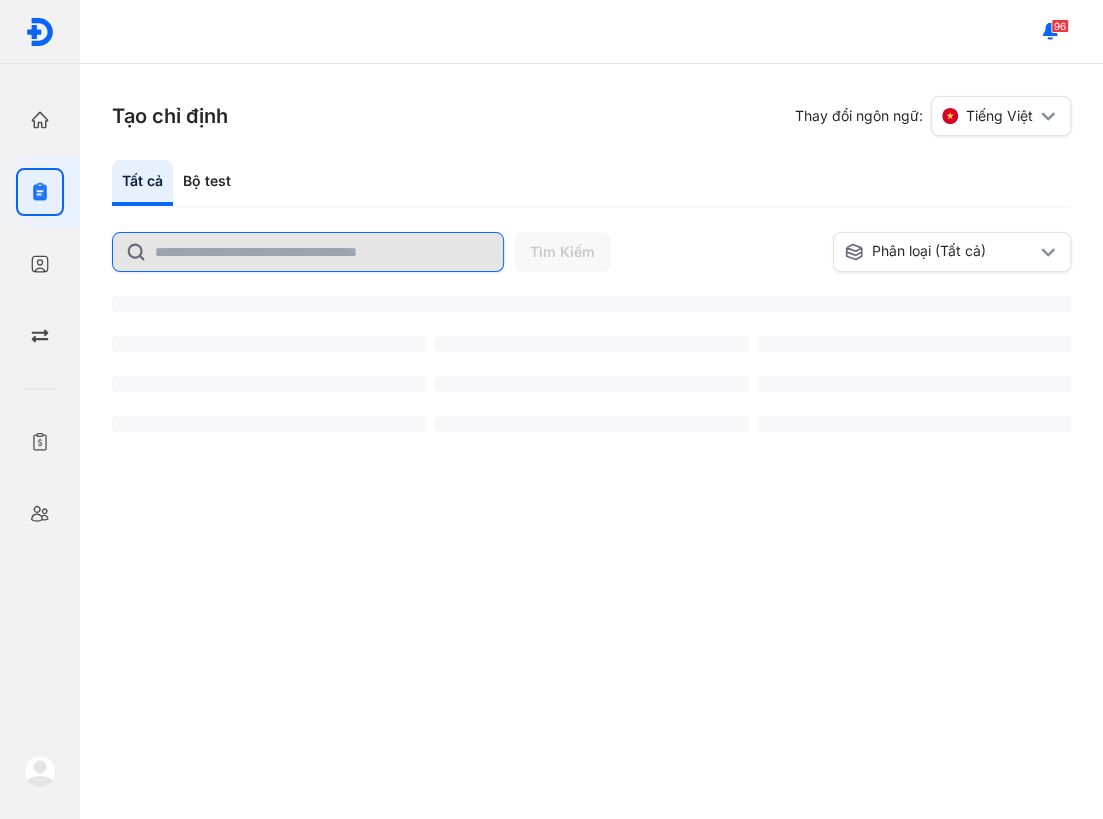 click 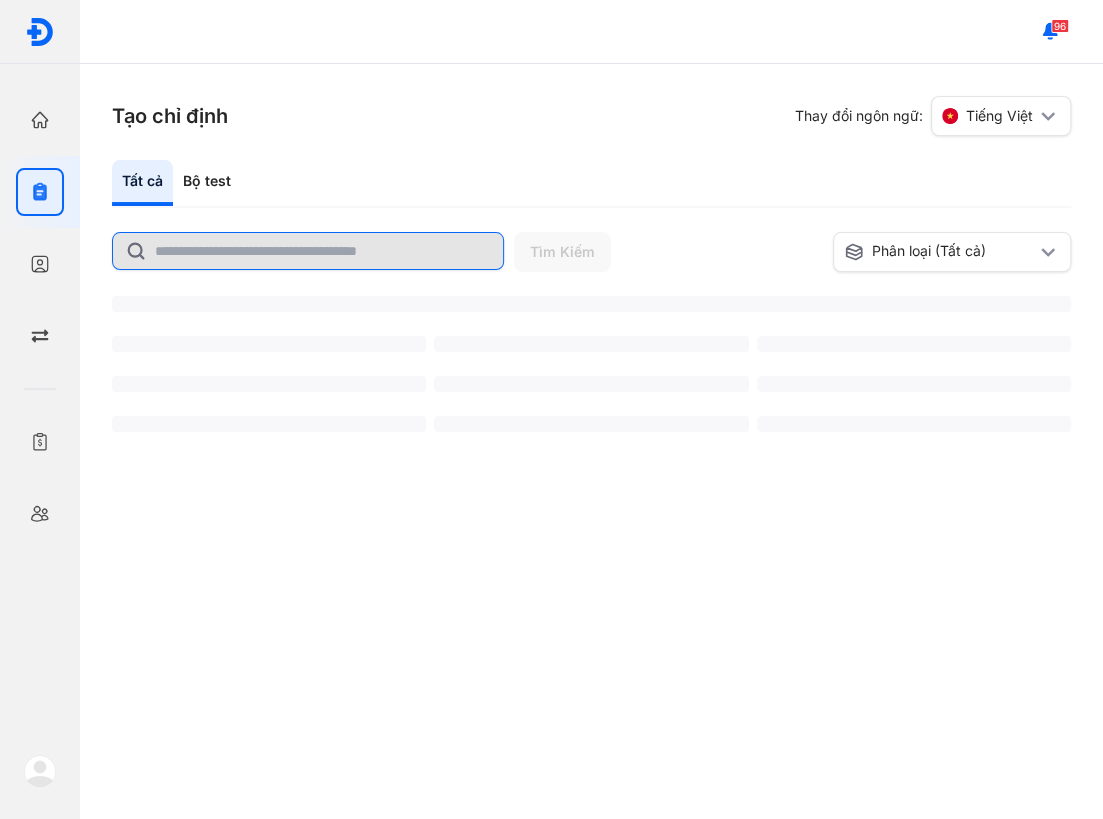 click 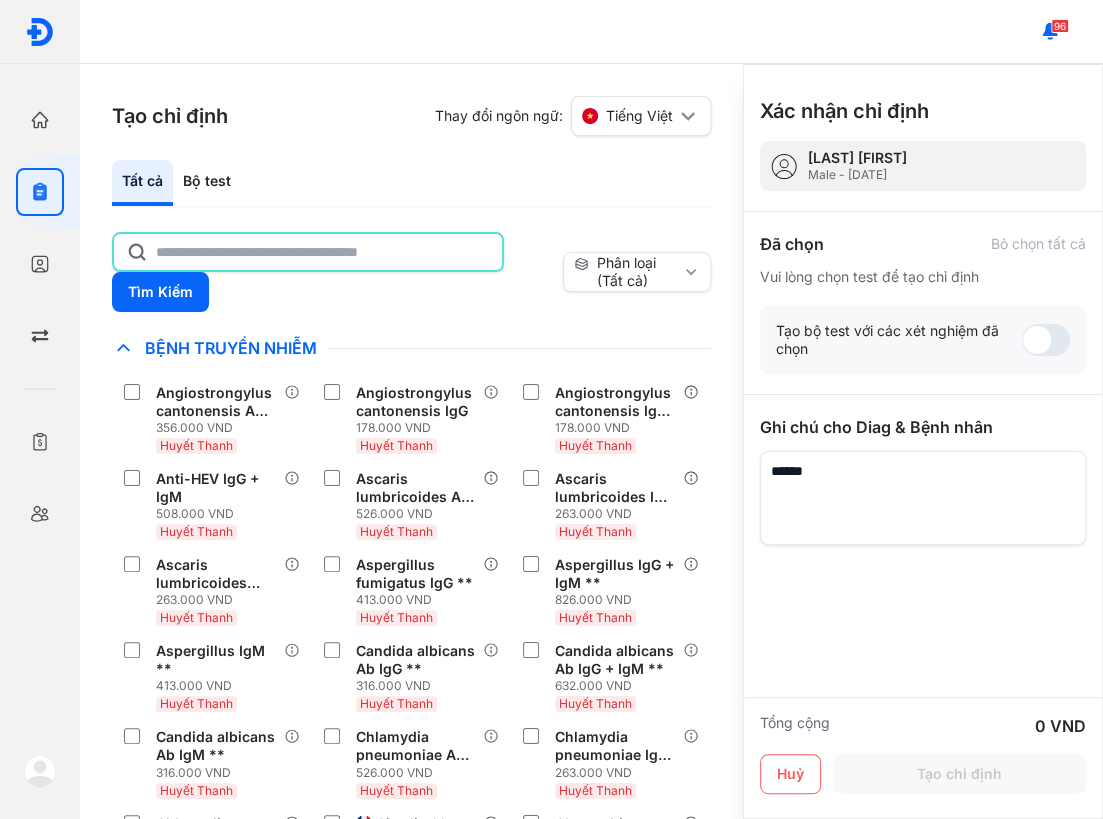 click 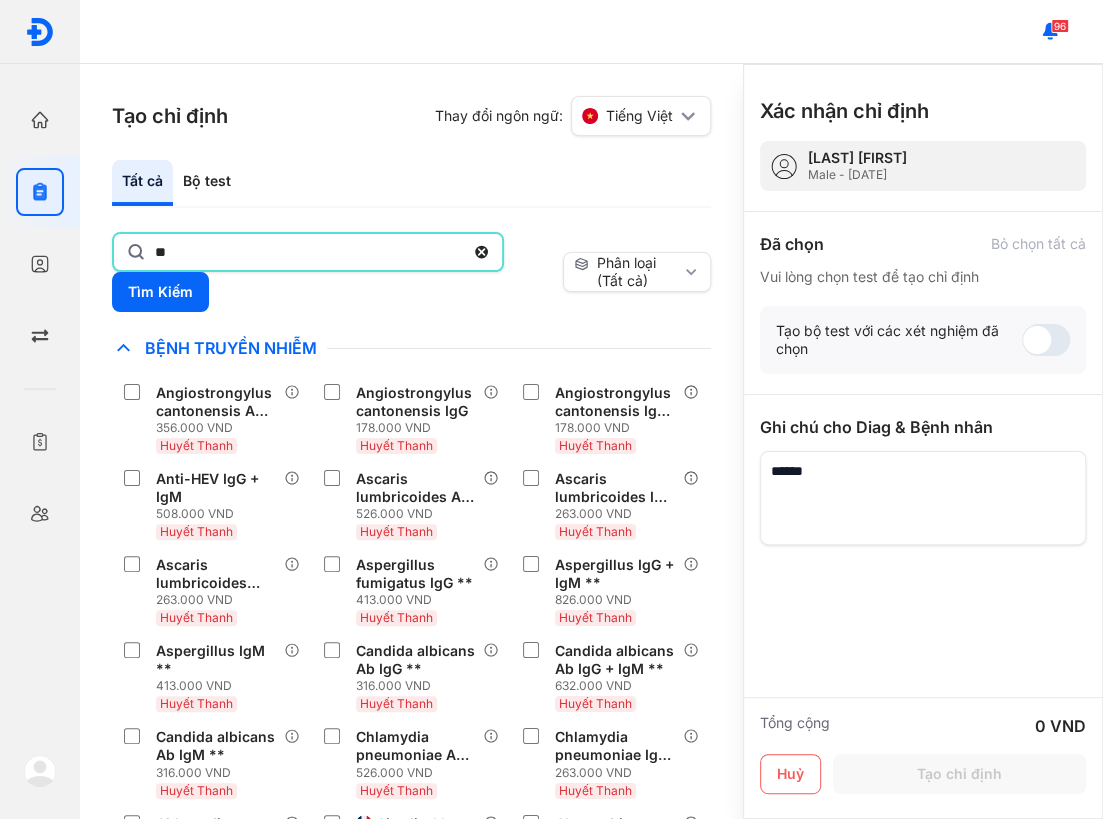 type on "*" 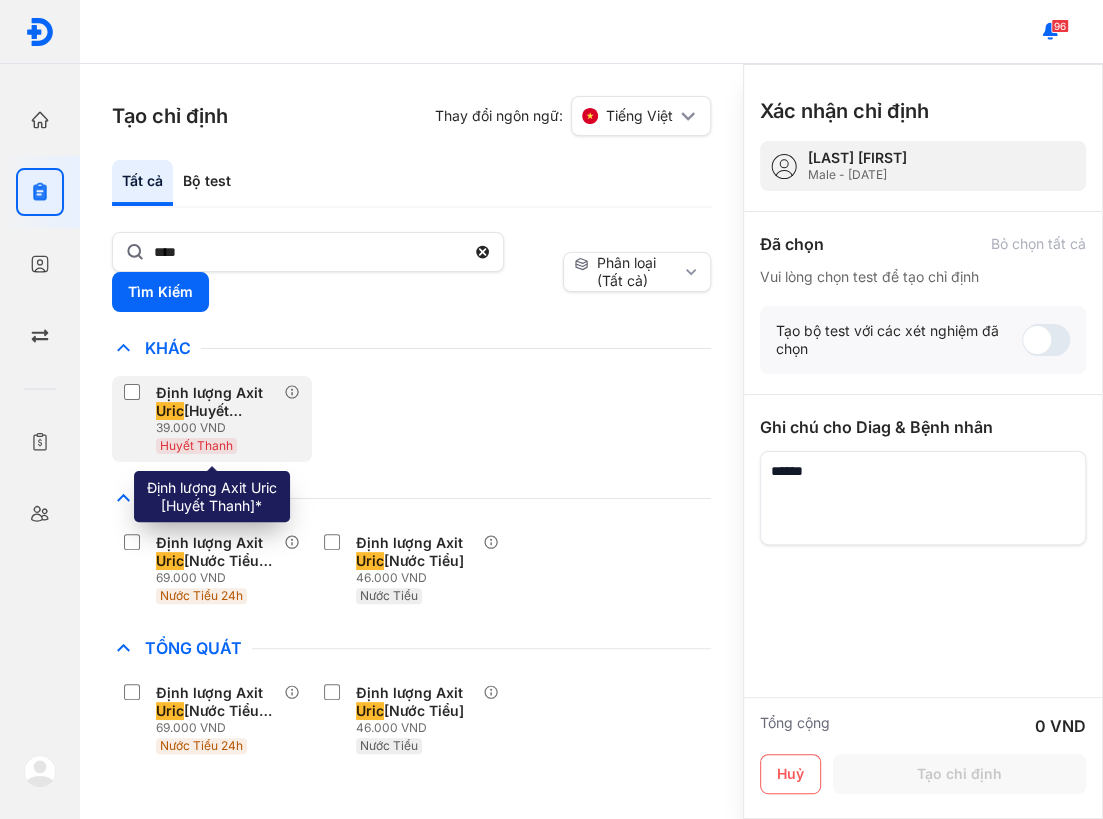 click on "Định lượng Axit  Uric  [Huyết Thanh]*" at bounding box center [216, 402] 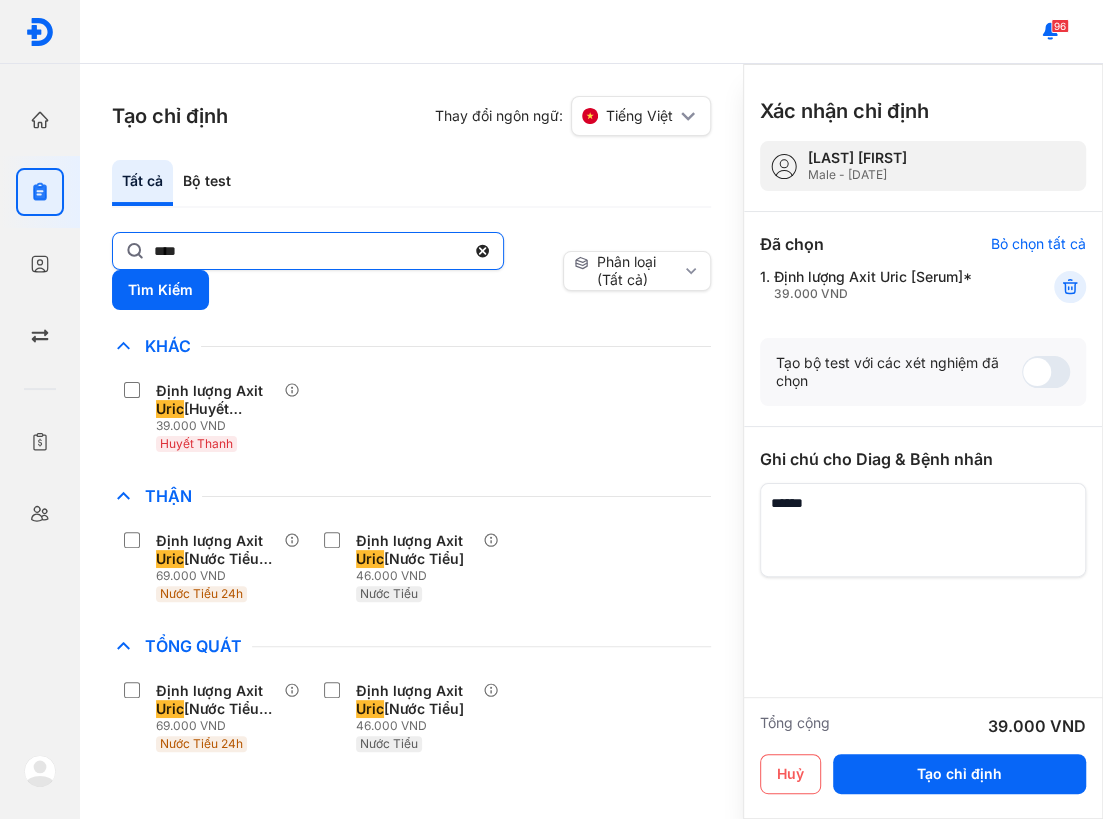click on "****" 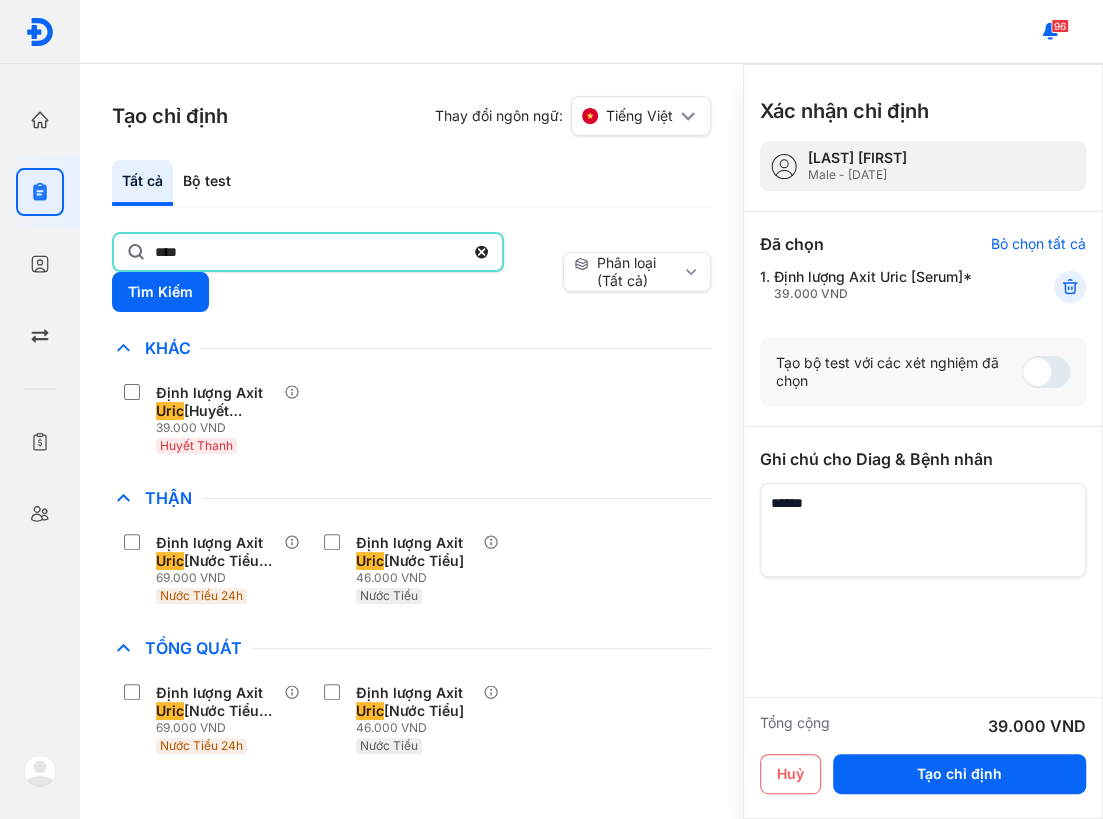 click on "****" 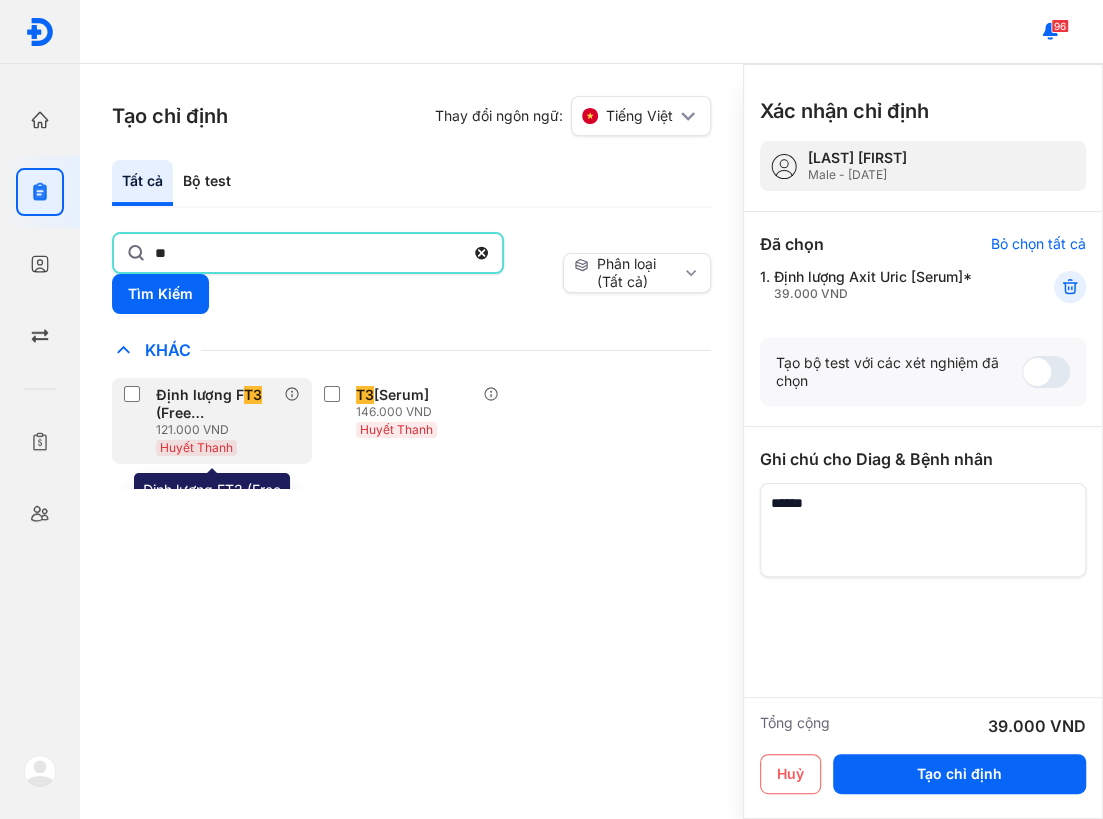 click on "Định lượng F T3  (Free Triiodothyronine) [Huyết Thanh]*" at bounding box center [216, 404] 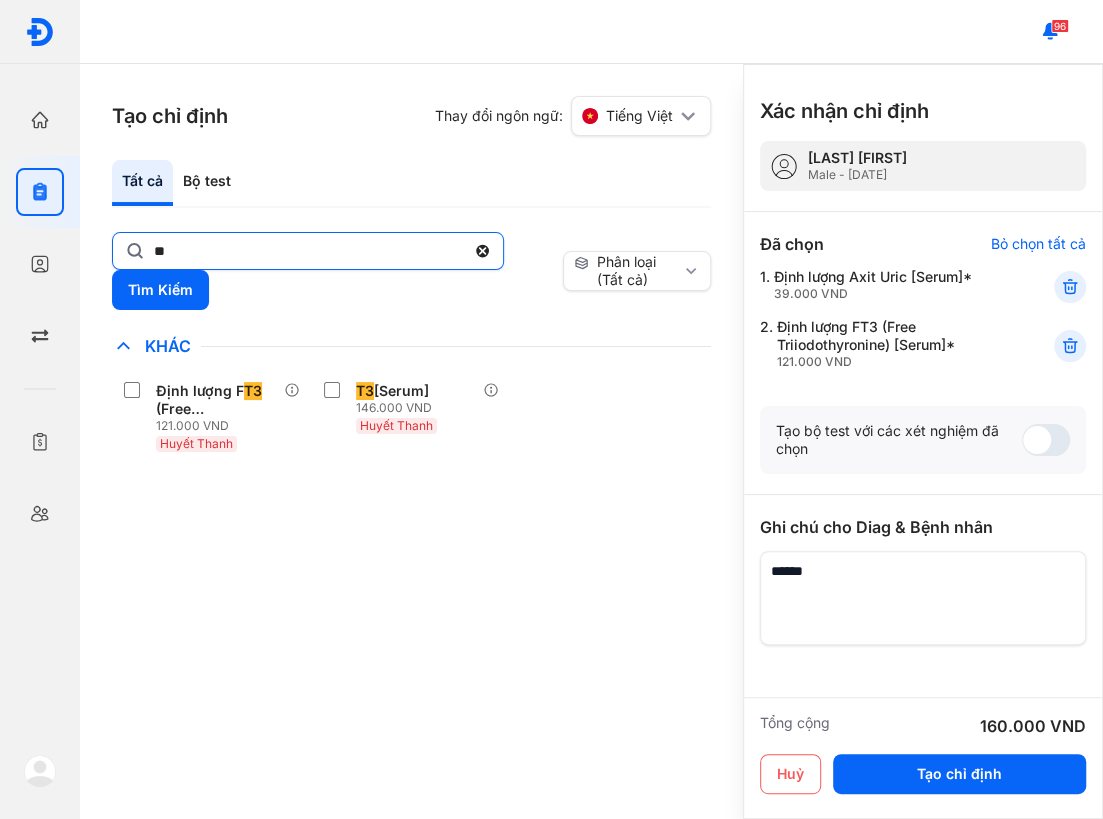 click on "**" 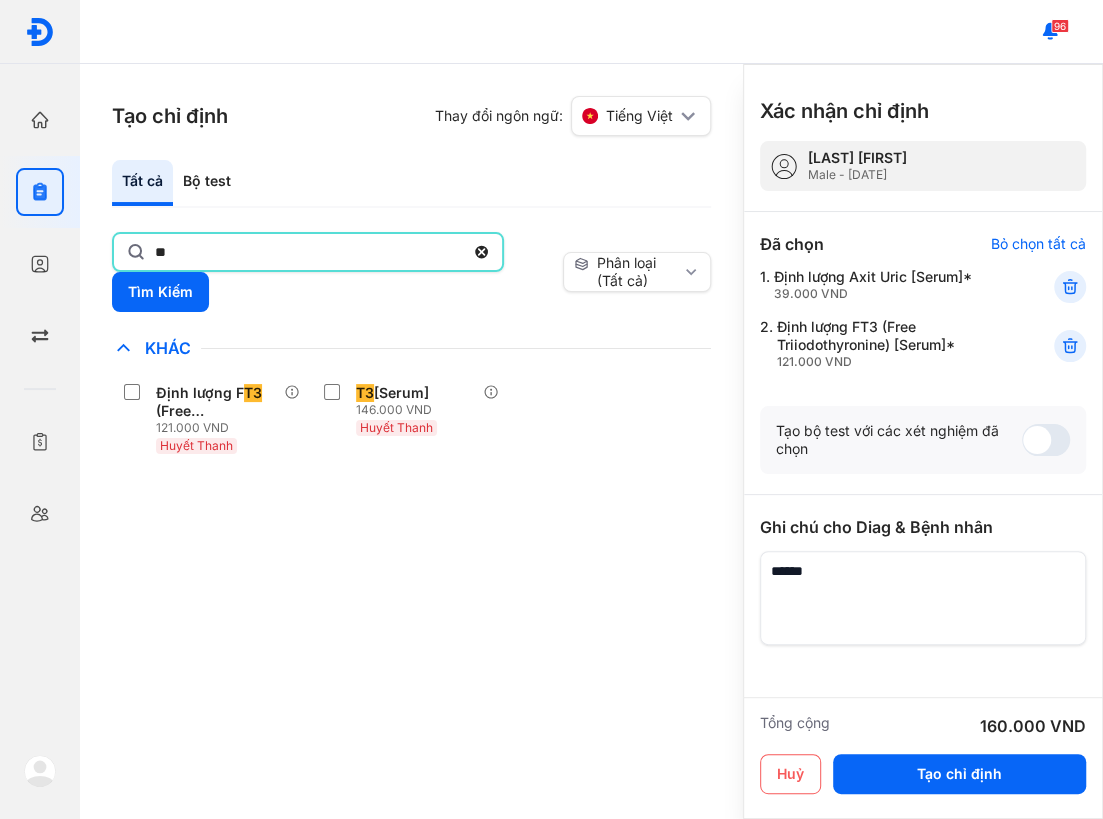 click on "**" 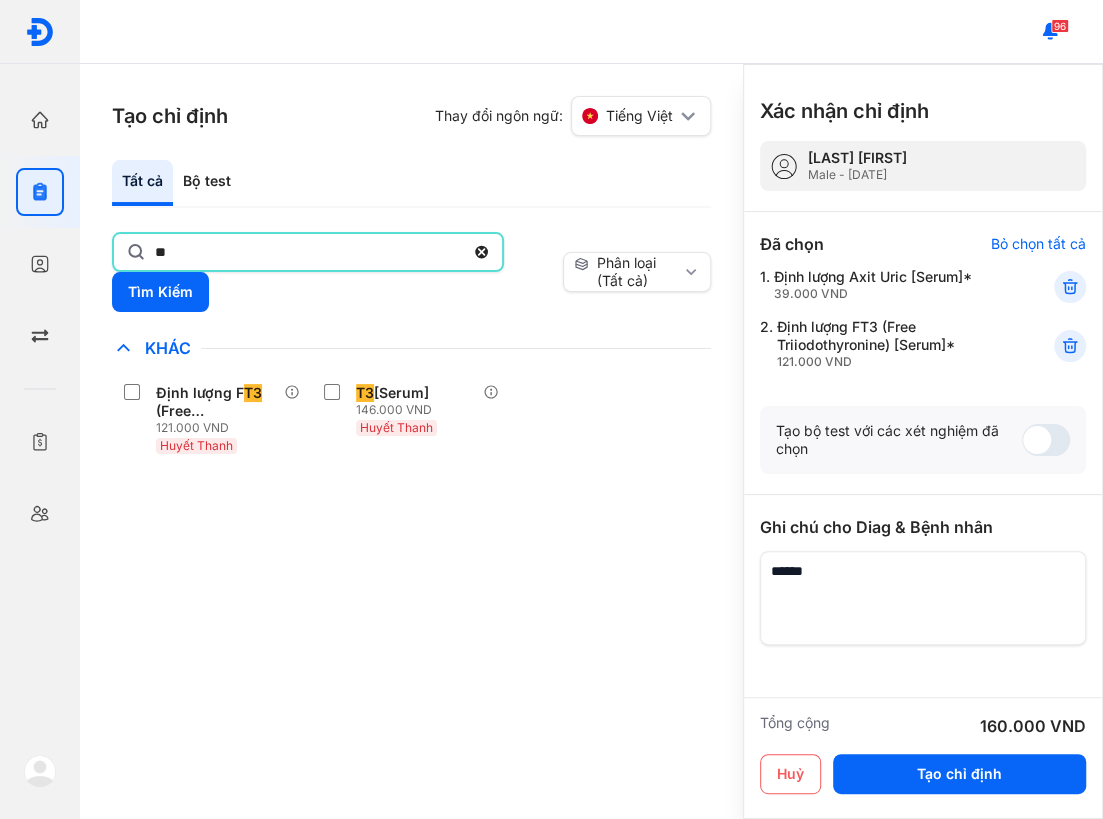 type on "**" 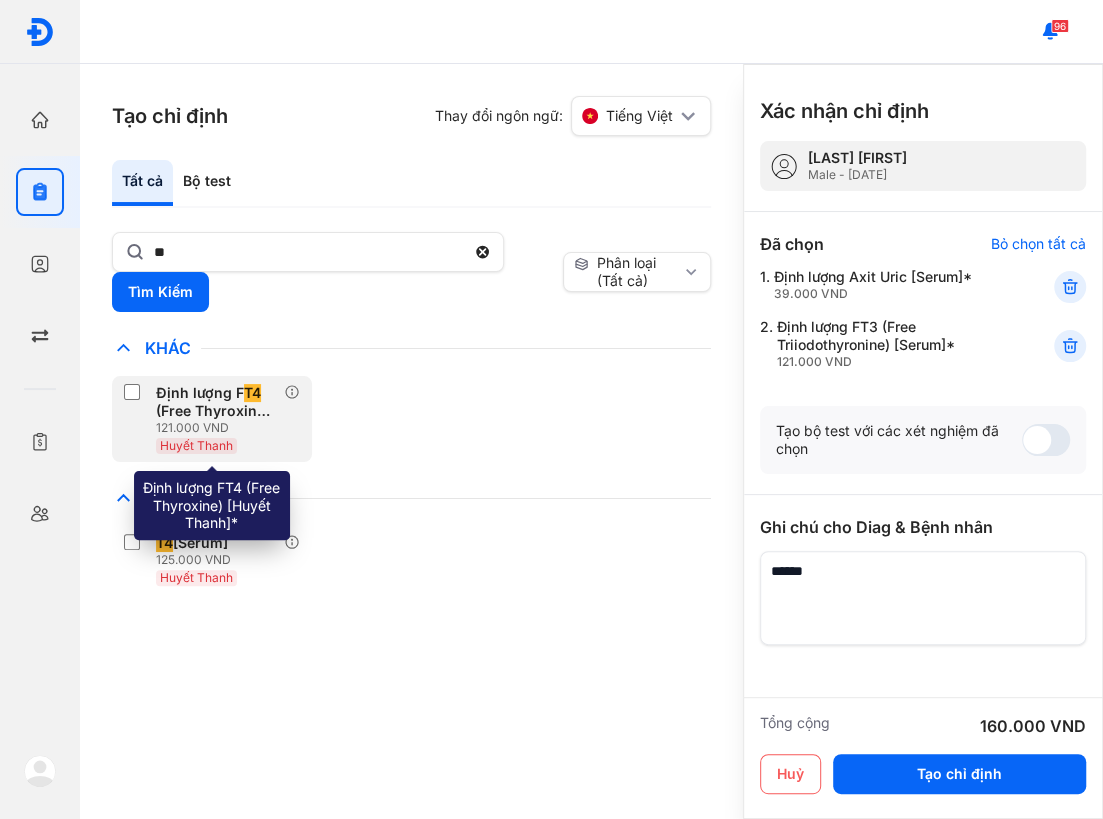 click on "Định lượng F T4  (Free Thyroxine) [Huyết Thanh]*" at bounding box center [216, 402] 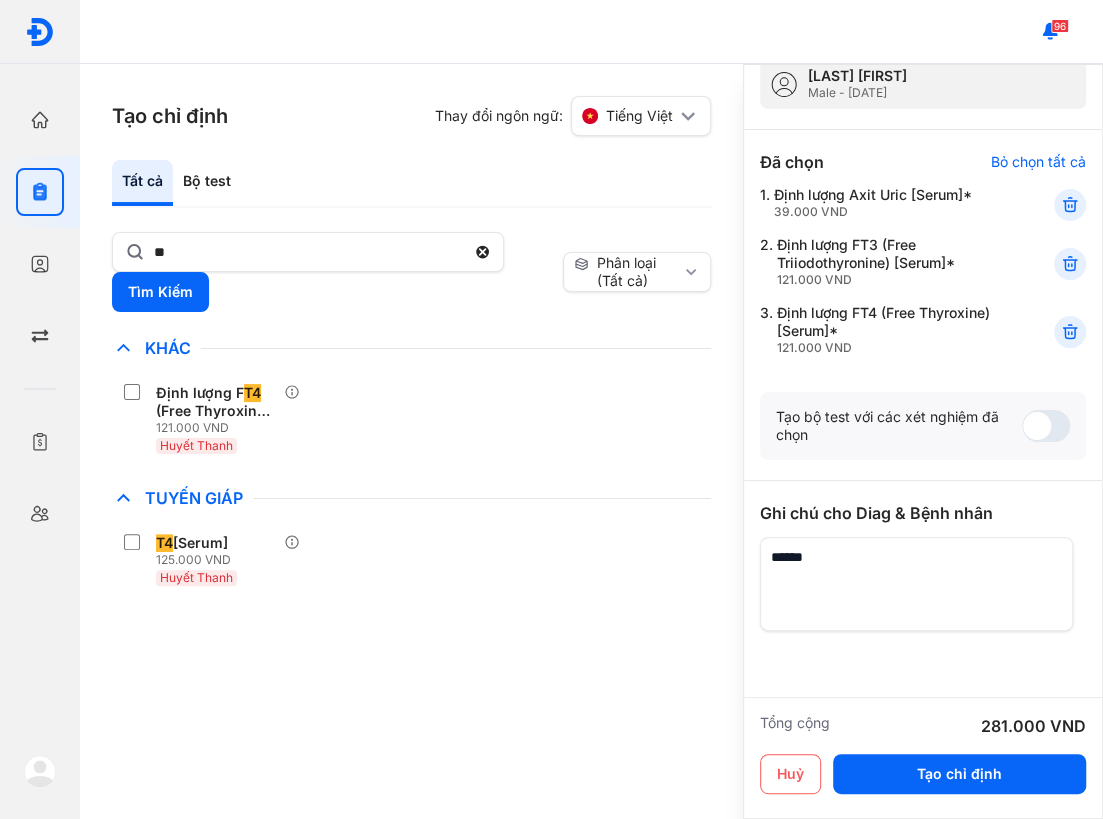 scroll, scrollTop: 170, scrollLeft: 0, axis: vertical 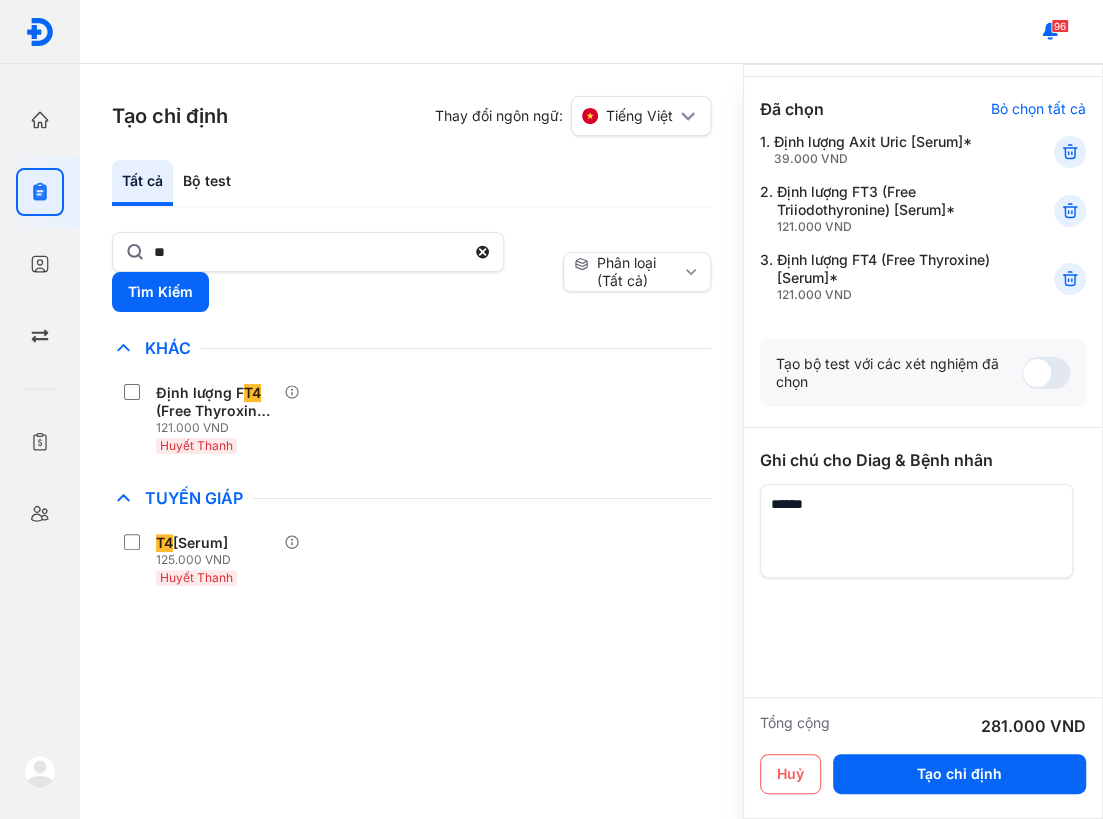 click at bounding box center [916, 531] 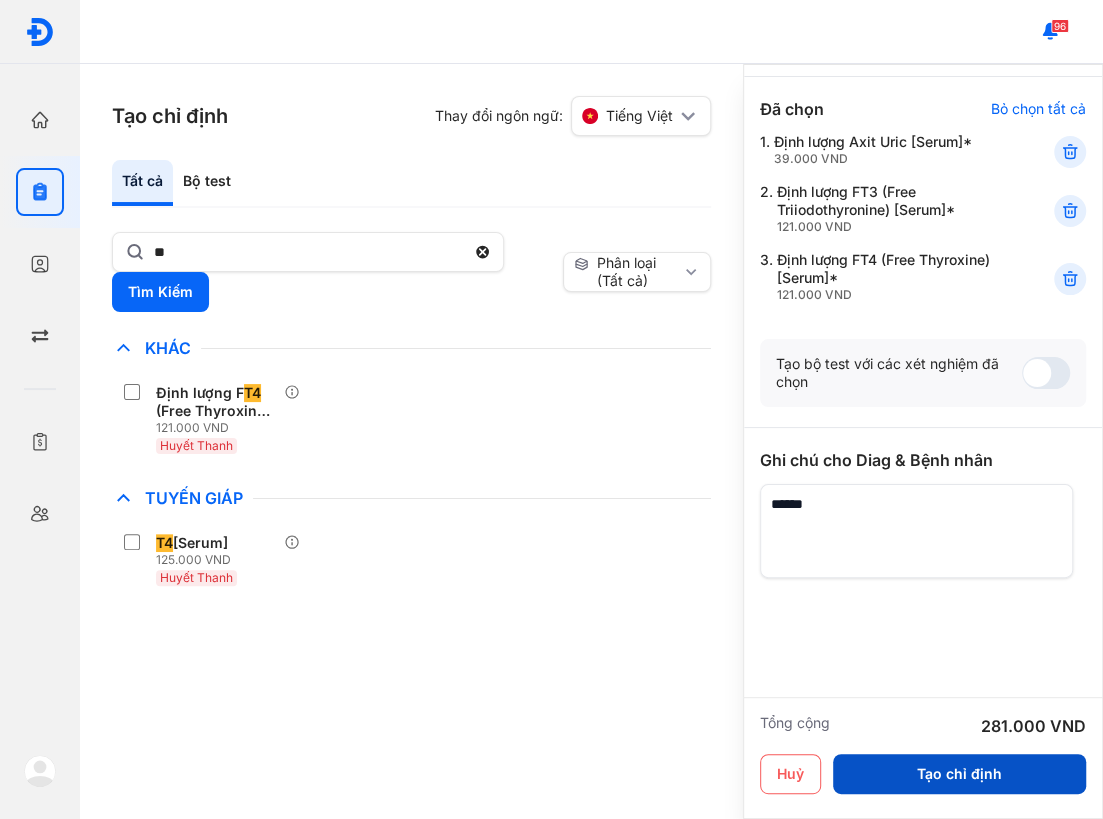 click on "Tạo chỉ định" at bounding box center (959, 774) 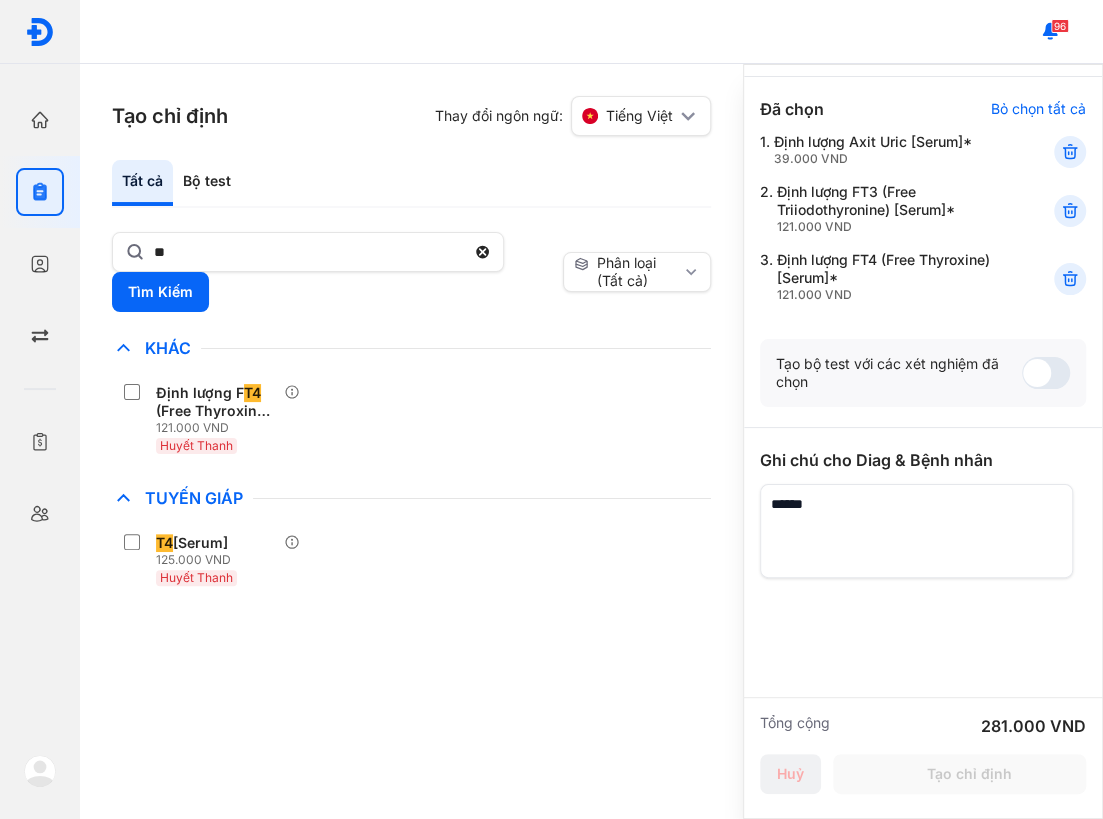 scroll, scrollTop: 151, scrollLeft: 0, axis: vertical 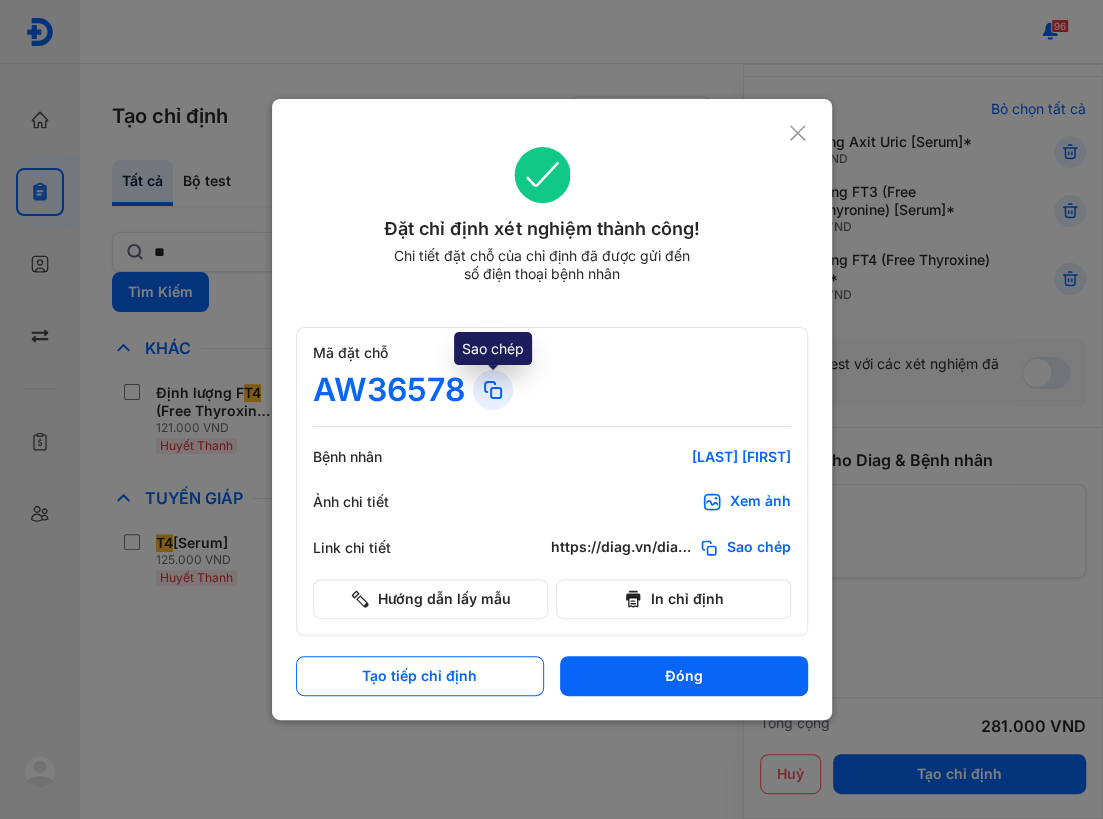 click 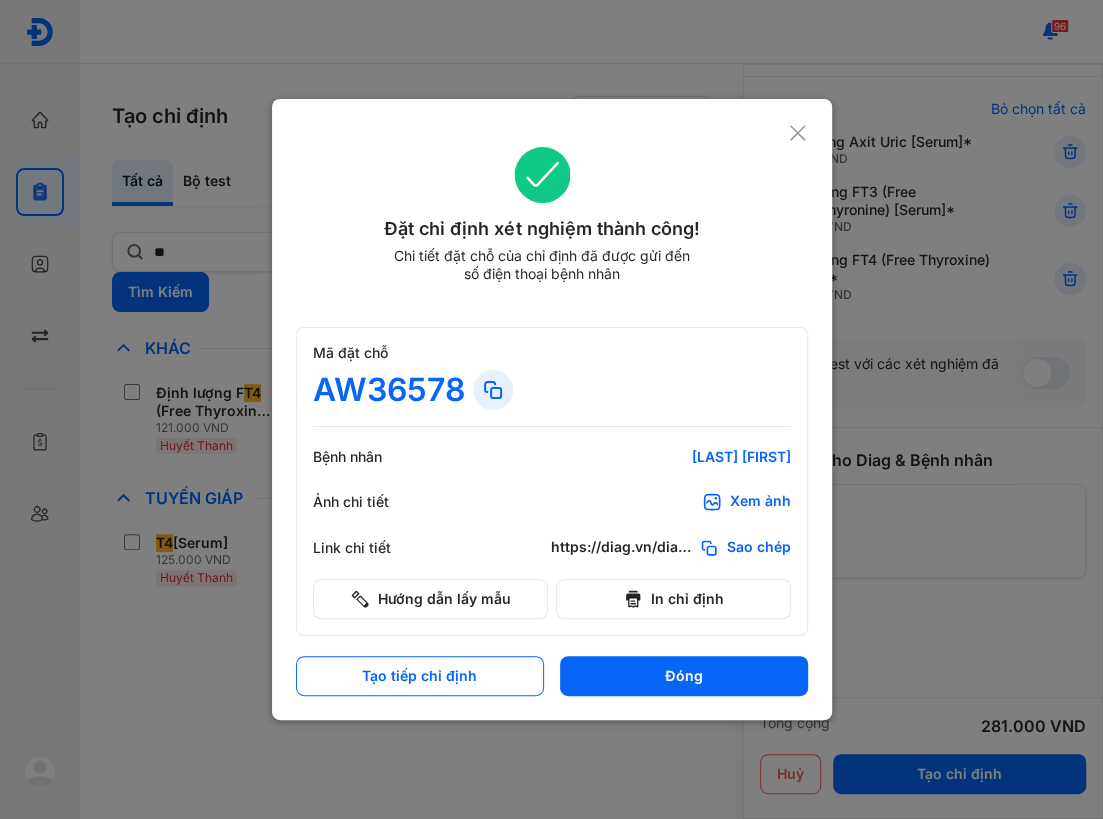 click 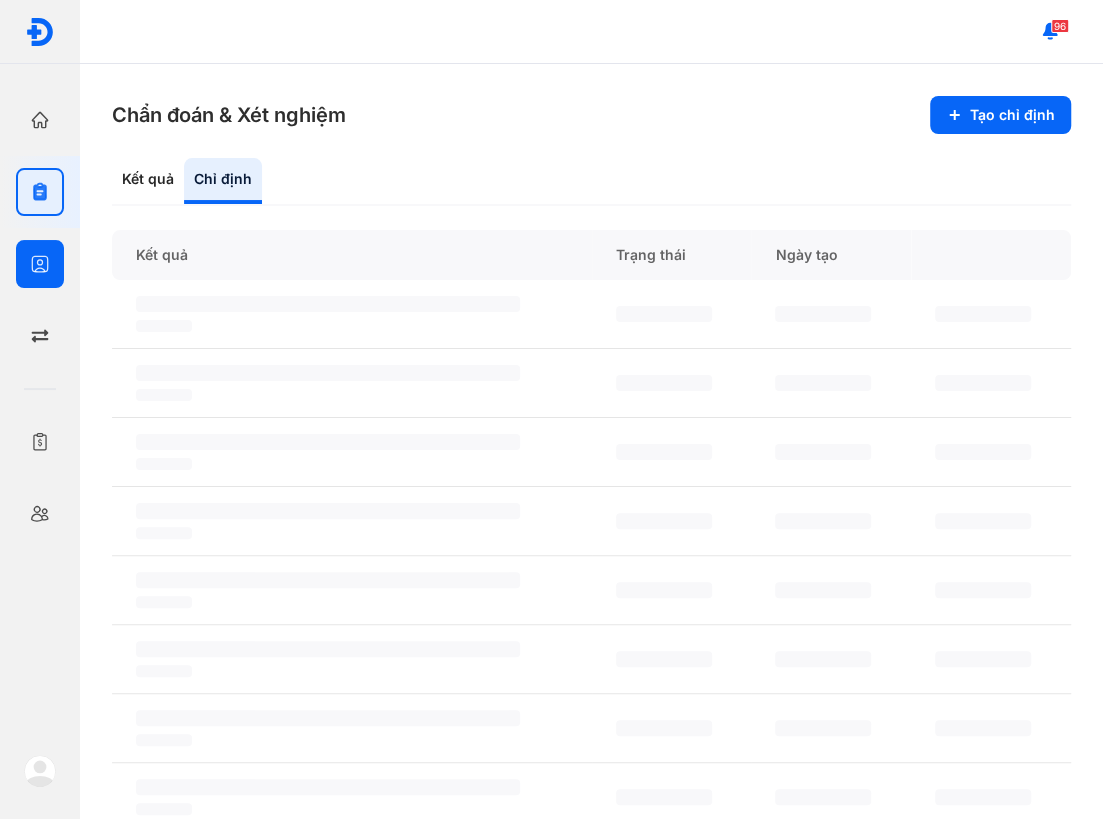 click on "Bệnh nhân Quản lý bệnh nhân" at bounding box center [40, 264] 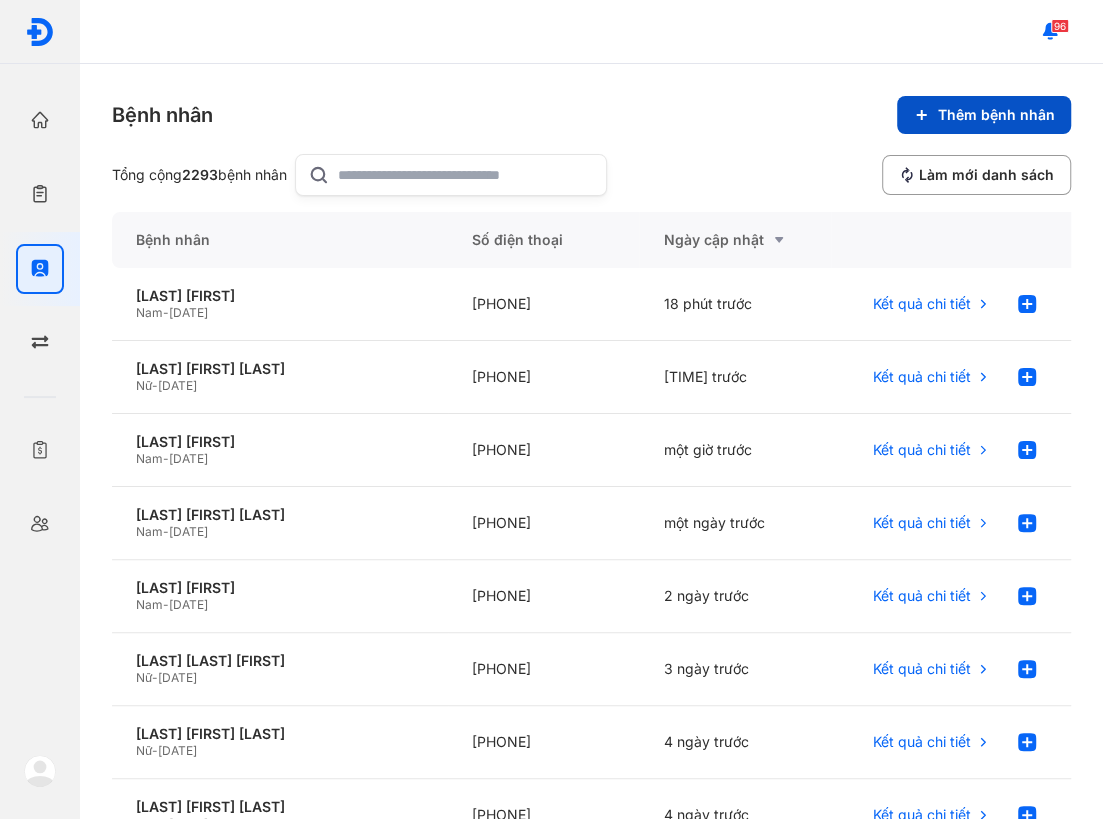 click on "Thêm bệnh nhân" at bounding box center [984, 115] 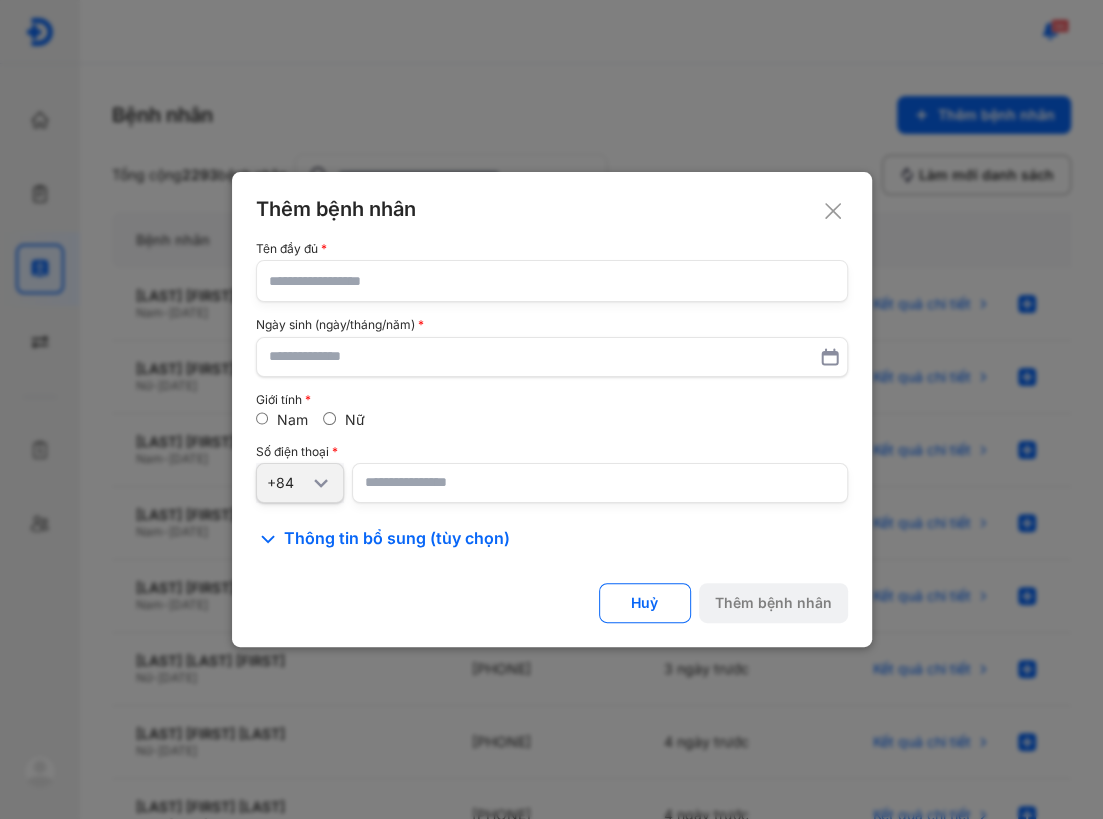 click 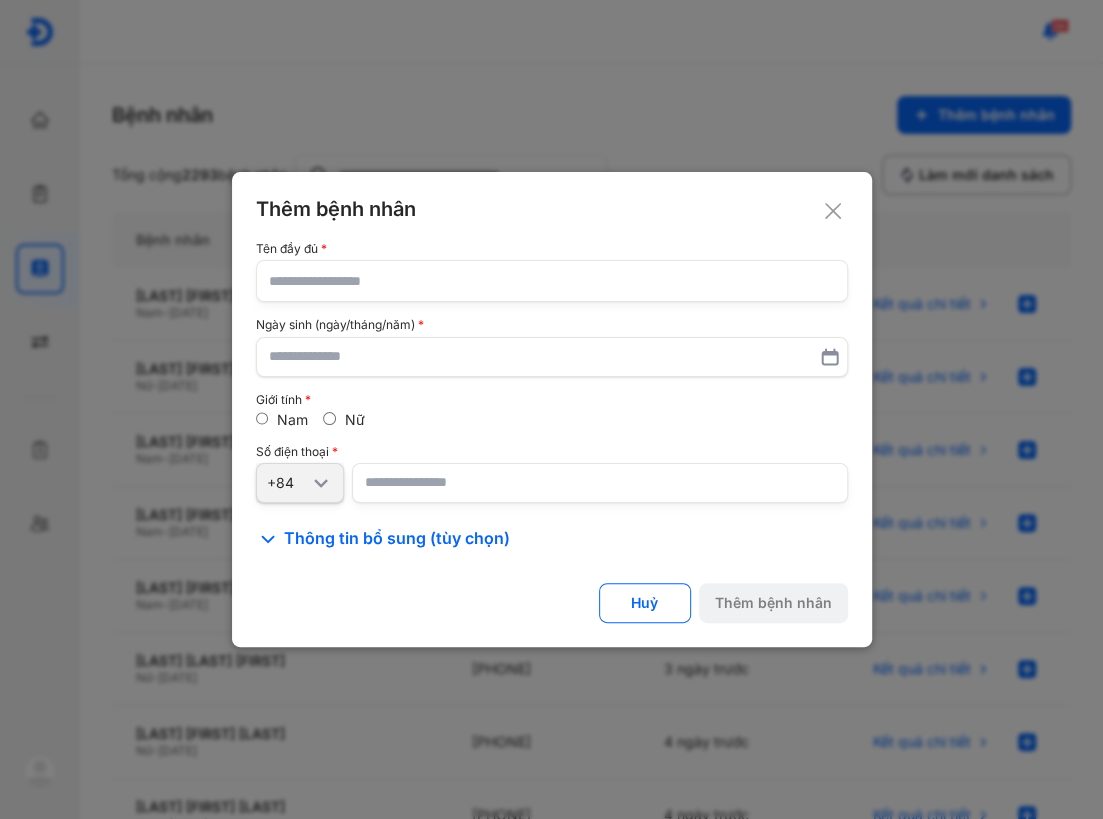 click 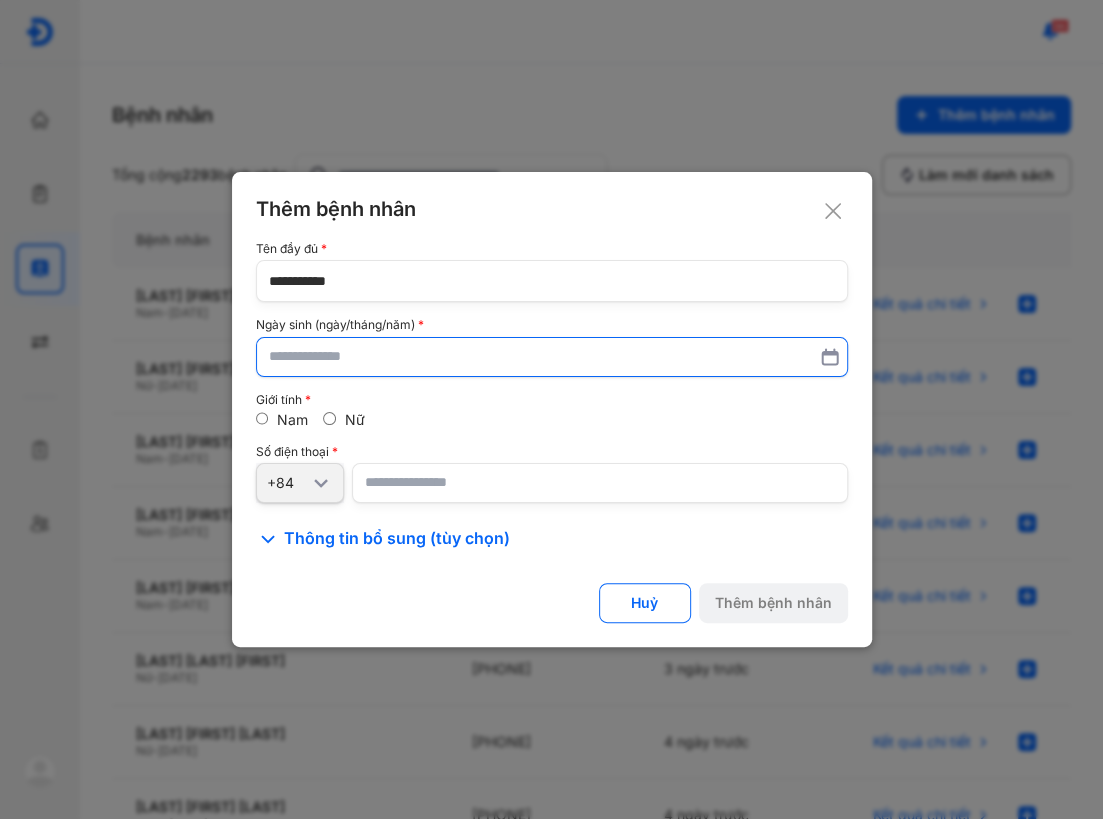 type on "**********" 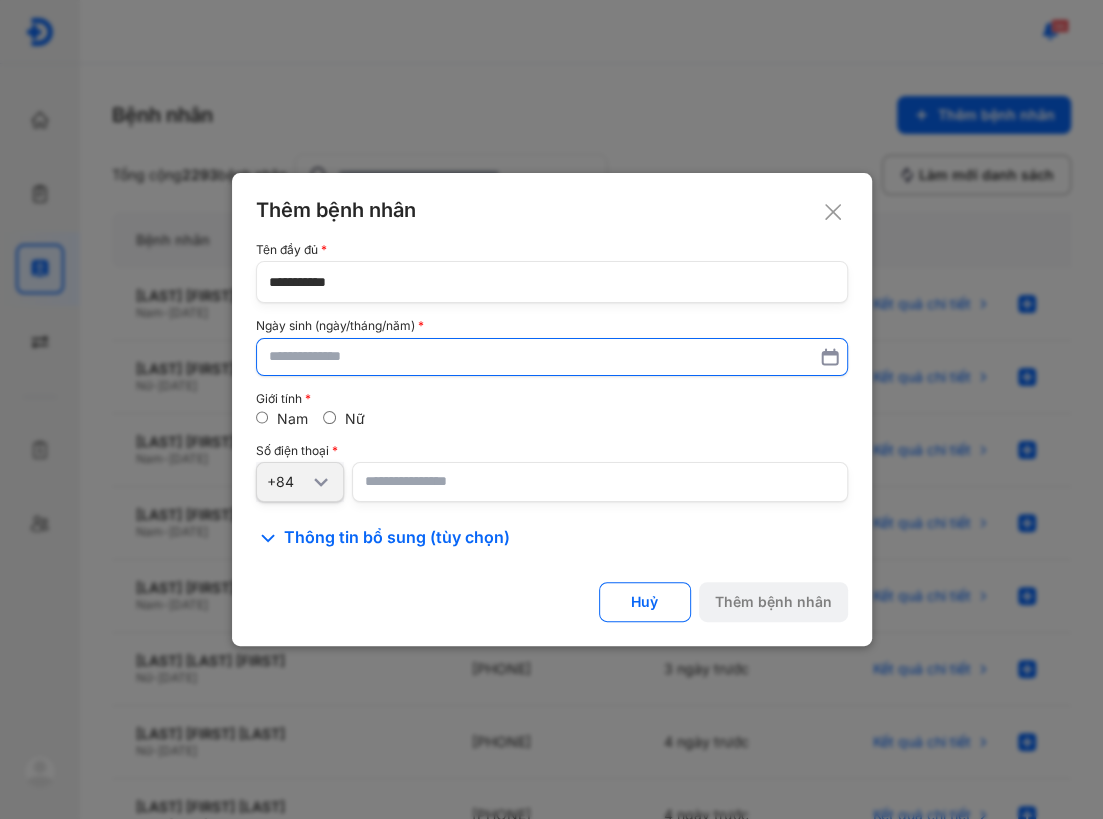click at bounding box center (552, 357) 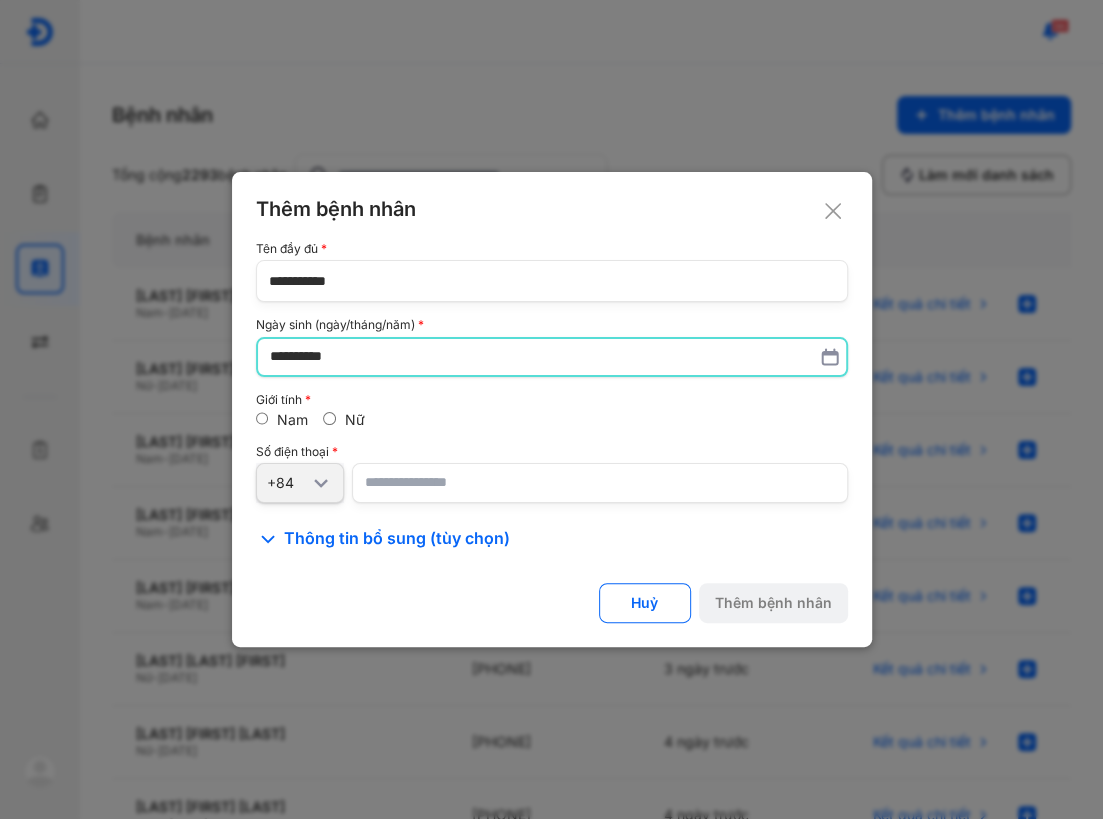 type on "**********" 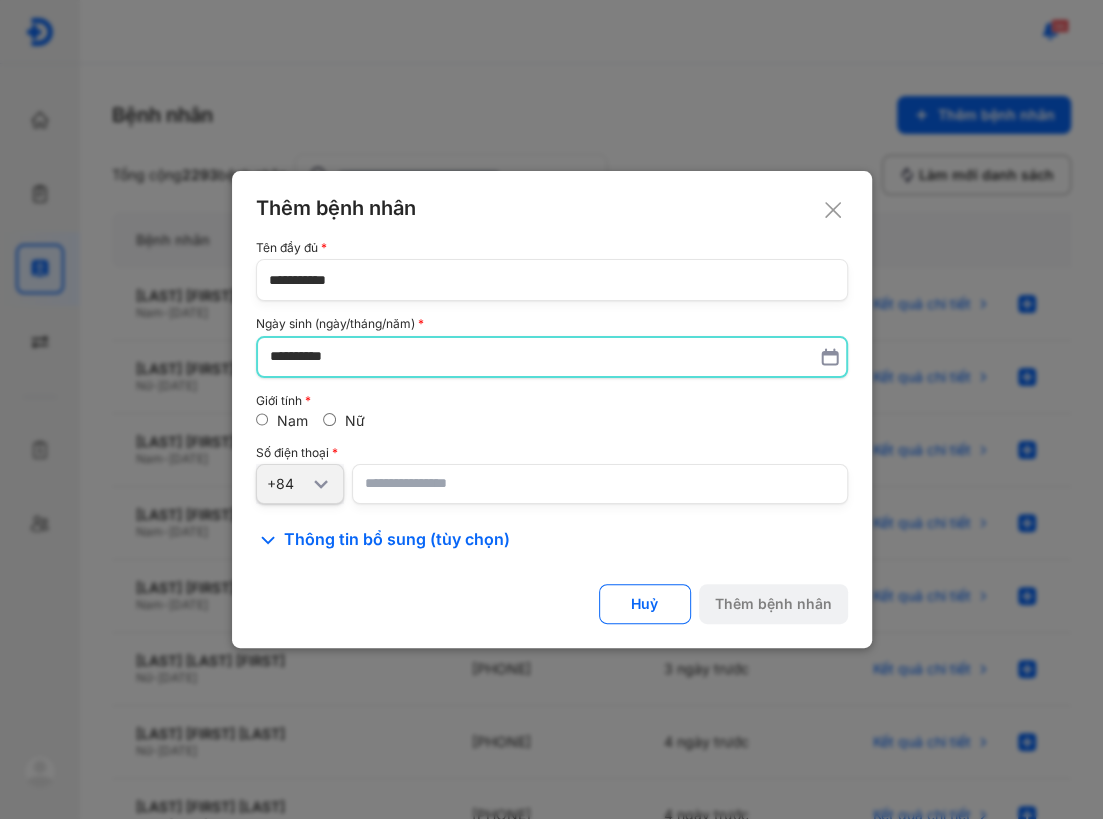 click at bounding box center [600, 484] 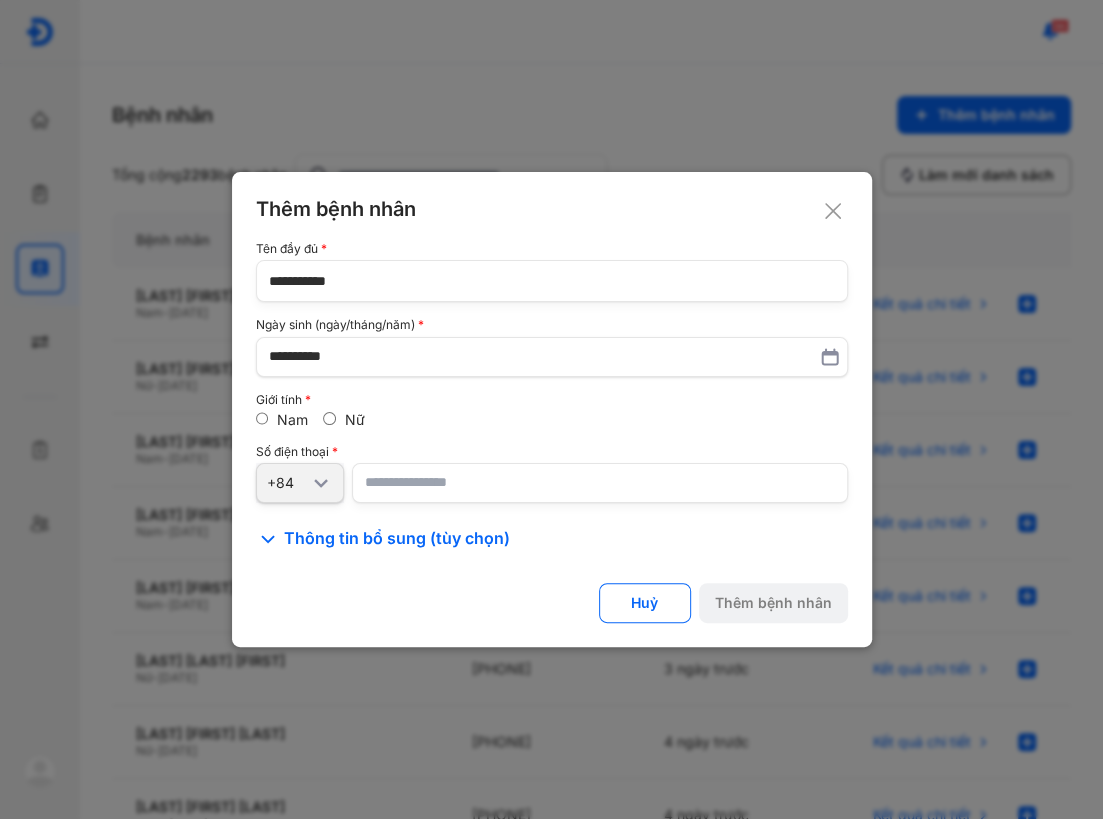 click at bounding box center (600, 483) 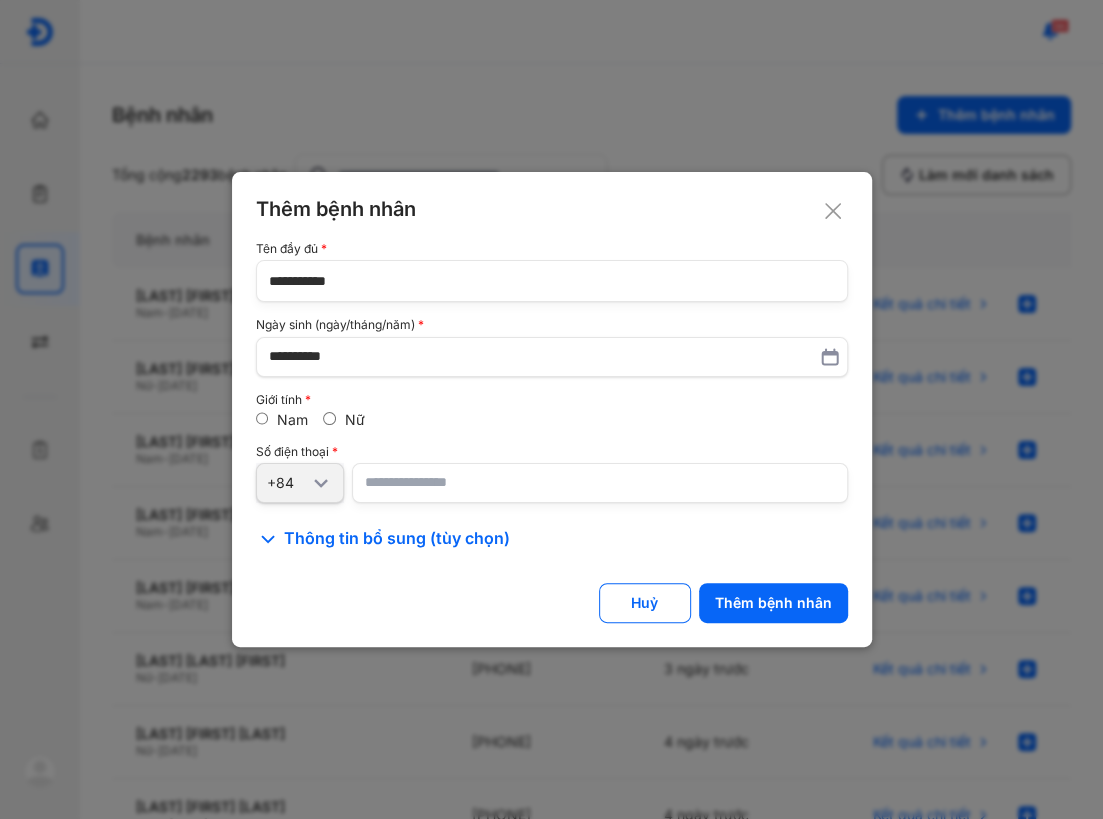 type on "**********" 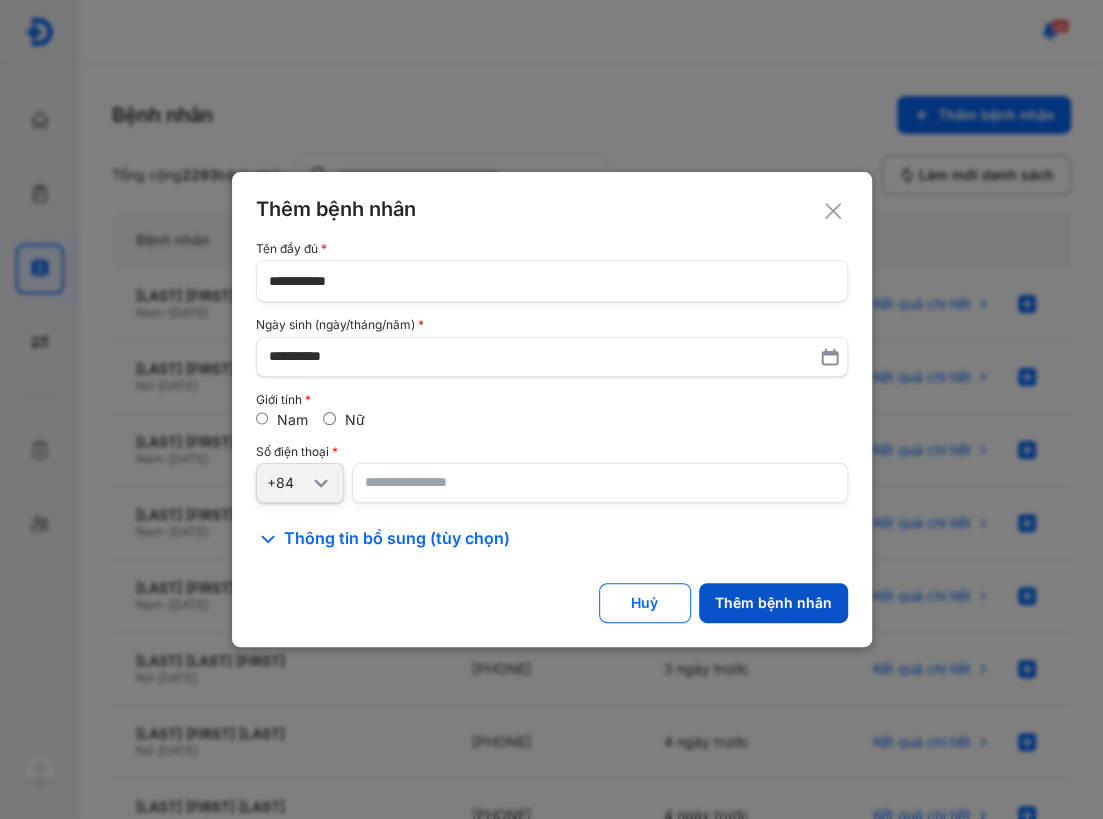 click on "Thêm bệnh nhân" 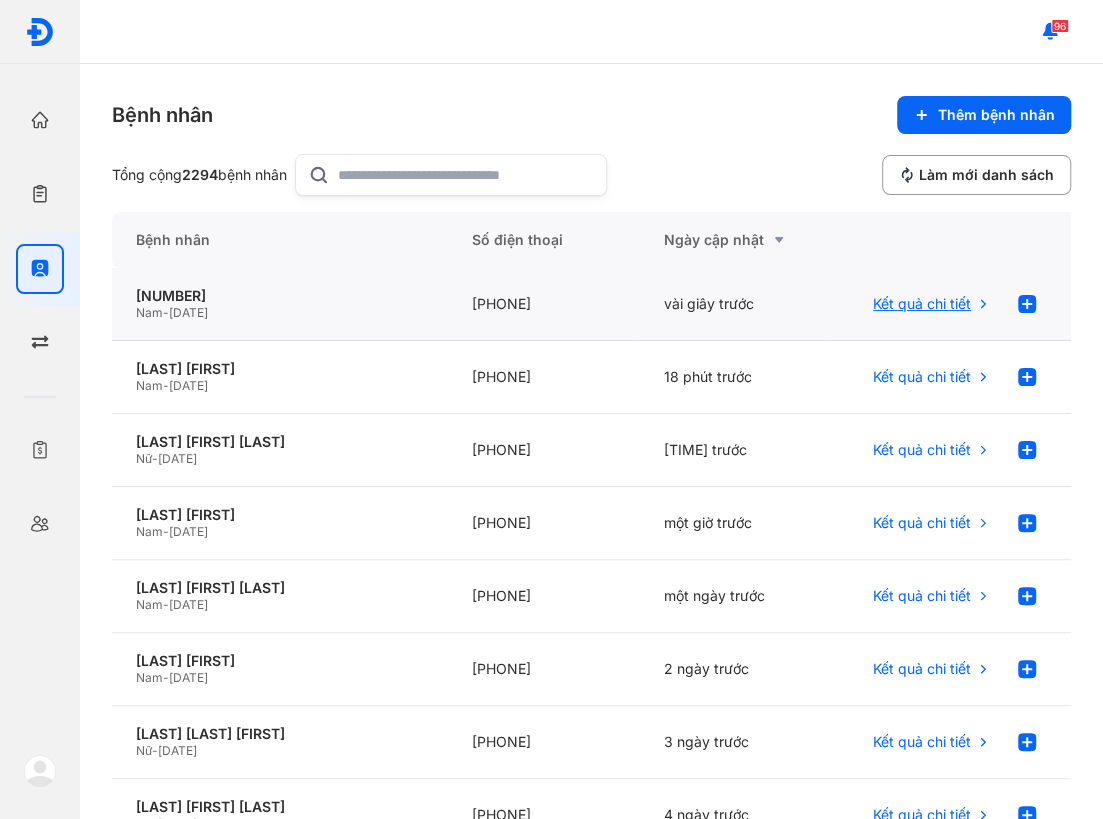 click 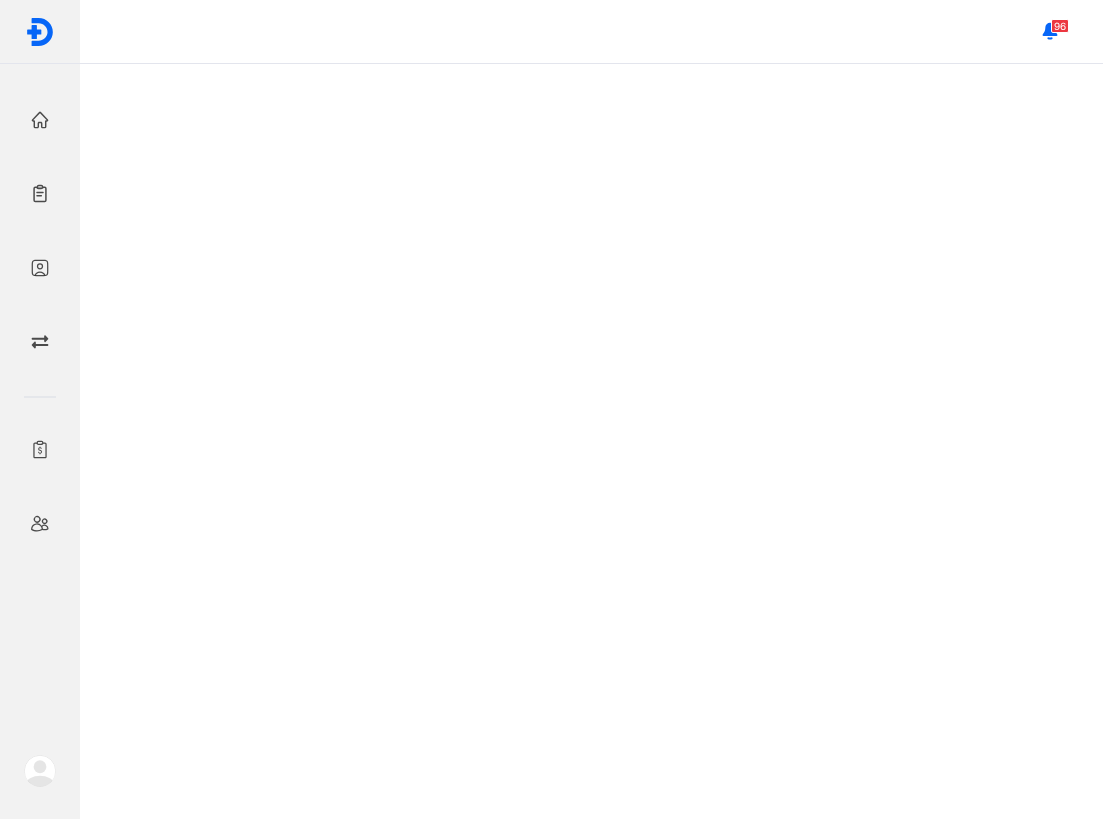 scroll, scrollTop: 0, scrollLeft: 0, axis: both 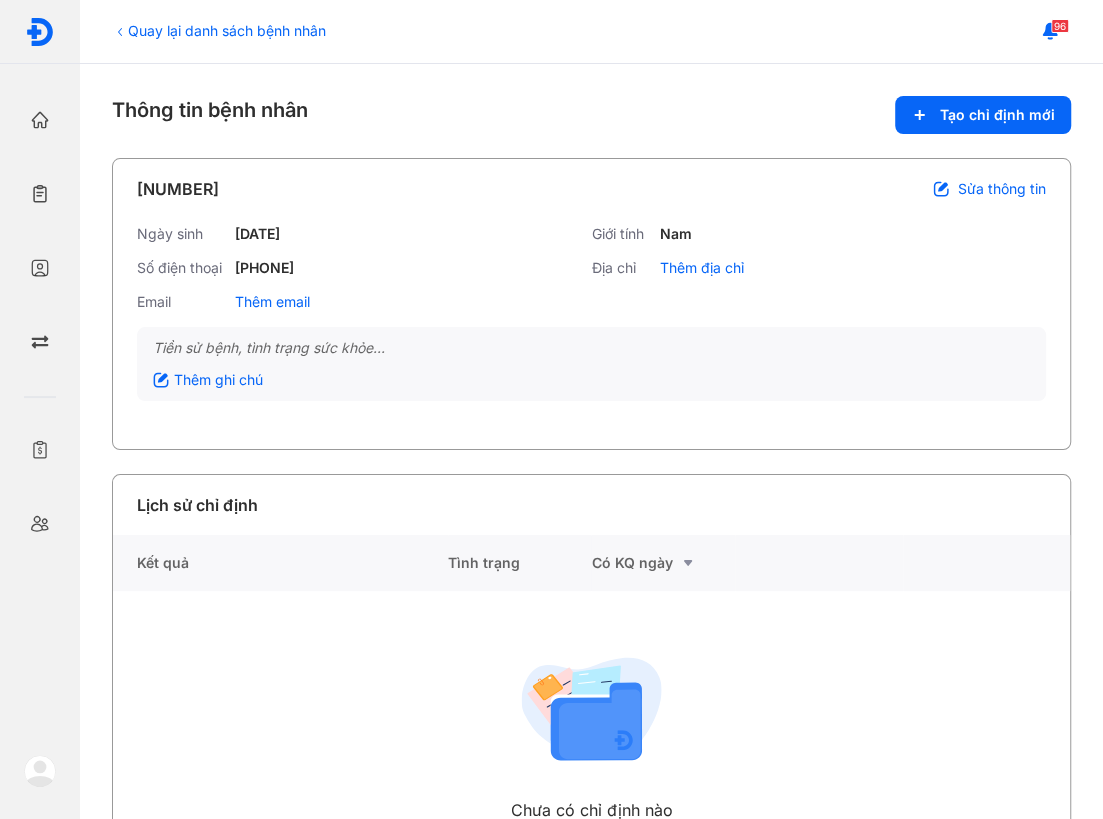 click on "Sửa thông tin" at bounding box center [1002, 189] 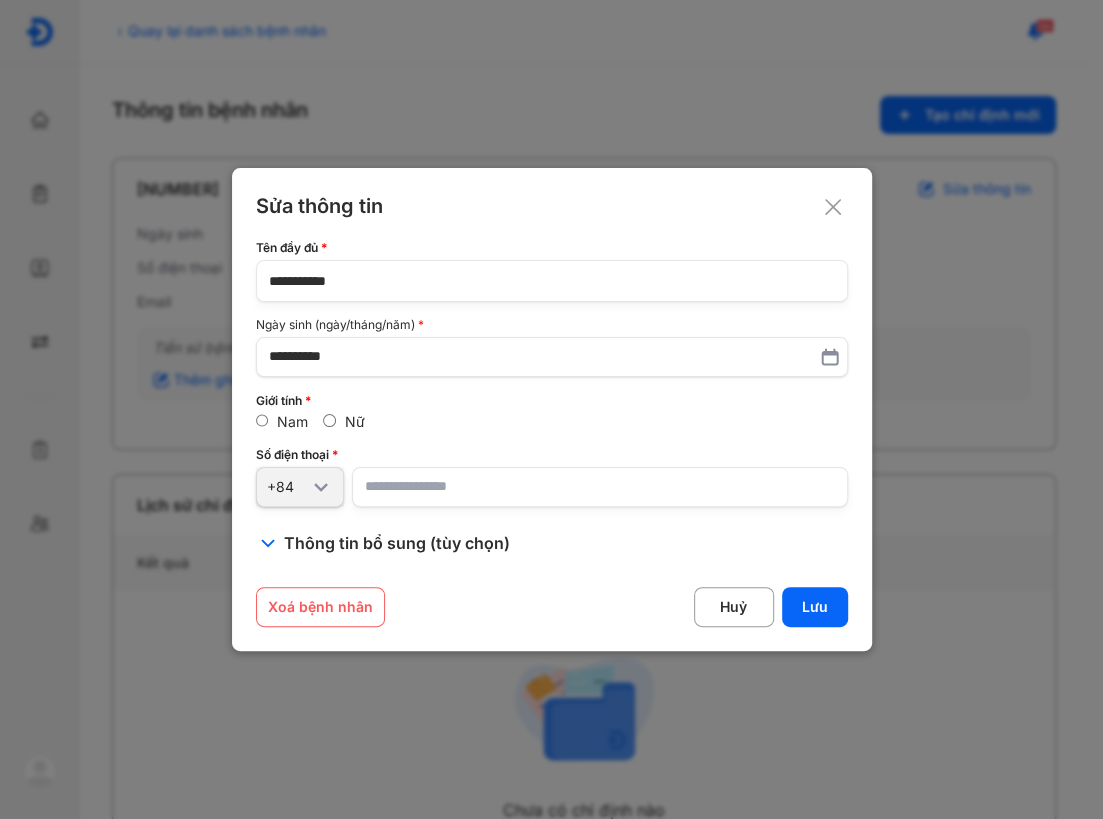 click on "**********" 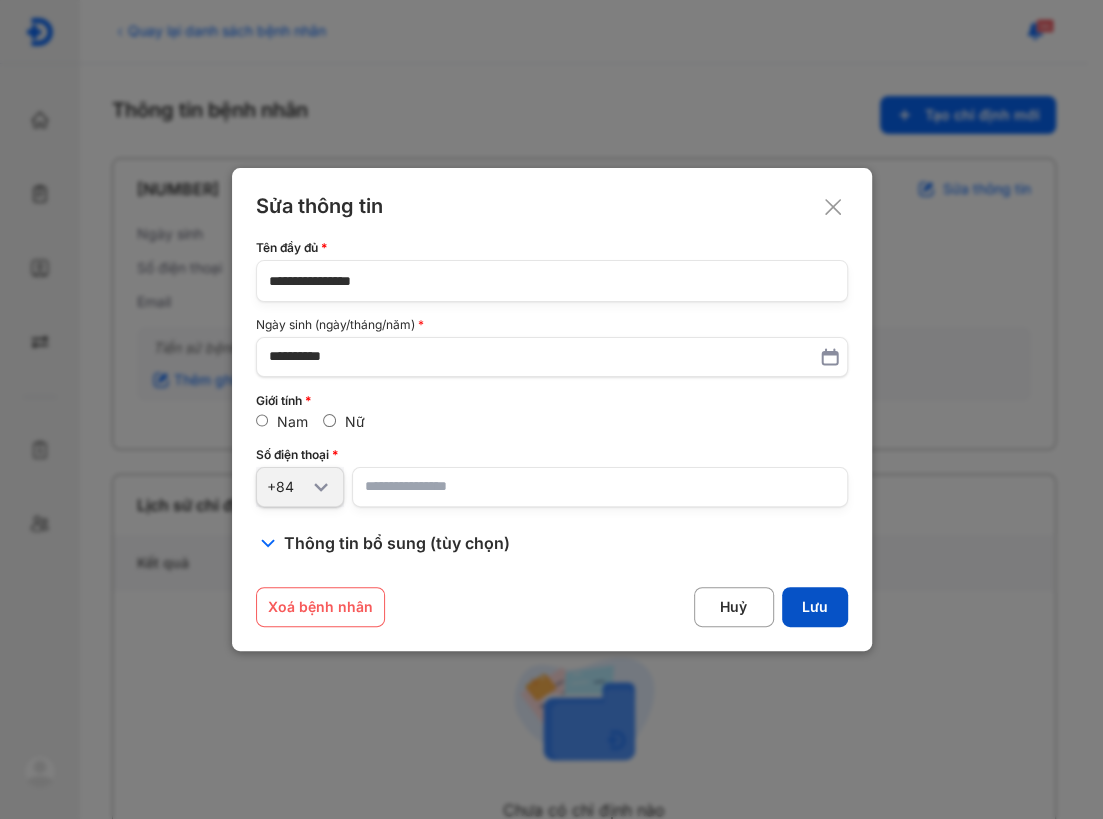 type on "**********" 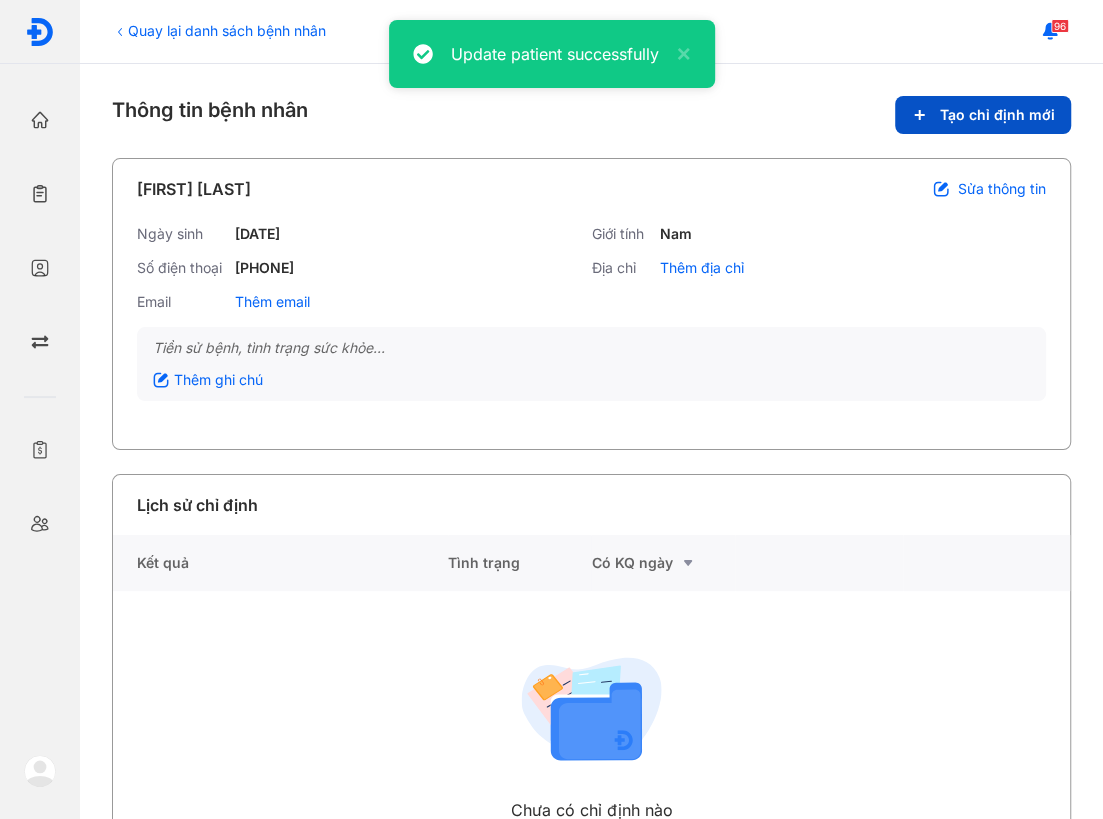 click on "Tạo chỉ định mới" 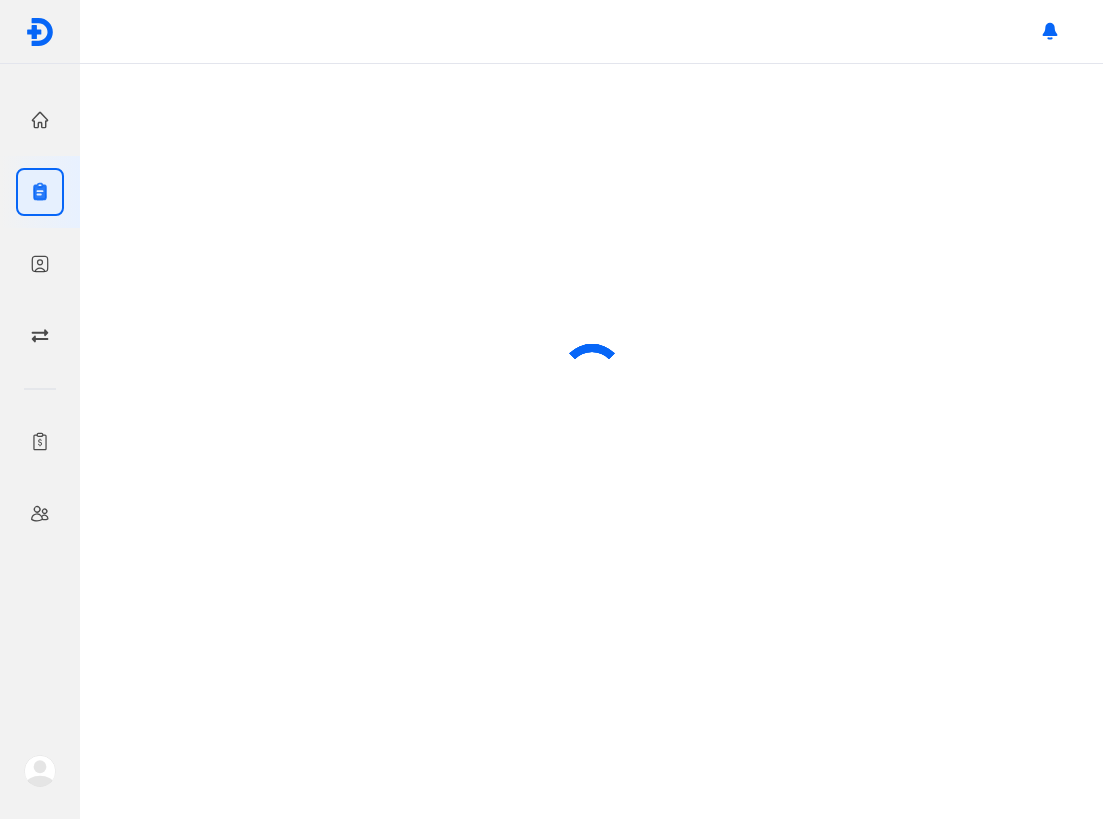 scroll, scrollTop: 0, scrollLeft: 0, axis: both 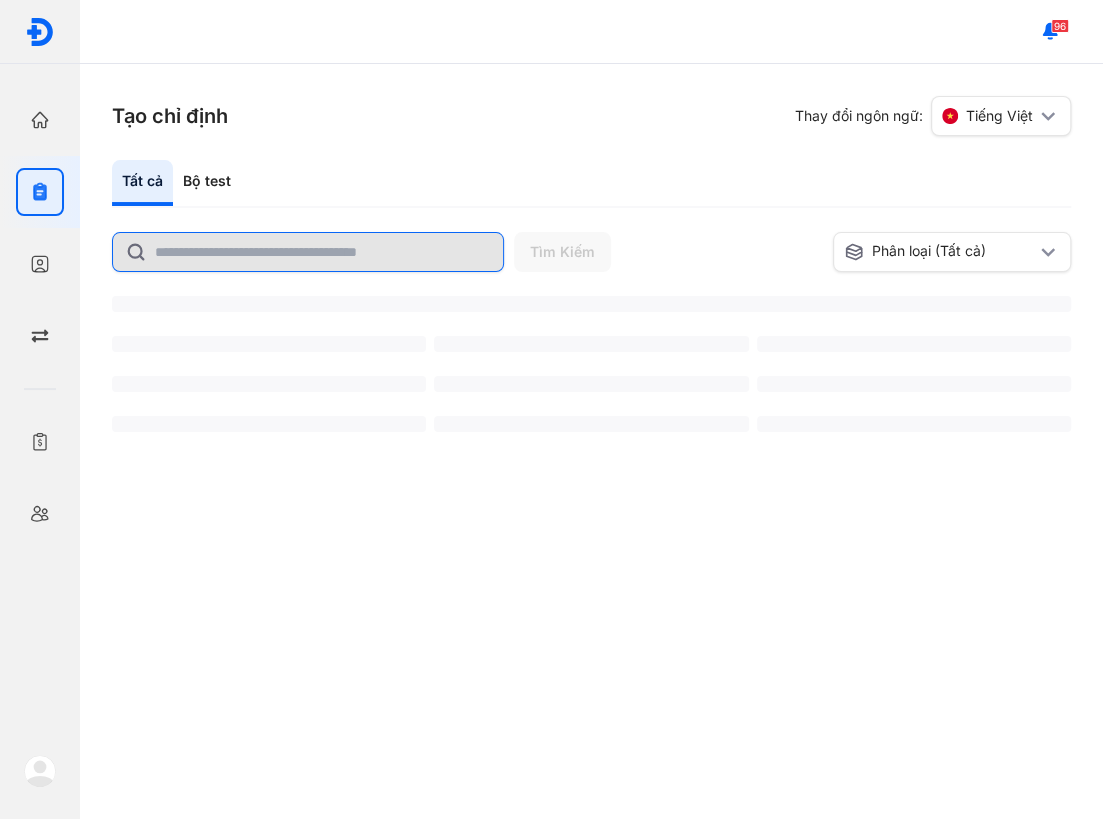 click 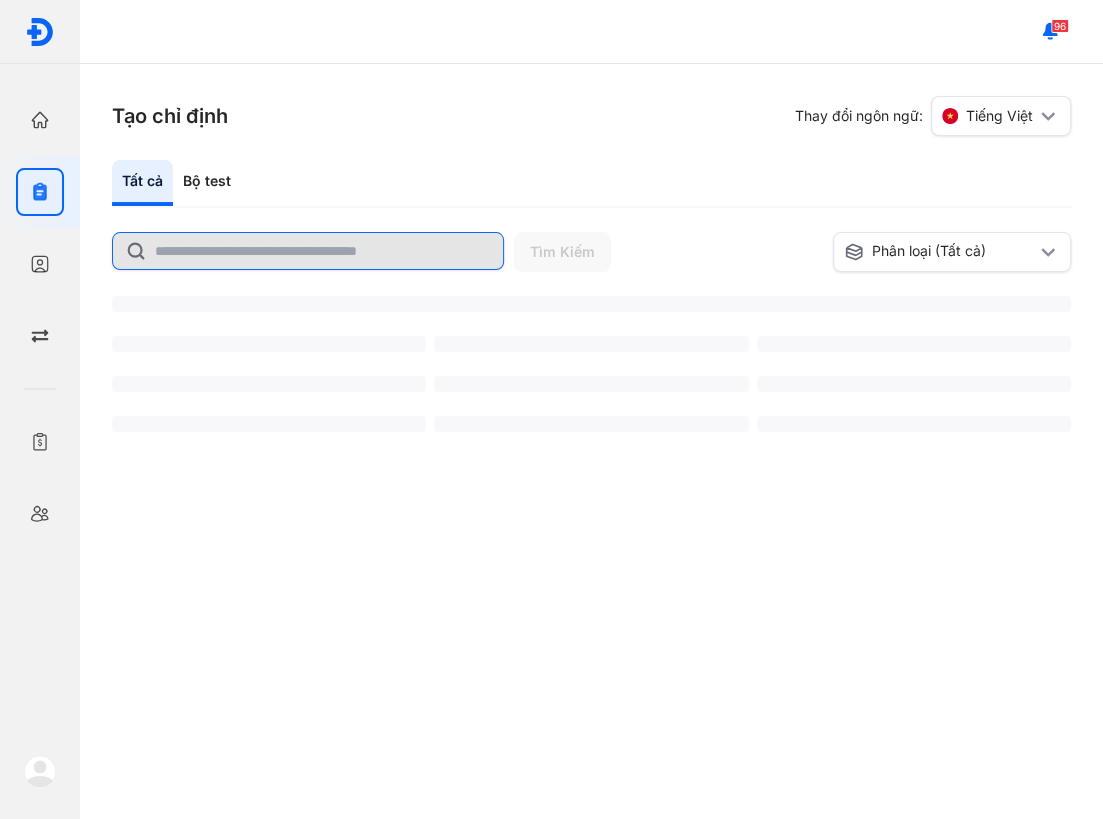 click 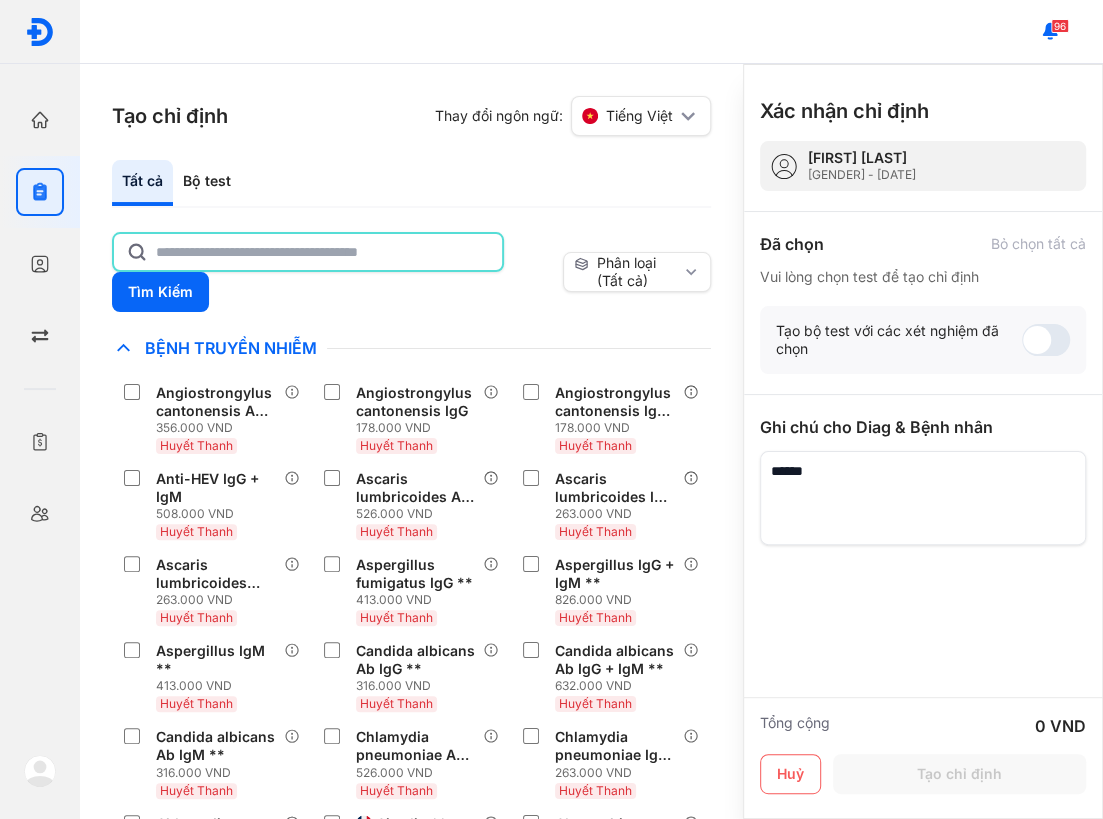 click 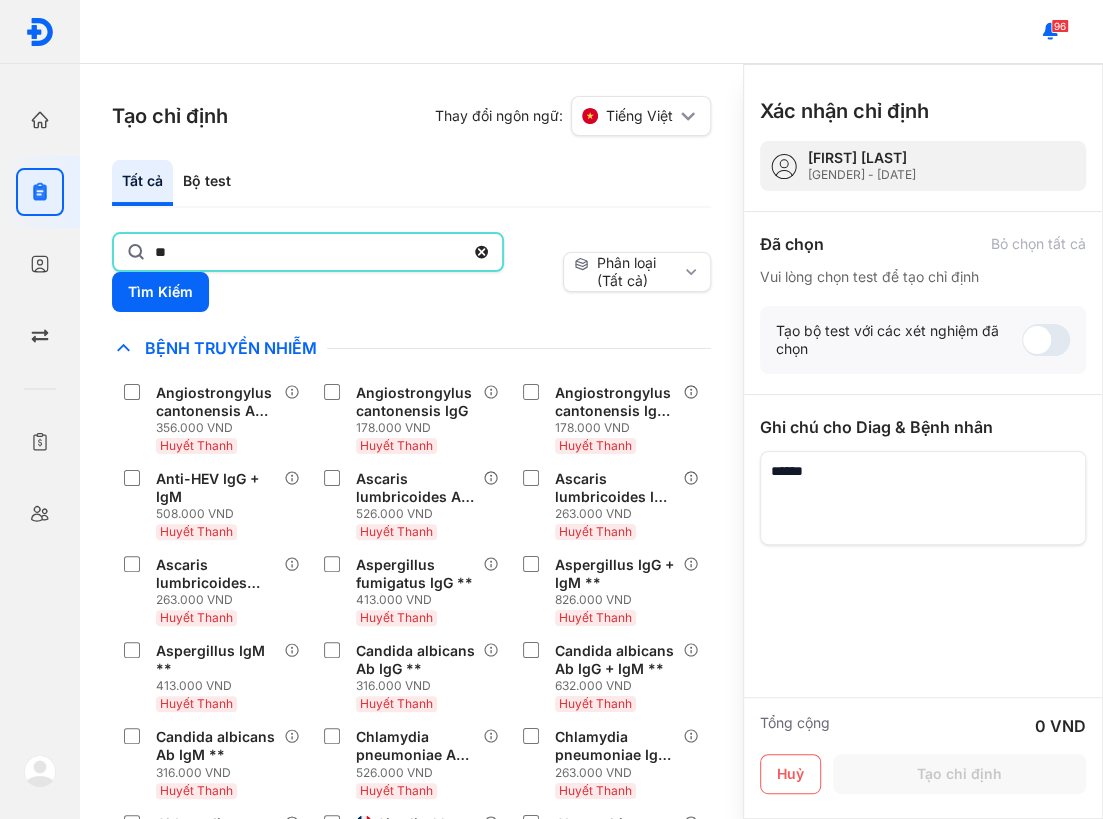 type on "*" 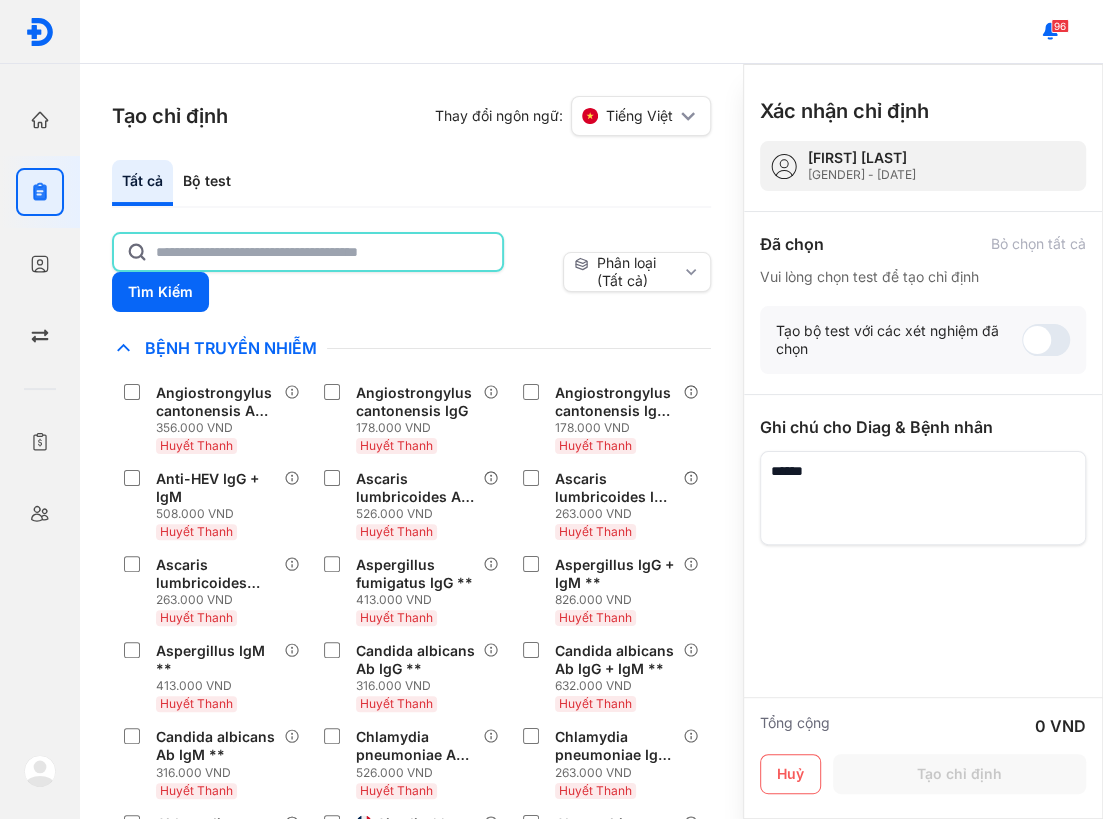 type on "*" 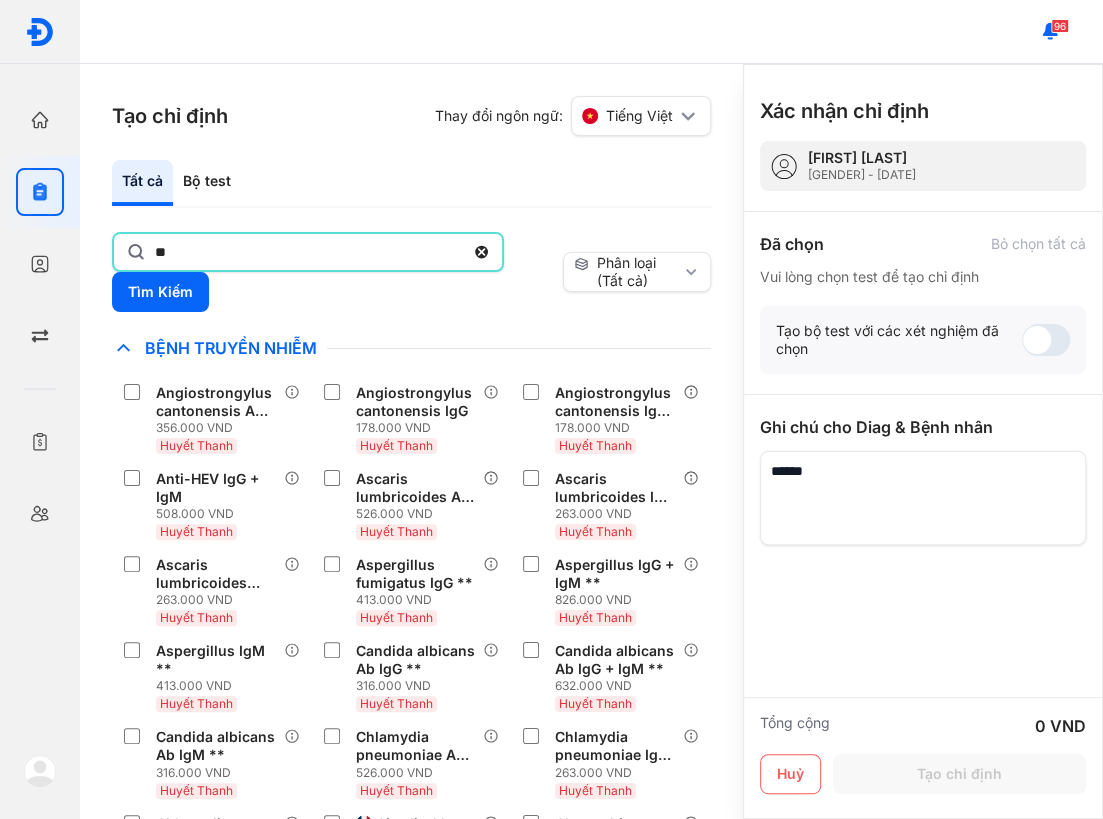 type on "**" 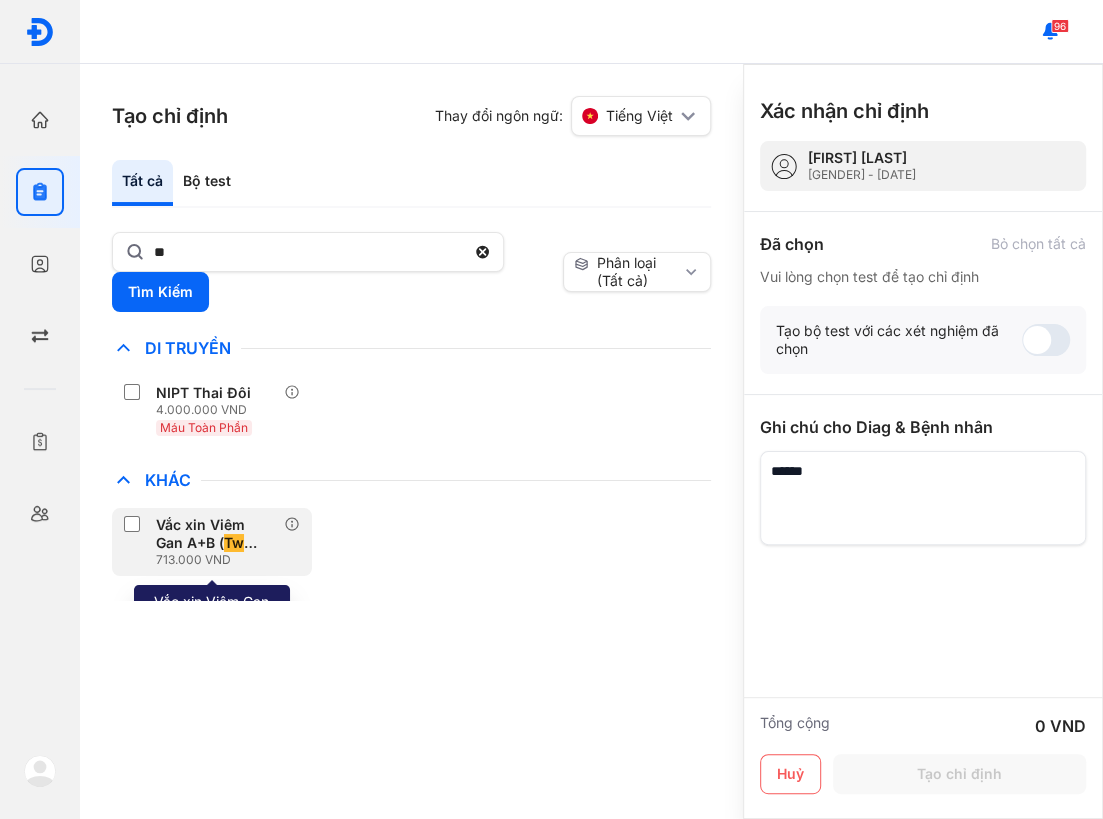 click on "Vắc xin Viêm Gan A+B ( Tw inrix)" at bounding box center [216, 534] 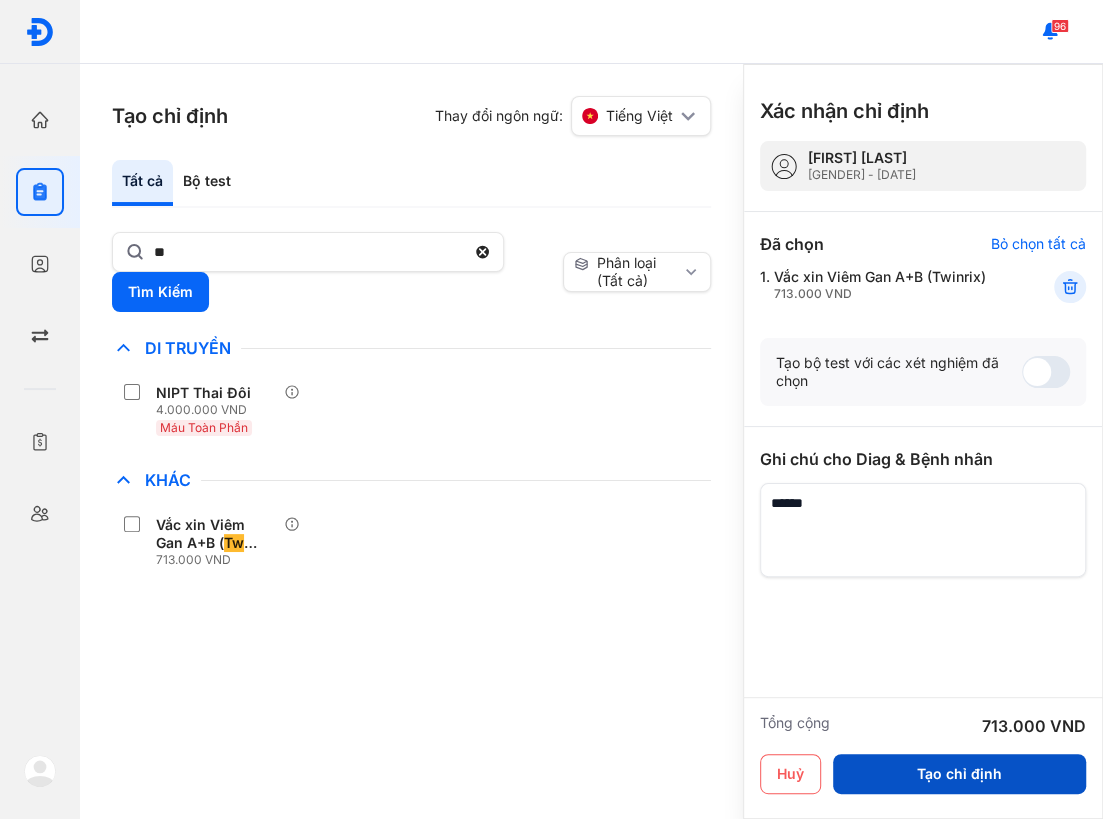 click on "Tạo chỉ định" at bounding box center [959, 774] 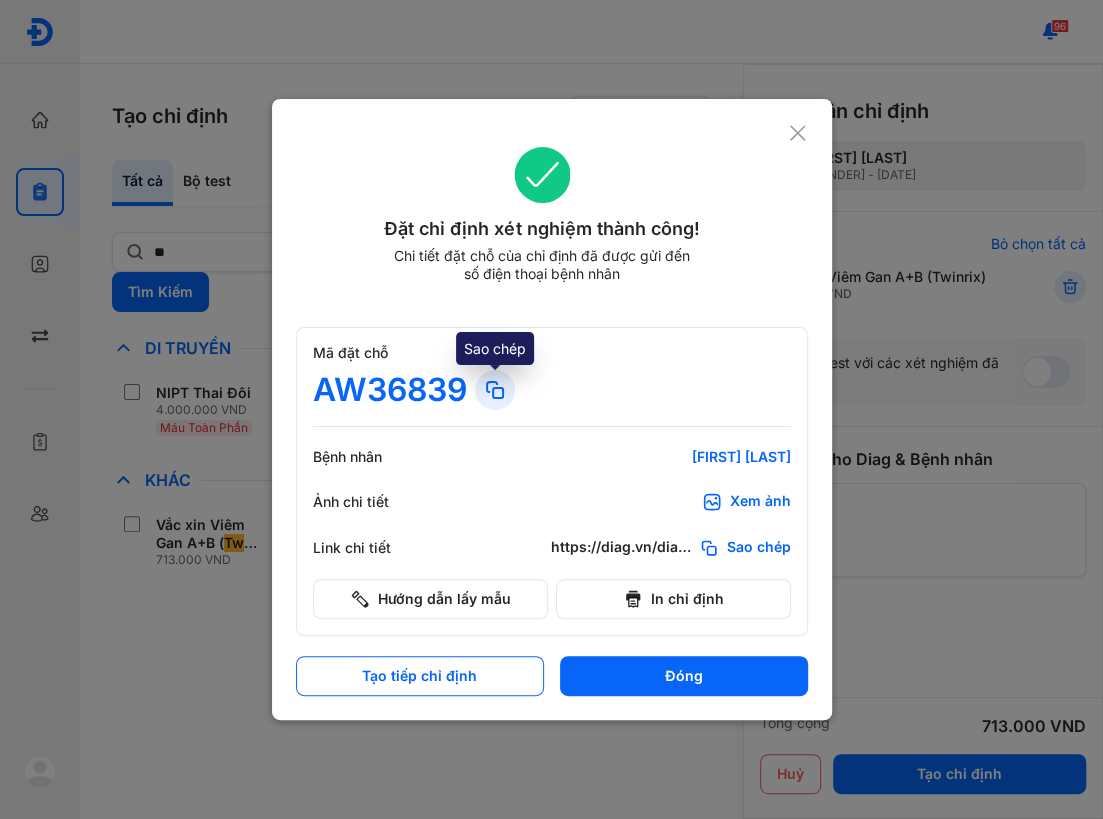 click 